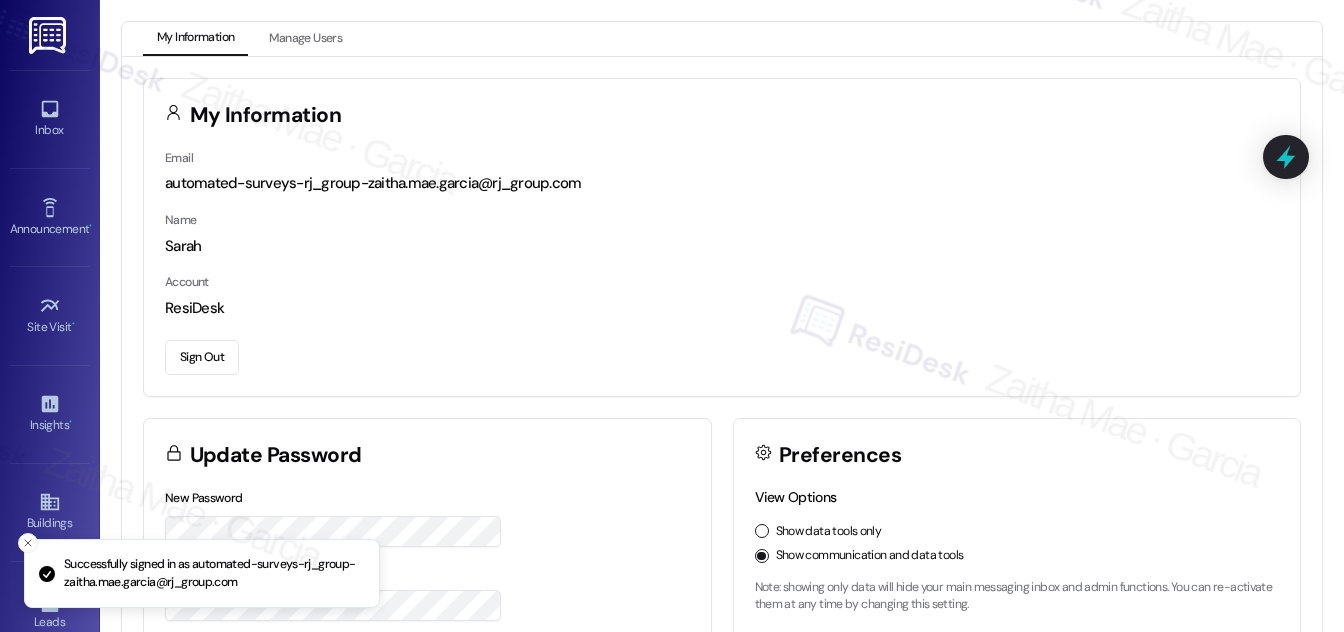scroll, scrollTop: 0, scrollLeft: 0, axis: both 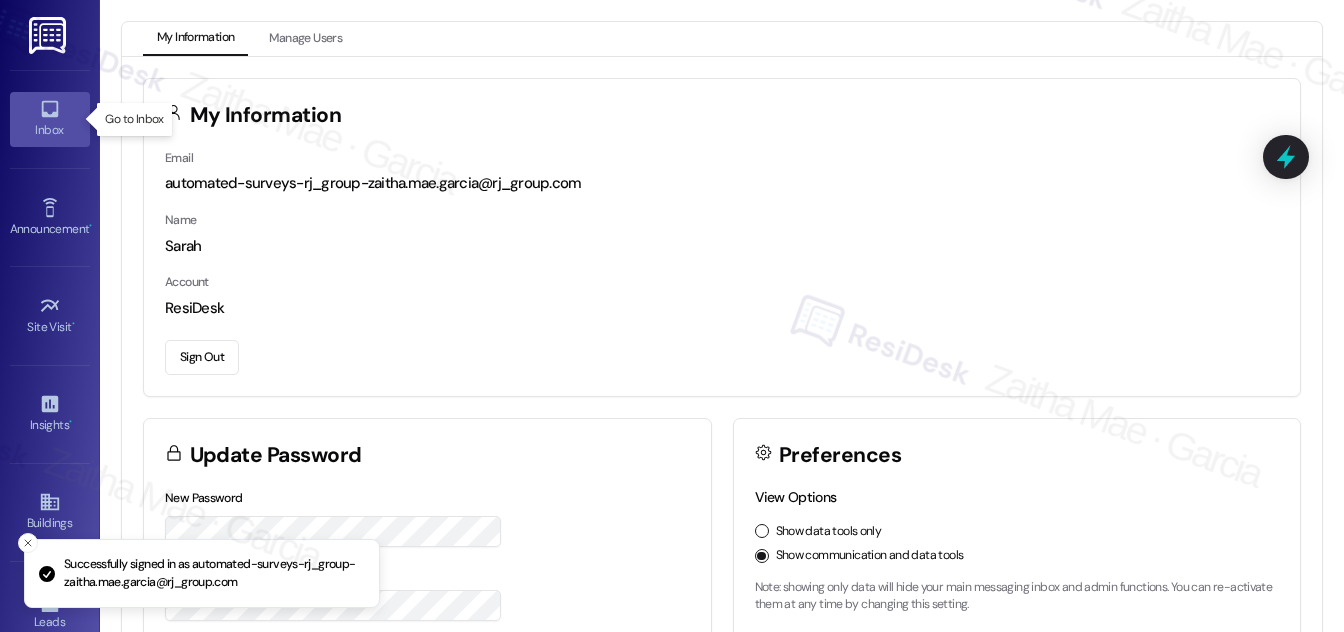 click on "Inbox" at bounding box center [50, 119] 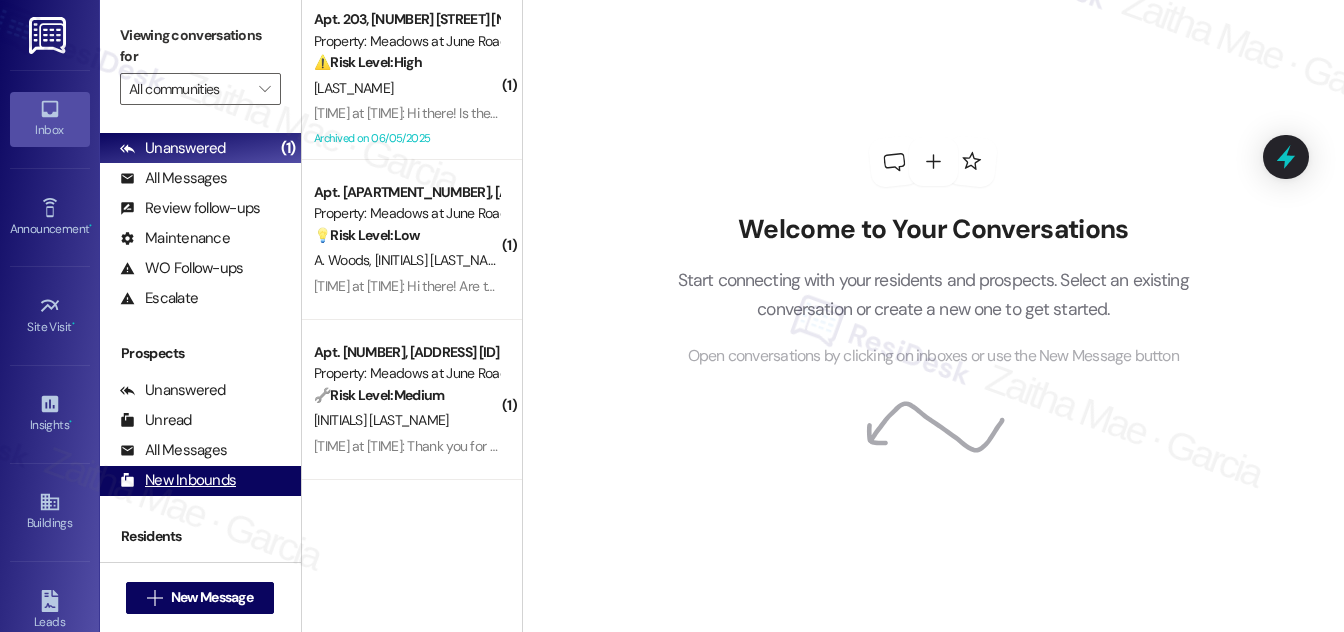 scroll, scrollTop: 264, scrollLeft: 0, axis: vertical 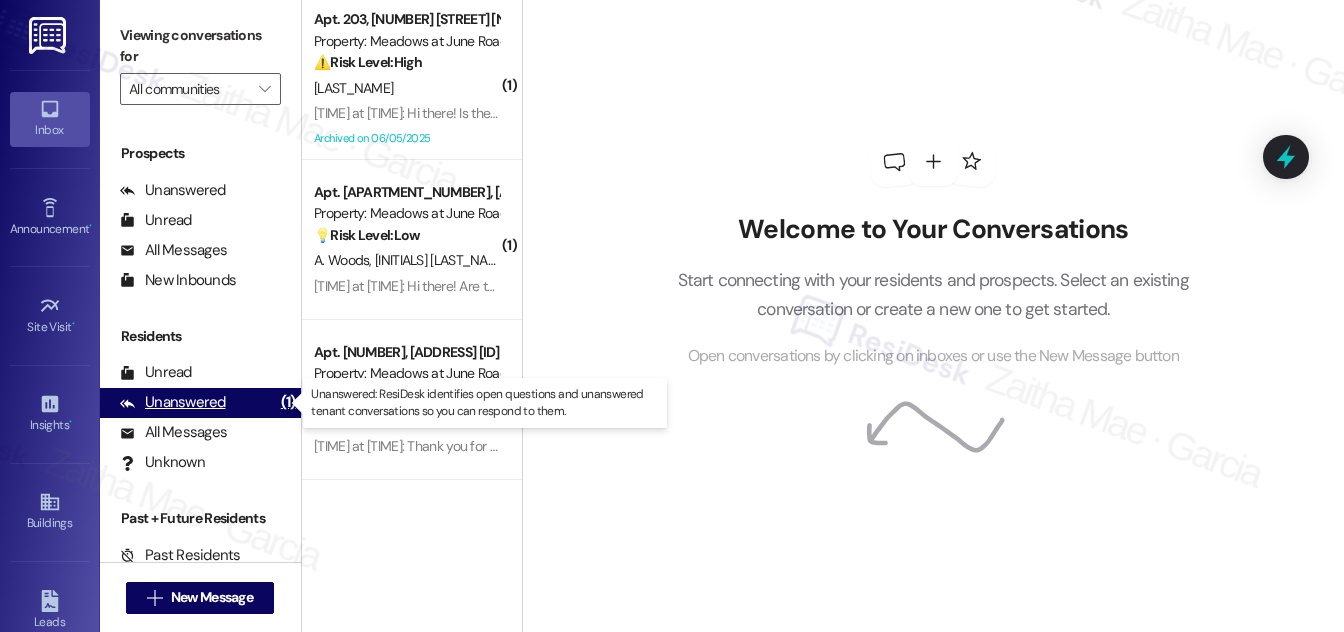 click on "Unanswered" at bounding box center [173, 402] 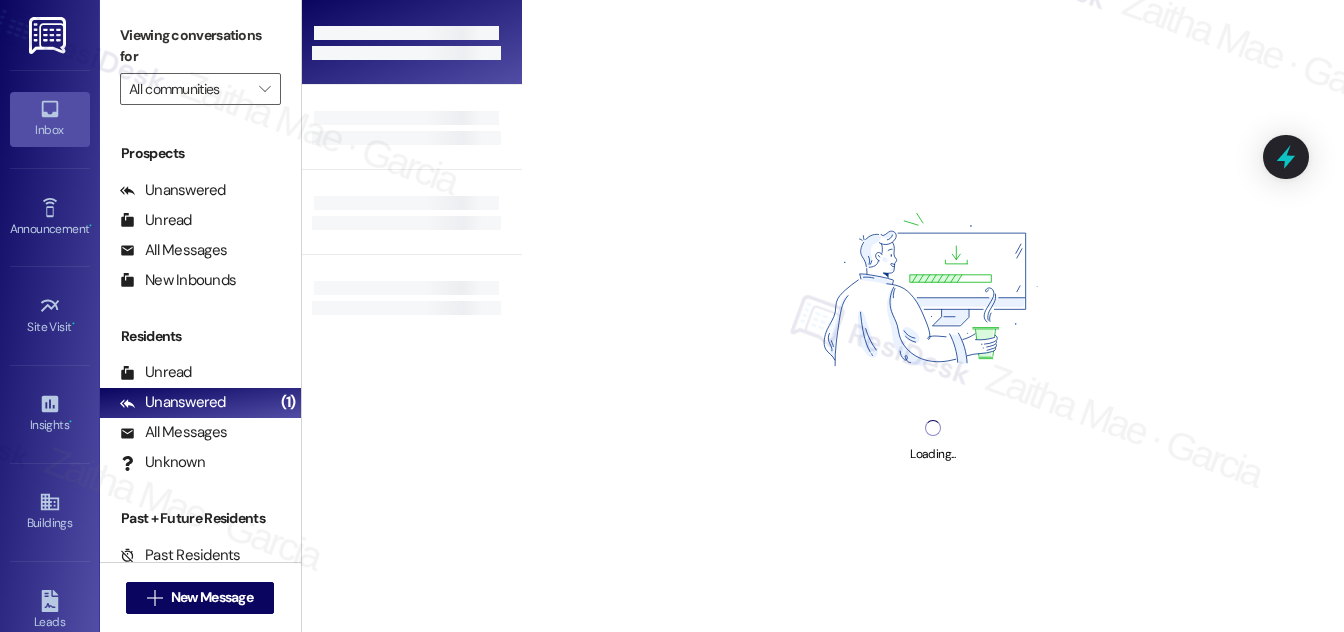 click at bounding box center (412, 42) 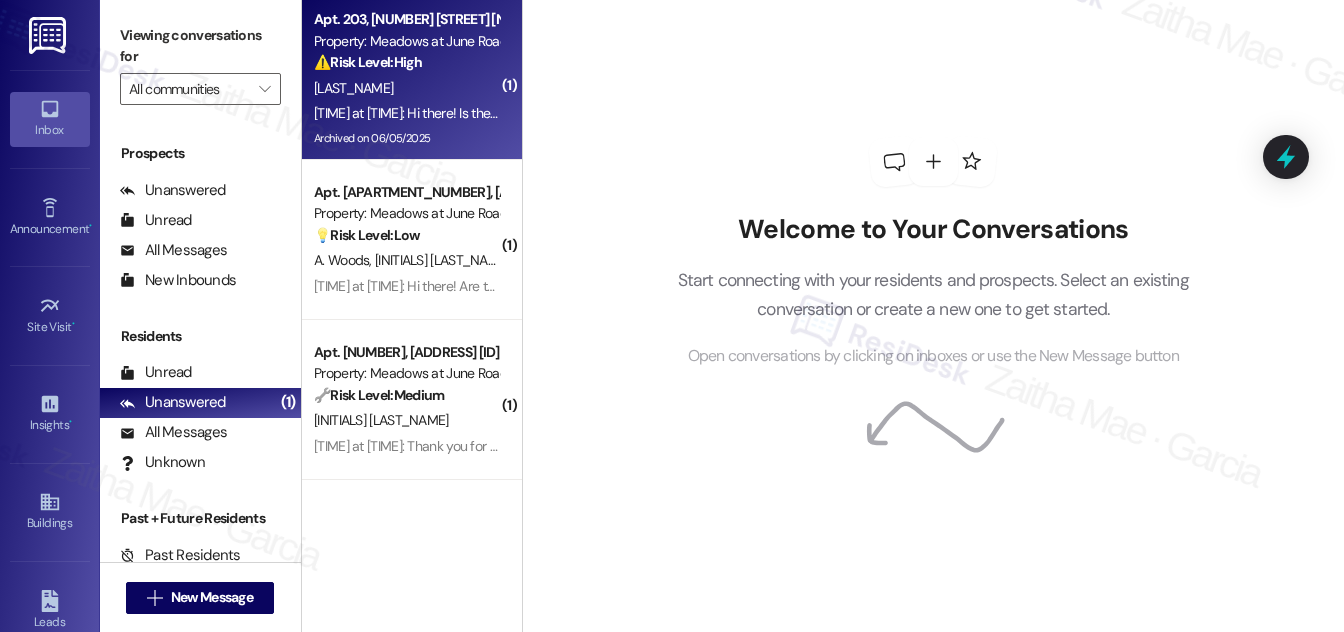 click on "[LAST_NAME]" at bounding box center [406, 88] 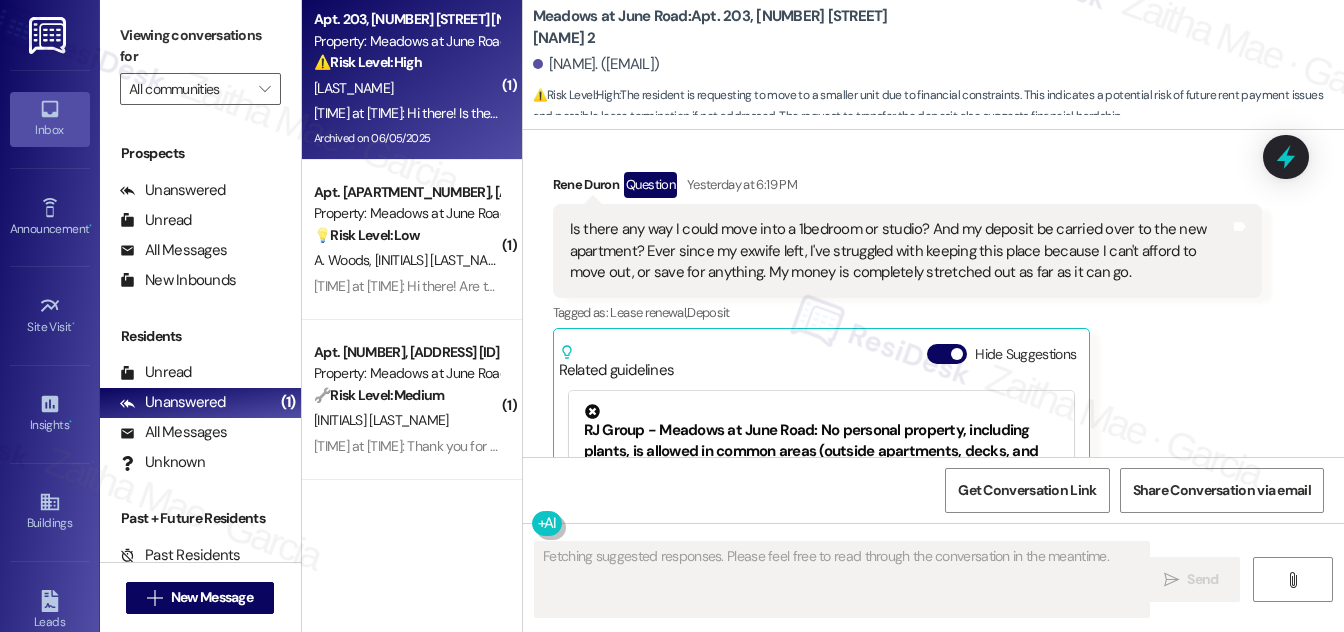 scroll, scrollTop: 2983, scrollLeft: 0, axis: vertical 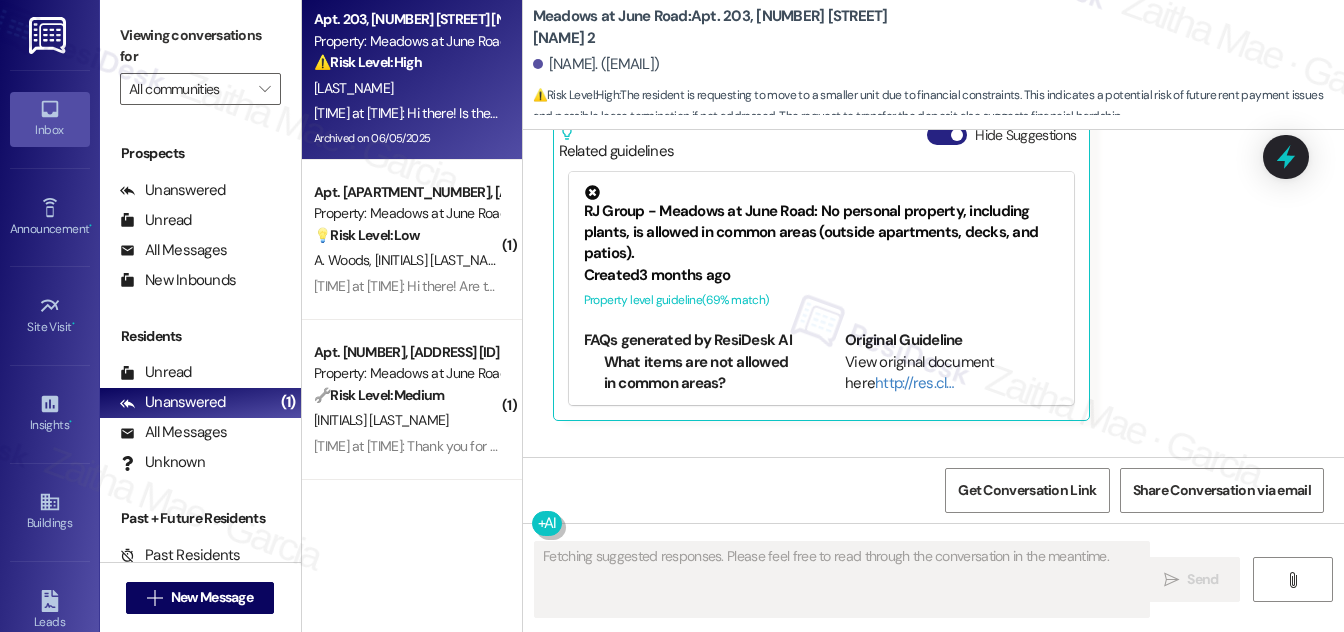 click on "Hide Suggestions" at bounding box center (947, 135) 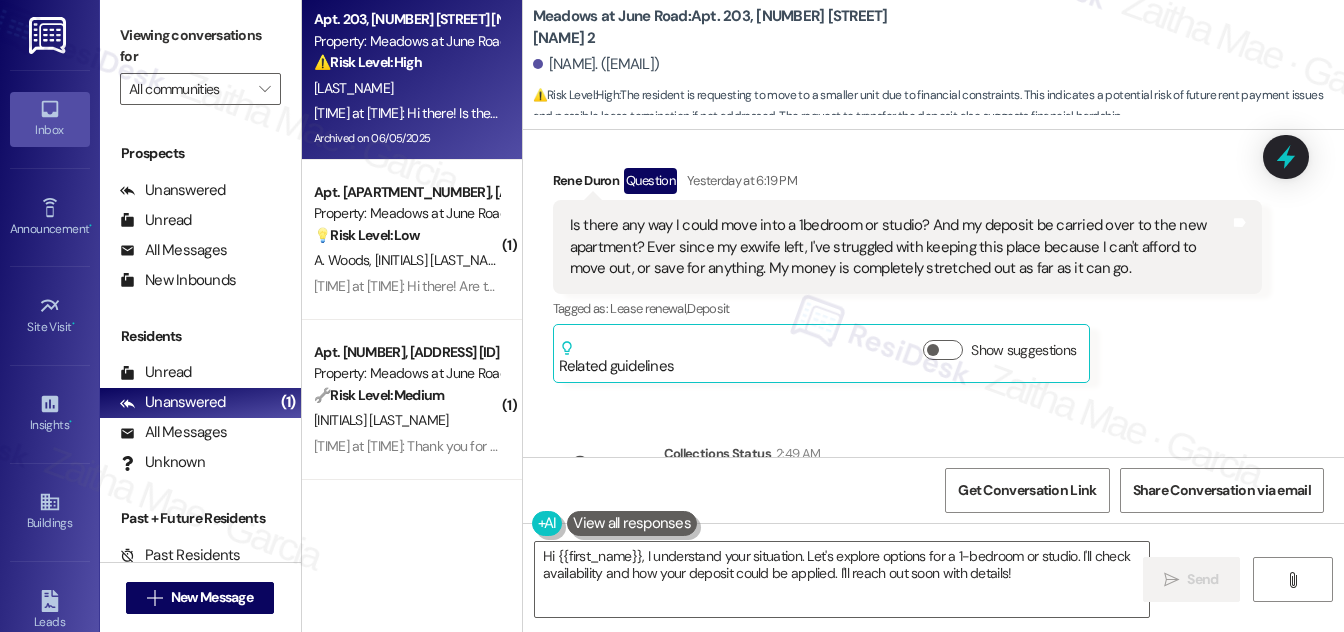 scroll, scrollTop: 2845, scrollLeft: 0, axis: vertical 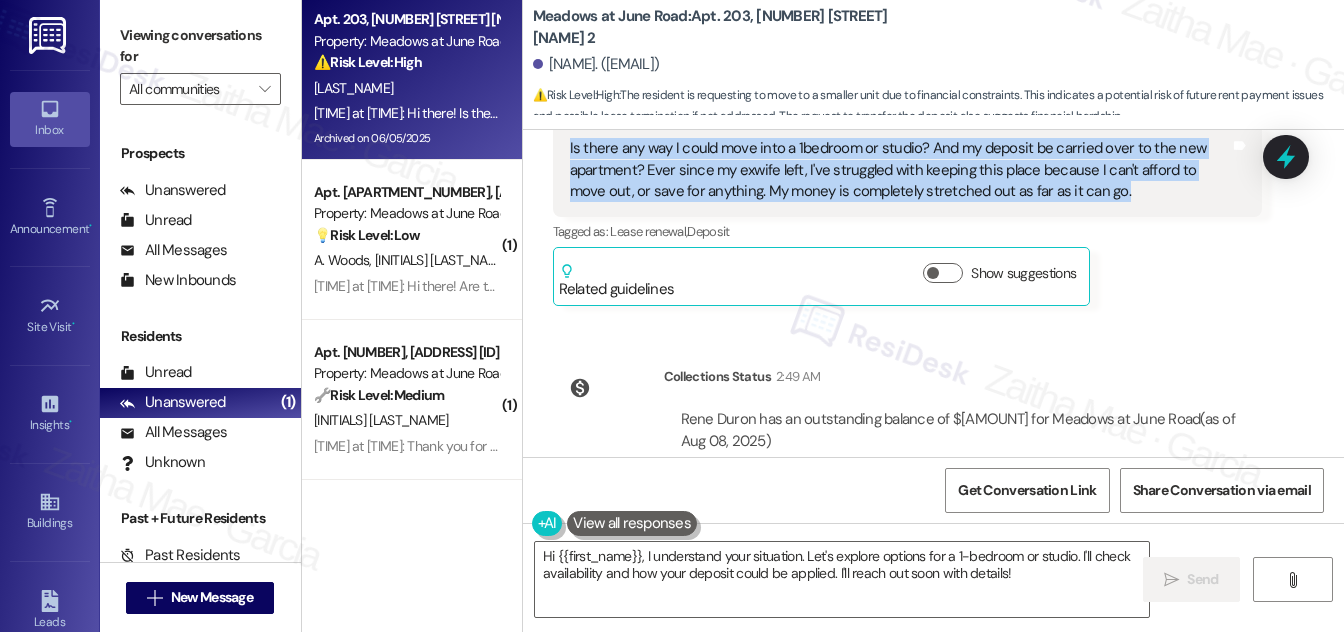 drag, startPoint x: 560, startPoint y: 162, endPoint x: 1078, endPoint y: 215, distance: 520.70435 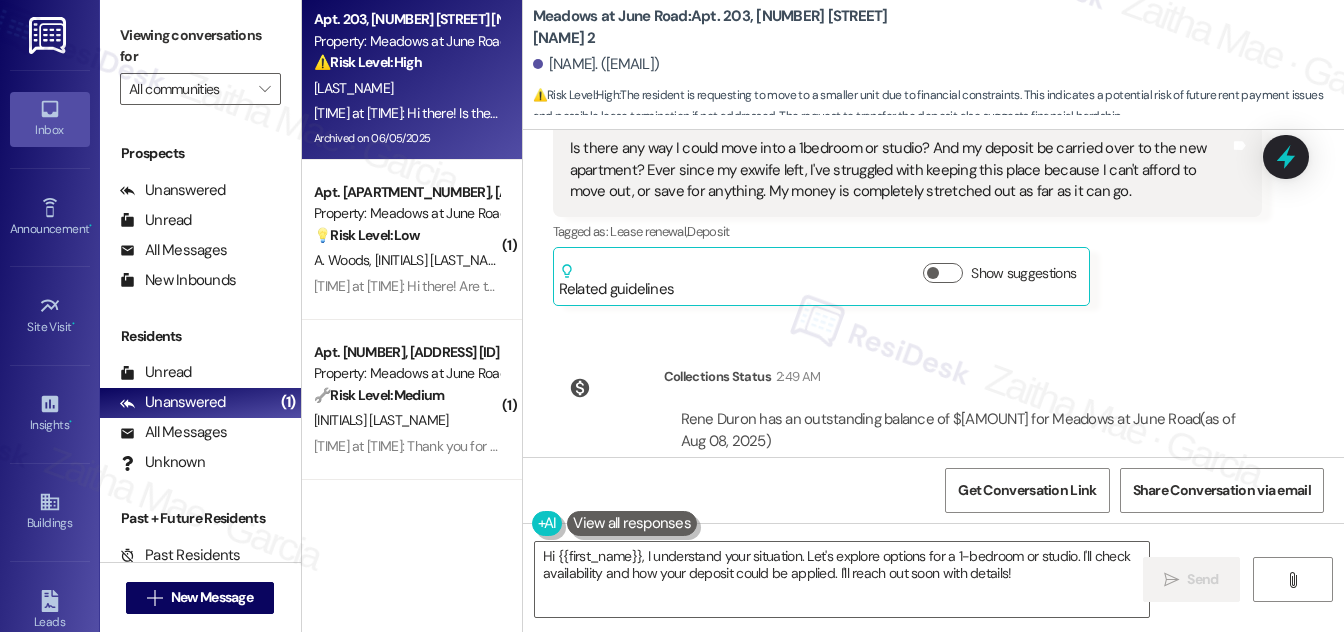 click on "[NAME] Question [TIME]: Is there any way I could move into a 1bedroom or studio? And my deposit be carried over to the new apartment? Ever since my exwife left, I've struggled with keeping this place because I can't afford to move out, or save for anything. My money is completely stretched out as far as it can go. Tags and notes Tagged as:   Lease renewal ,  Click to highlight conversations about Lease renewal Deposit Click to highlight conversations about Deposit  Related guidelines Show suggestions" at bounding box center [907, 198] 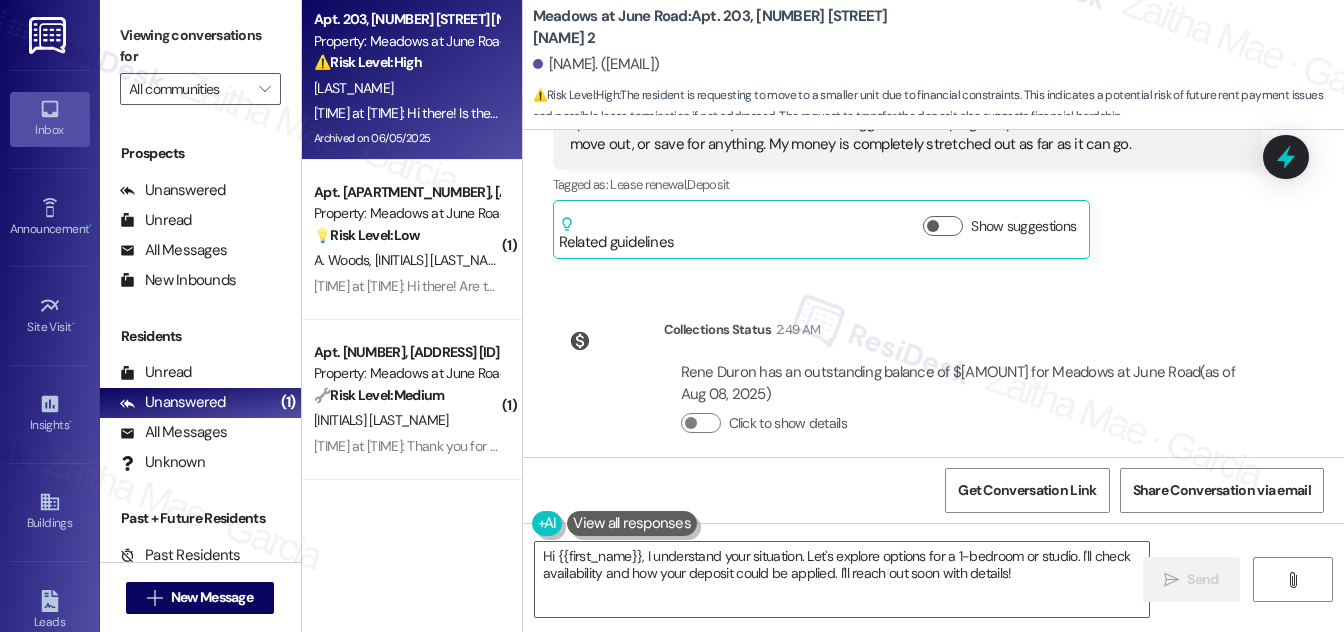 scroll, scrollTop: 2936, scrollLeft: 0, axis: vertical 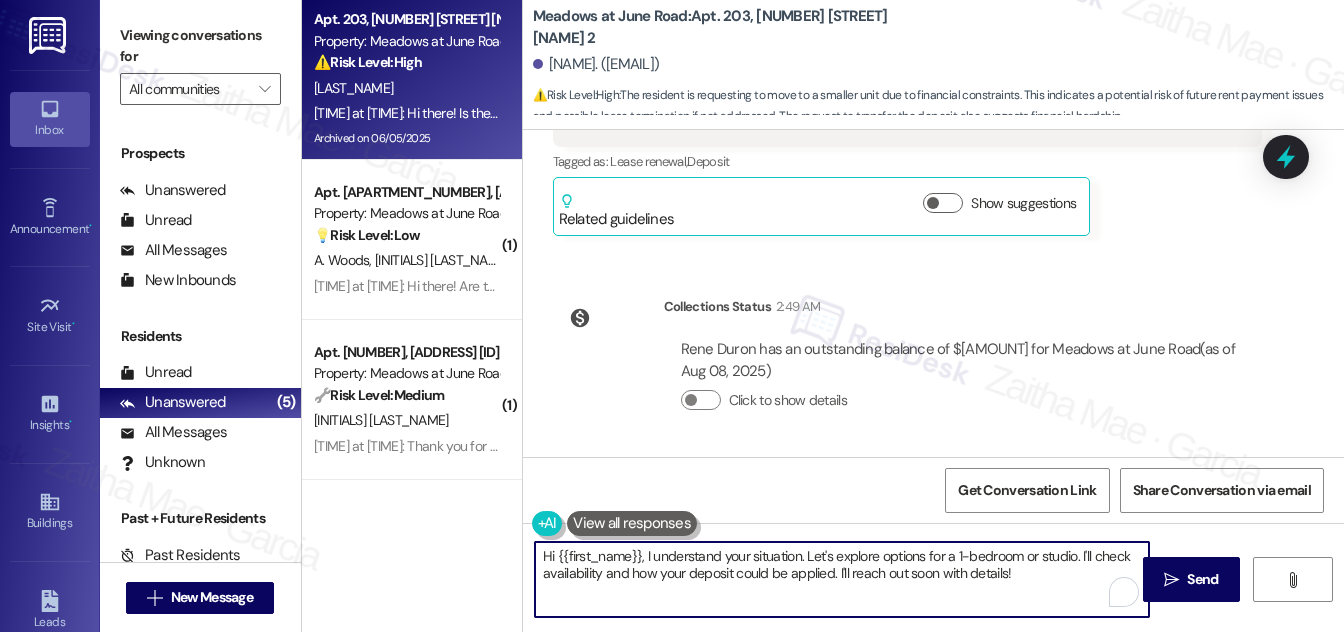 drag, startPoint x: 642, startPoint y: 554, endPoint x: 1014, endPoint y: 571, distance: 372.38824 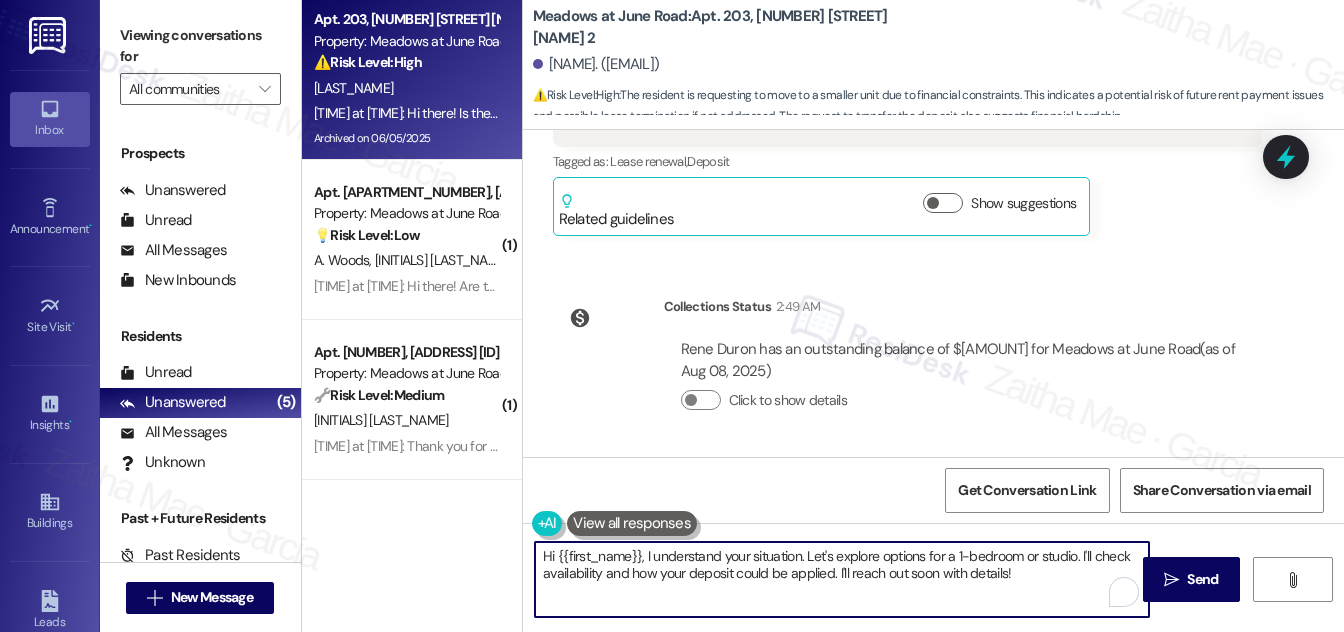 click on "Hi {{first_name}}, I understand your situation. Let's explore options for a 1-bedroom or studio. I'll check availability and how your deposit could be applied. I'll reach out soon with details!" at bounding box center (842, 579) 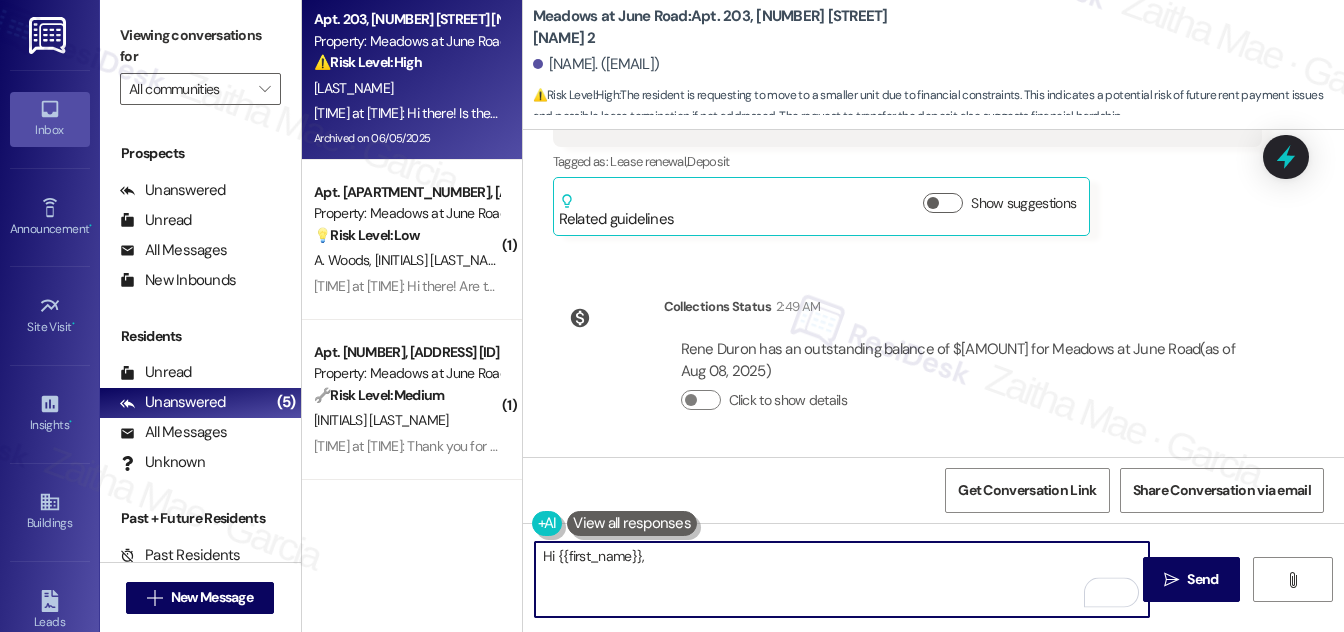 paste on "thank you for sharing your situation with me. I’ll check with the team regarding the possibility of moving to a 1-bedroom or studio and carrying over your deposit, and I’ll get back to you as soon as I have an update." 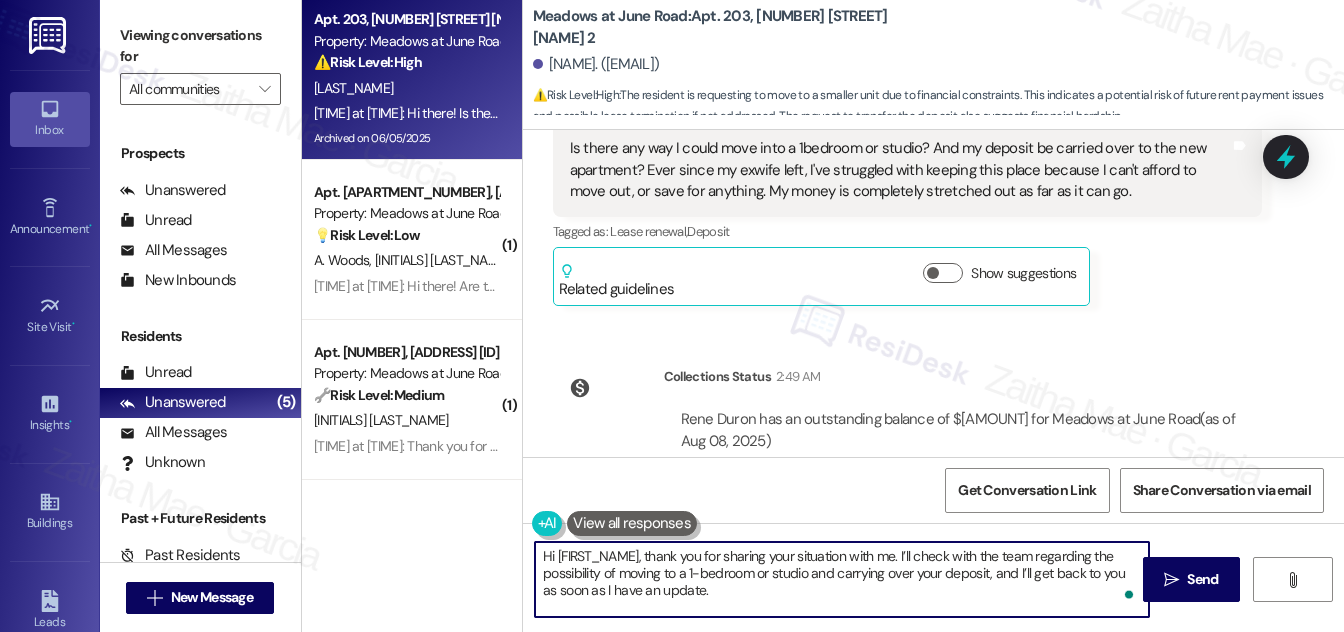 scroll, scrollTop: 2754, scrollLeft: 0, axis: vertical 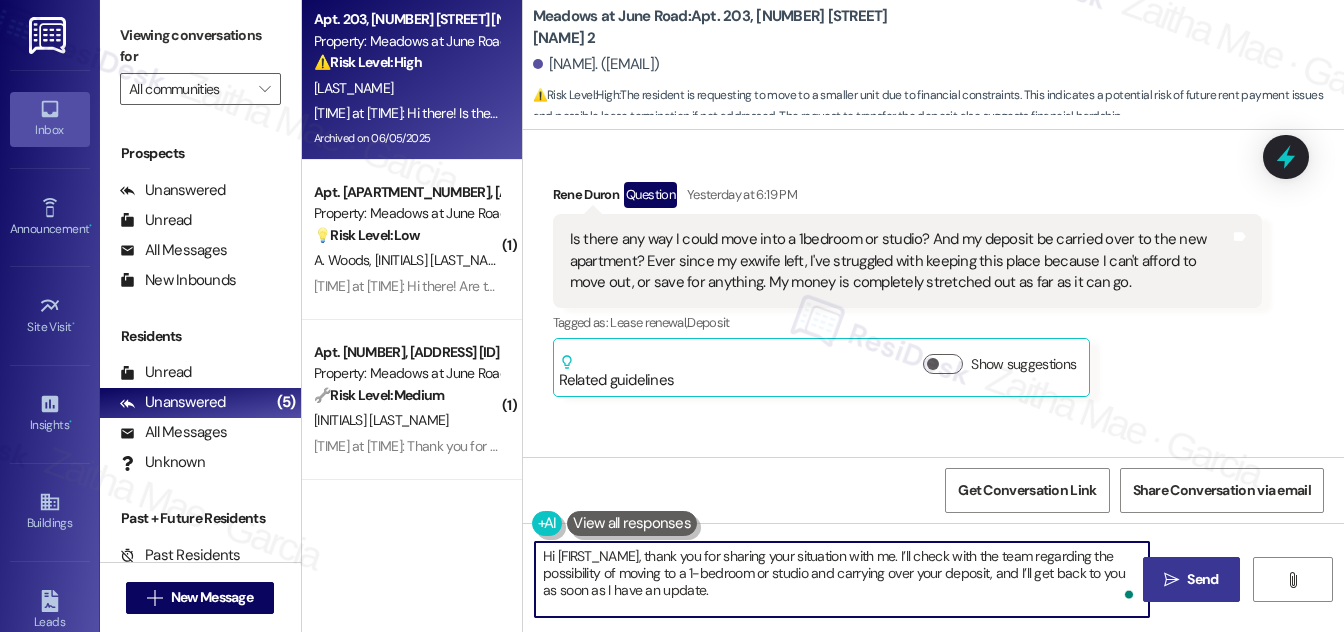 type on "Hi [FIRST_NAME], thank you for sharing your situation with me. I’ll check with the team regarding the possibility of moving to a 1-bedroom or studio and carrying over your deposit, and I’ll get back to you as soon as I have an update." 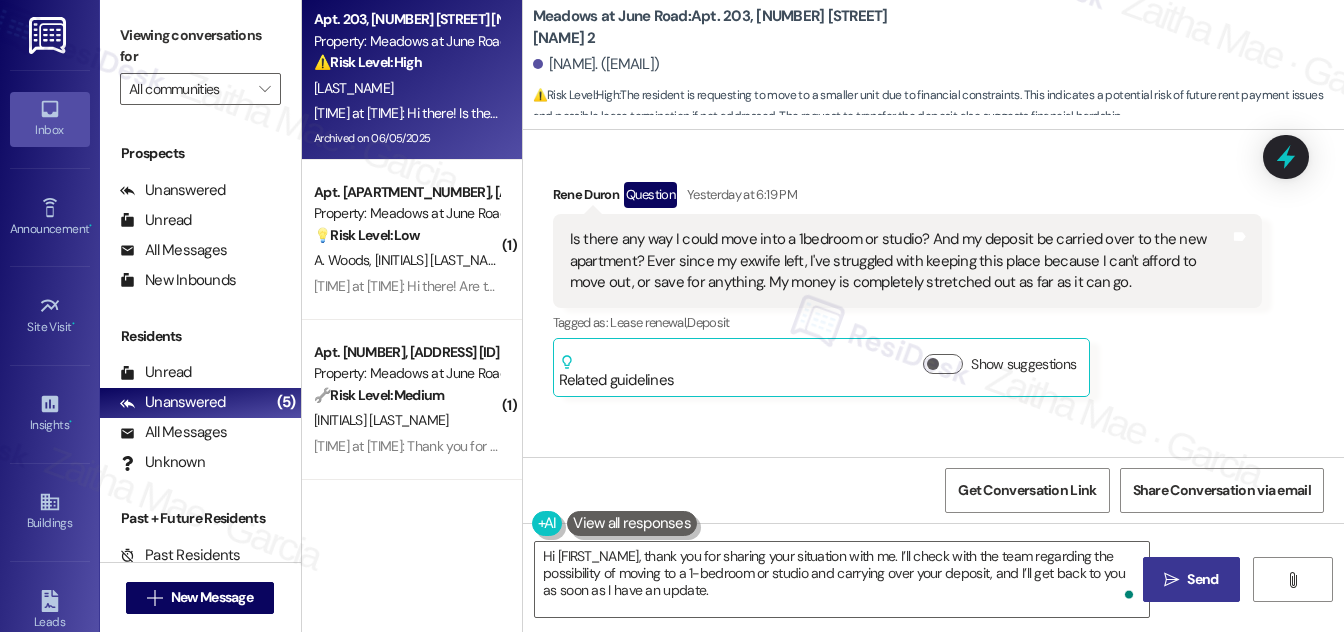 click on "Send" at bounding box center [1202, 579] 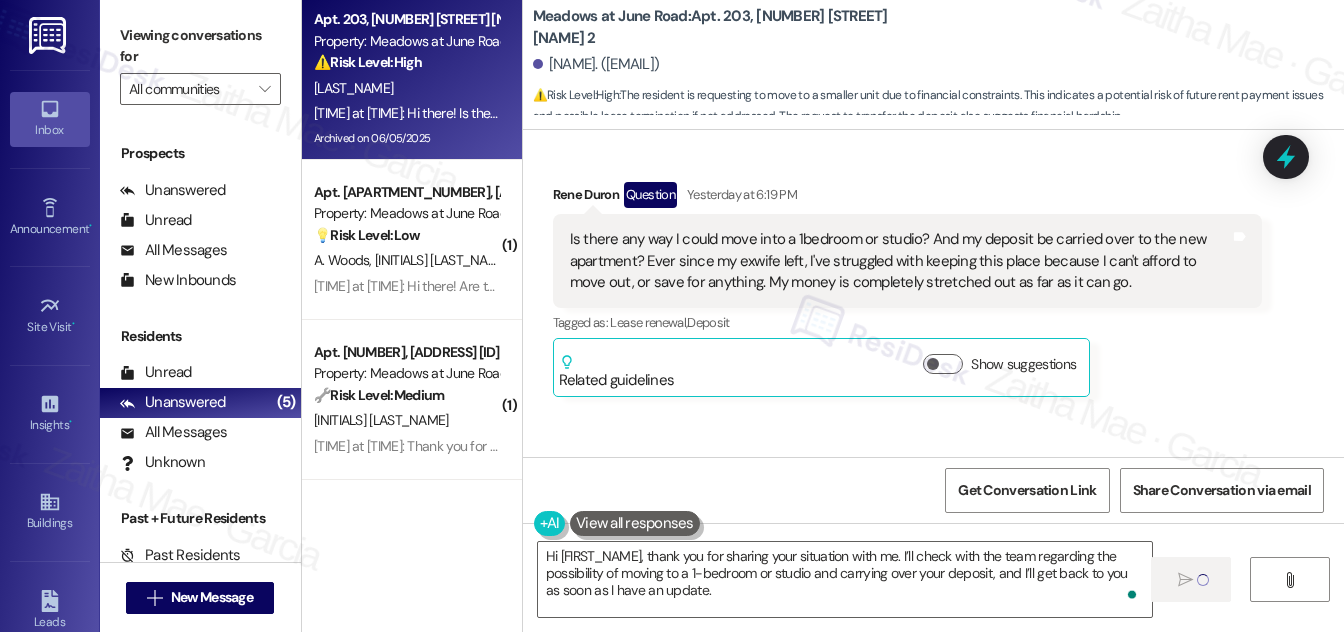 type 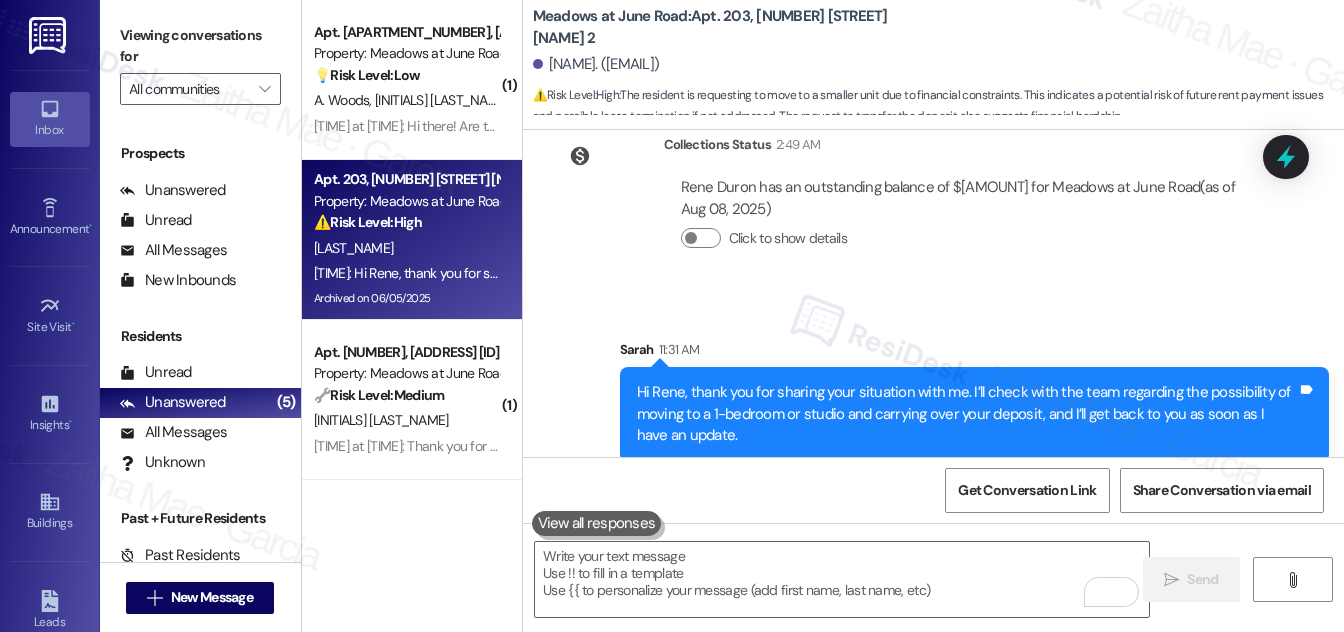 scroll, scrollTop: 3094, scrollLeft: 0, axis: vertical 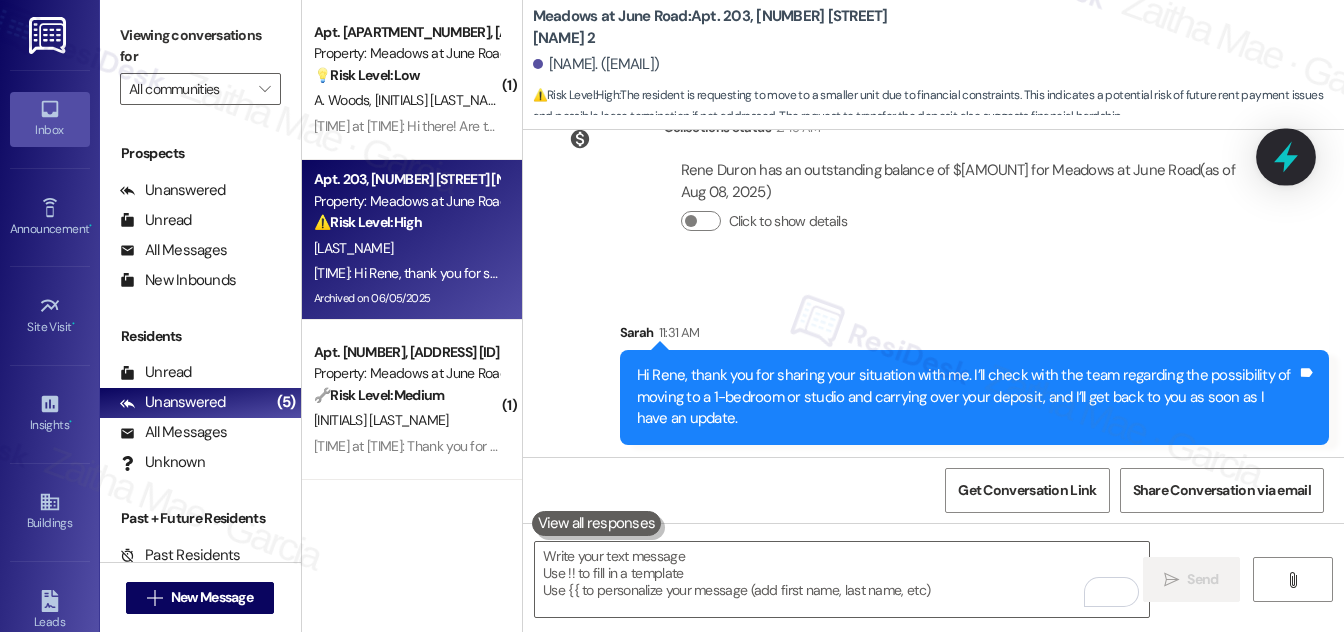 click 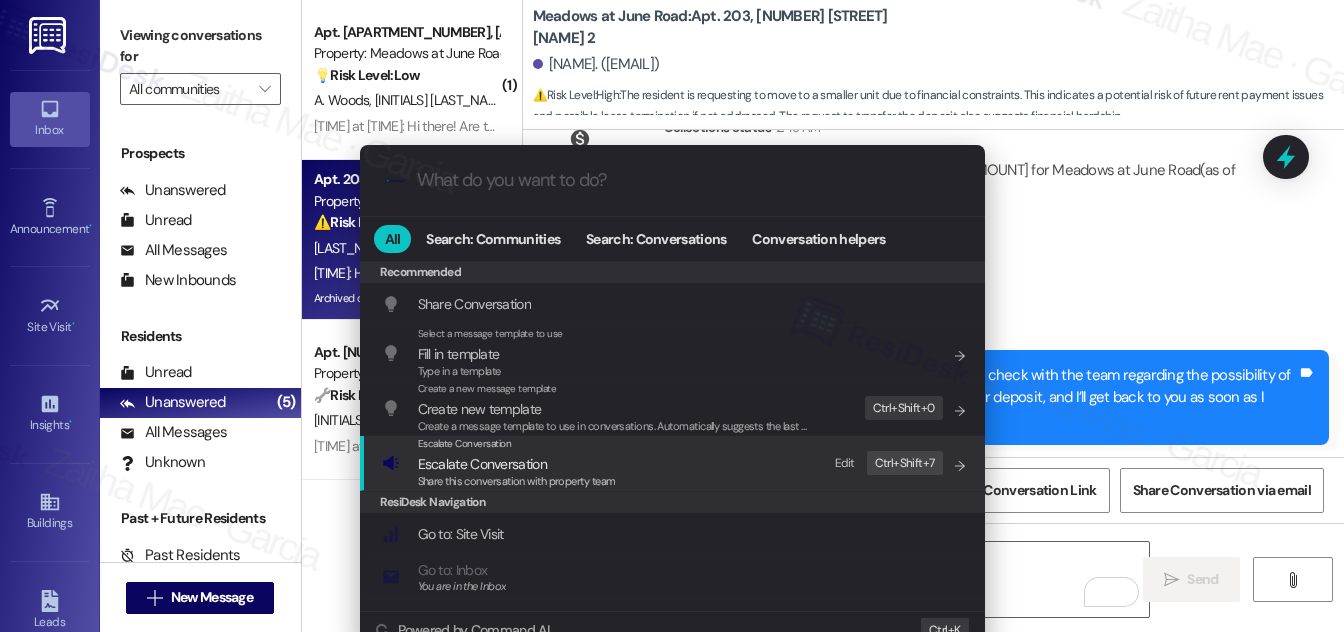 click on "Escalate Conversation" at bounding box center (482, 464) 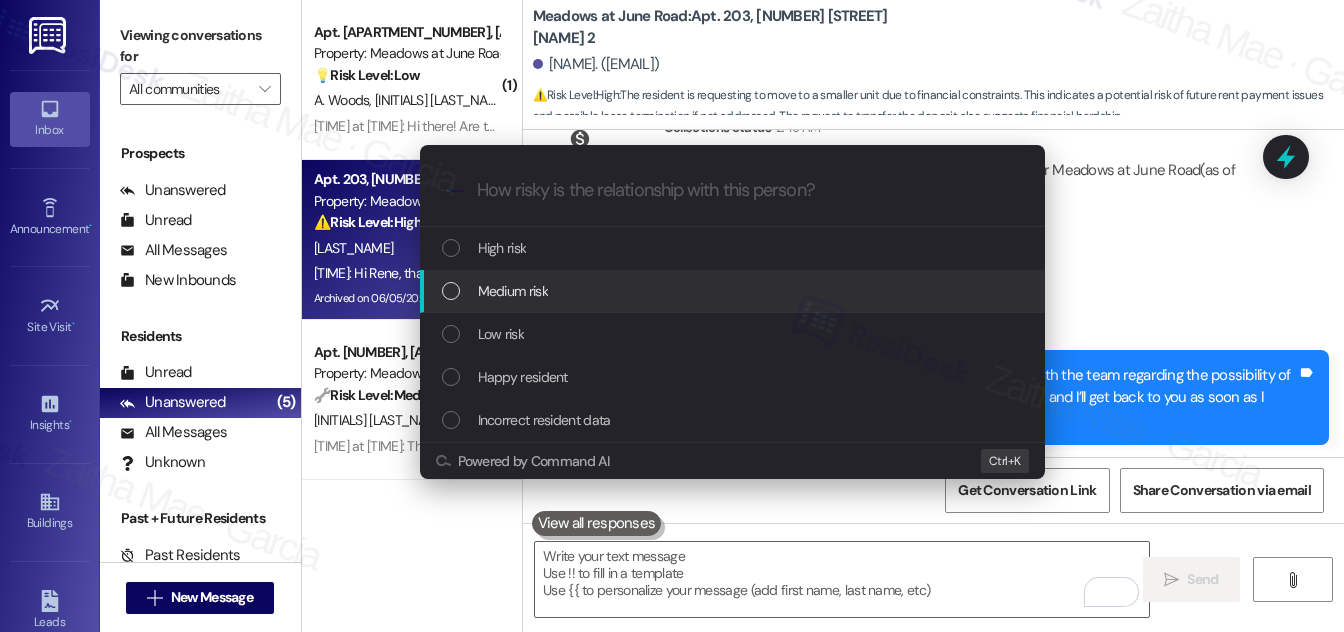 click on "Medium risk" at bounding box center [513, 291] 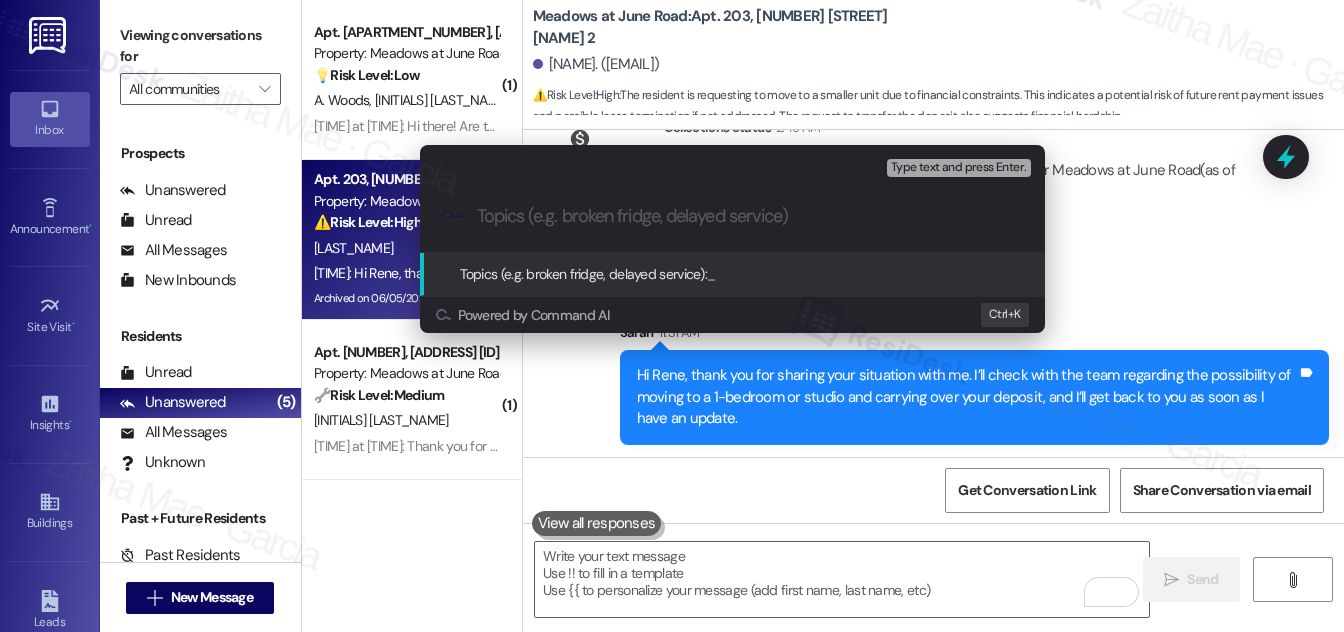 paste on "Inquiry About Moving to a Smaller Apartment" 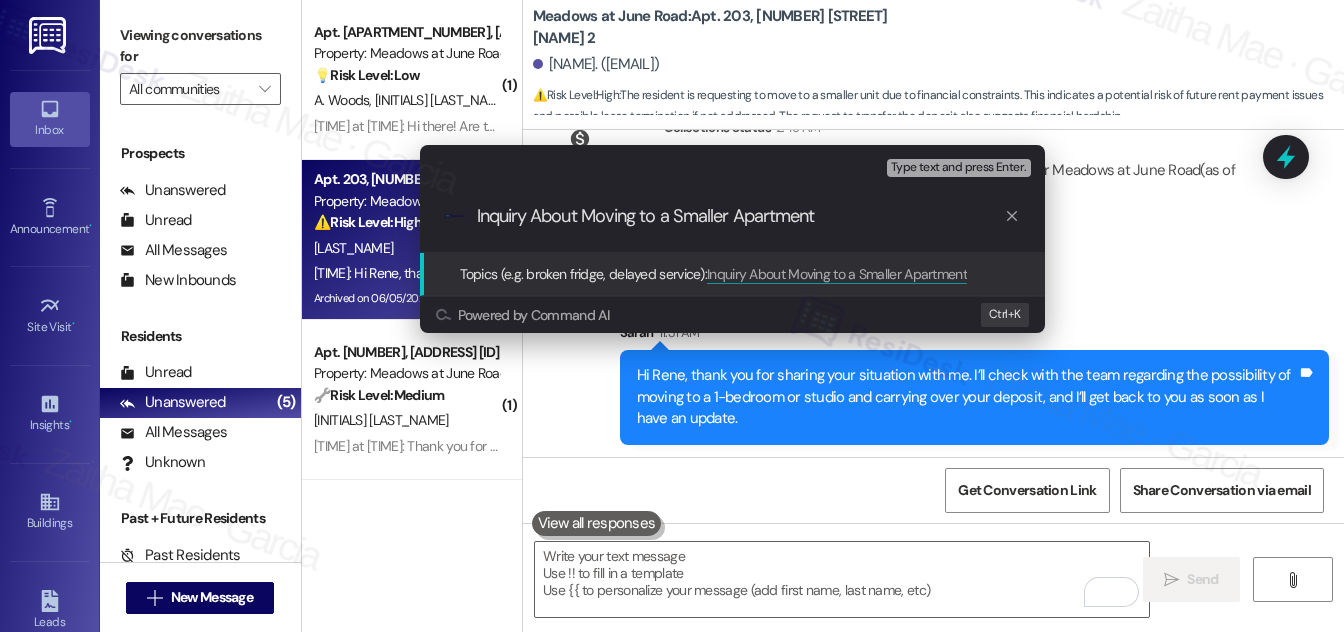 type 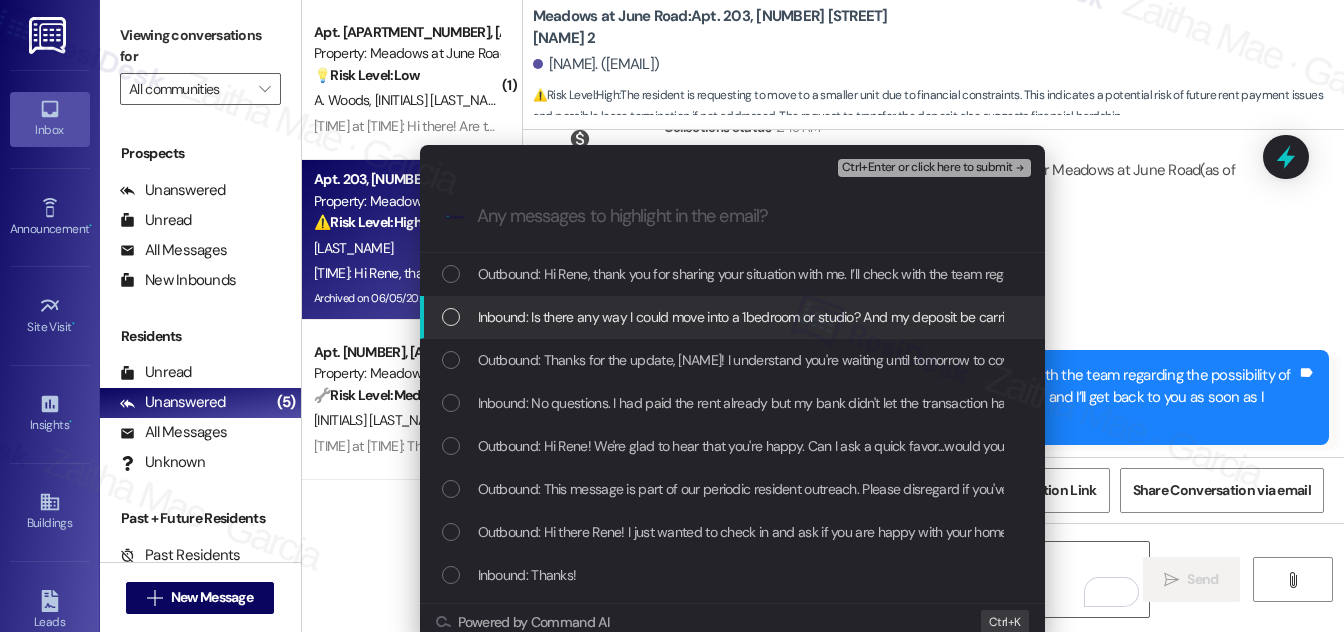 click at bounding box center [451, 317] 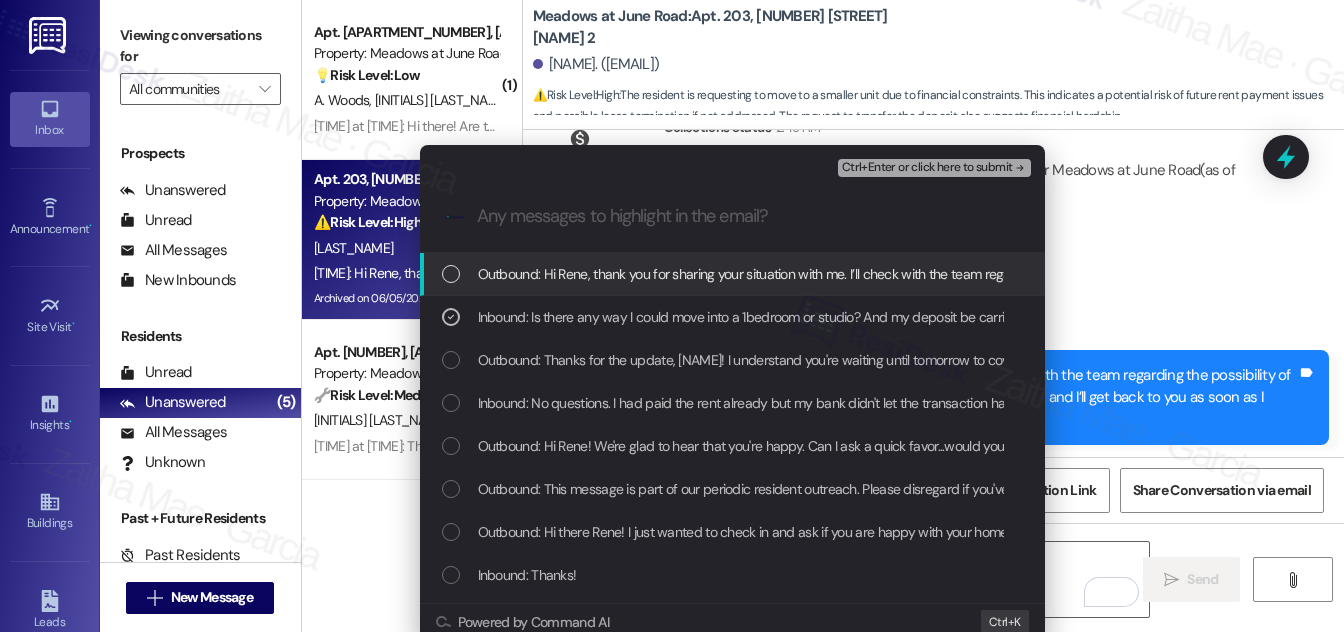 click on "Ctrl+Enter or click here to submit" at bounding box center [927, 168] 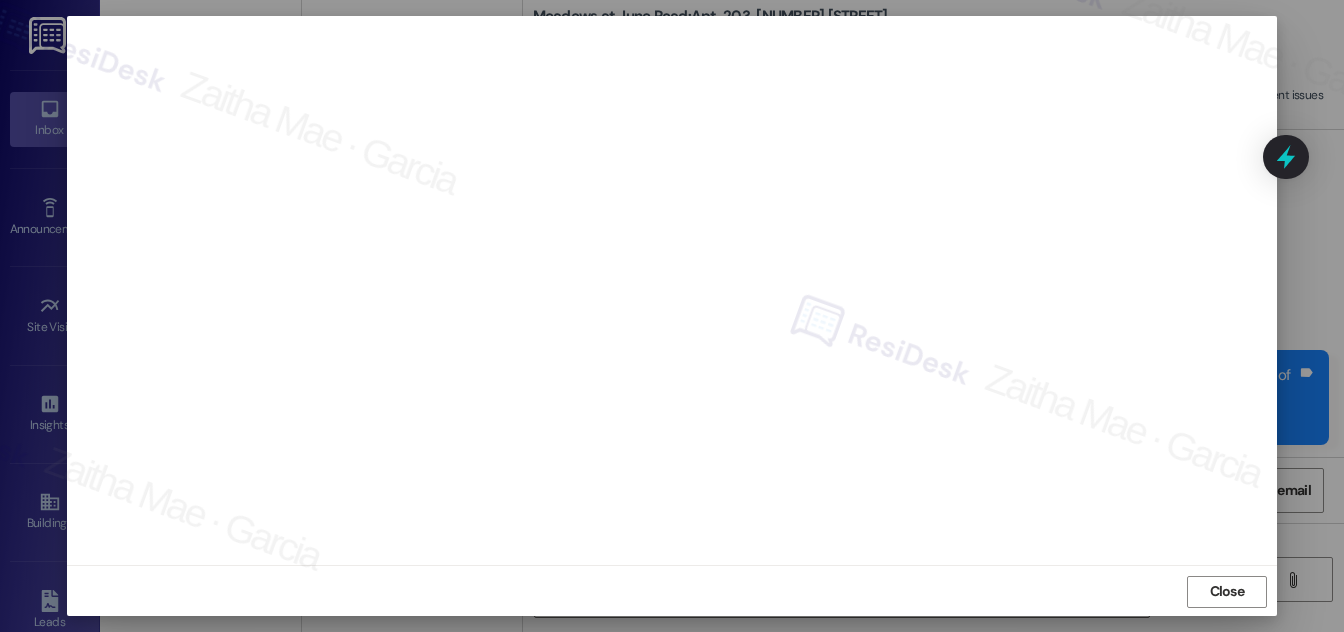 scroll, scrollTop: 21, scrollLeft: 0, axis: vertical 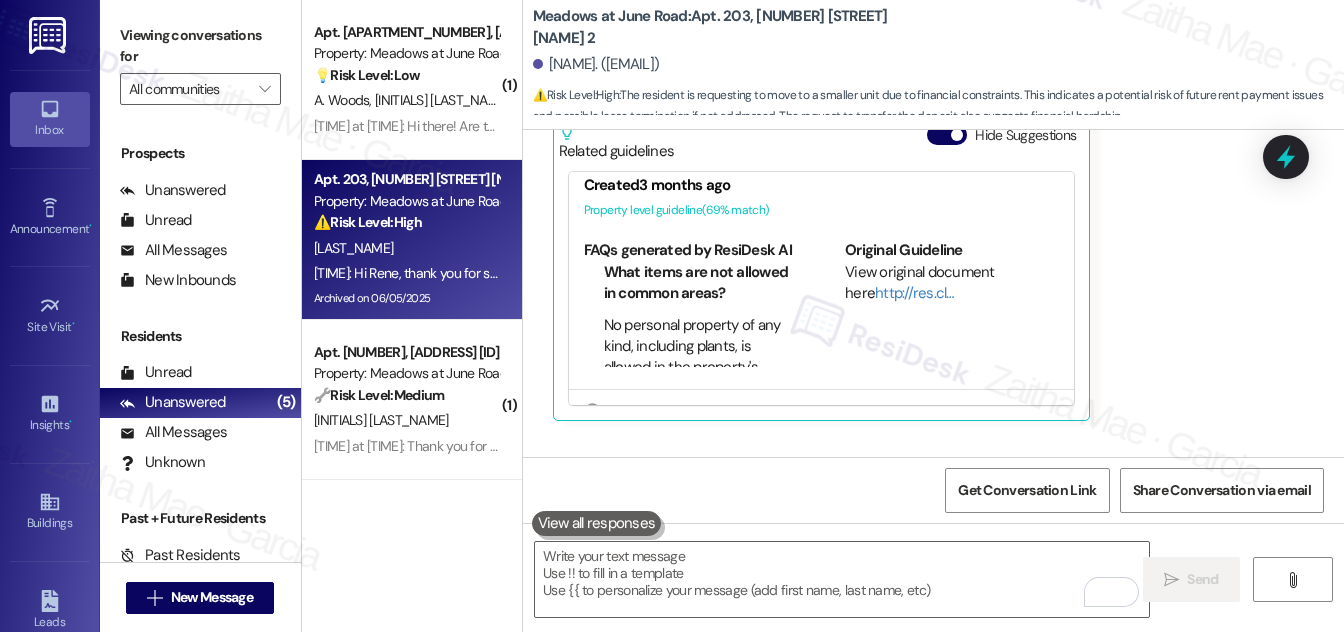 click on "Related guidelines Hide Suggestions" at bounding box center (822, 138) 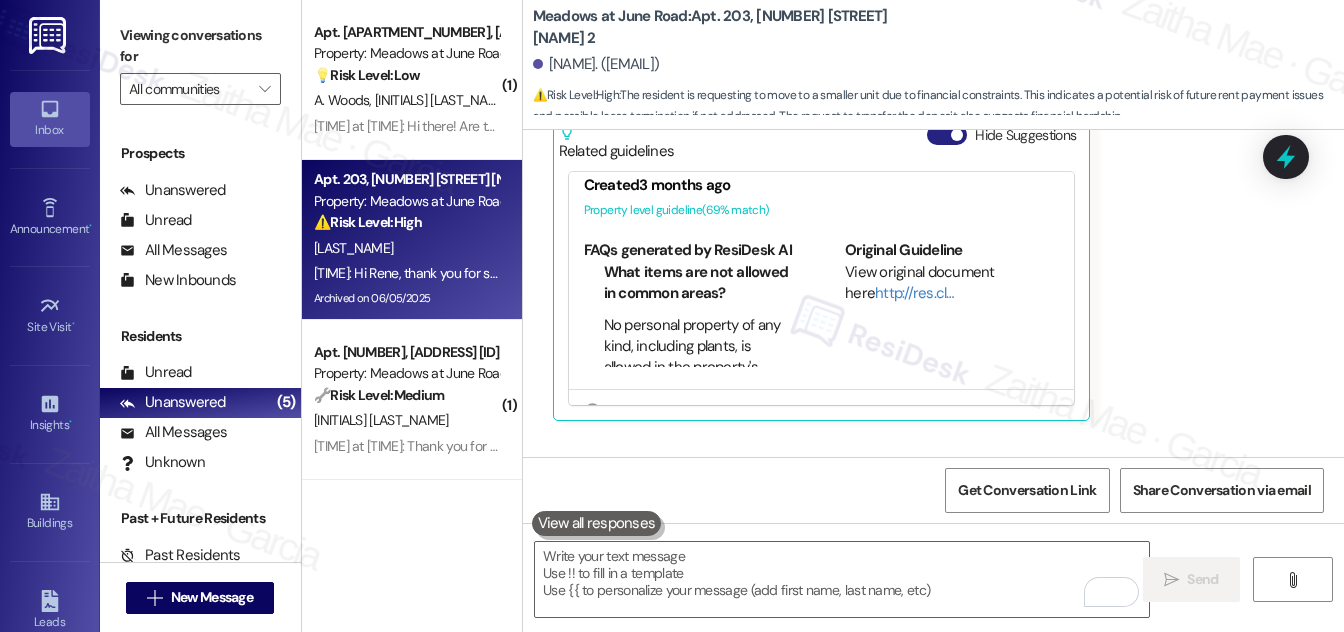 click on "Hide Suggestions" at bounding box center [947, 135] 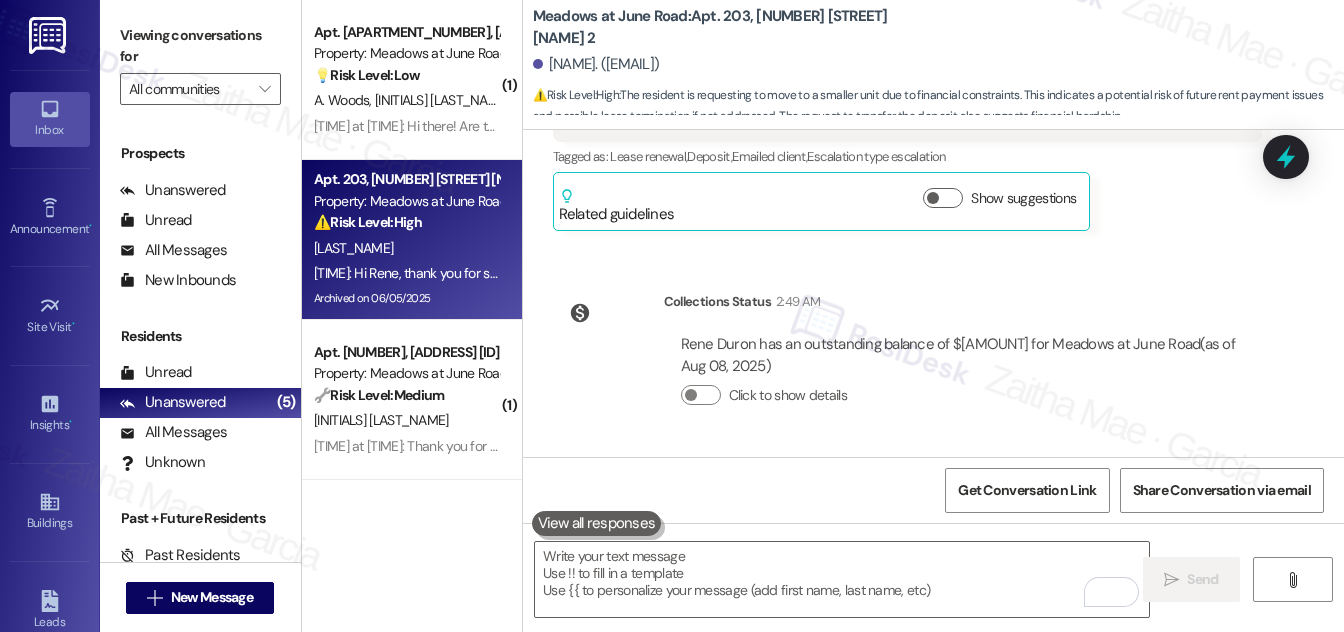 scroll, scrollTop: 2892, scrollLeft: 0, axis: vertical 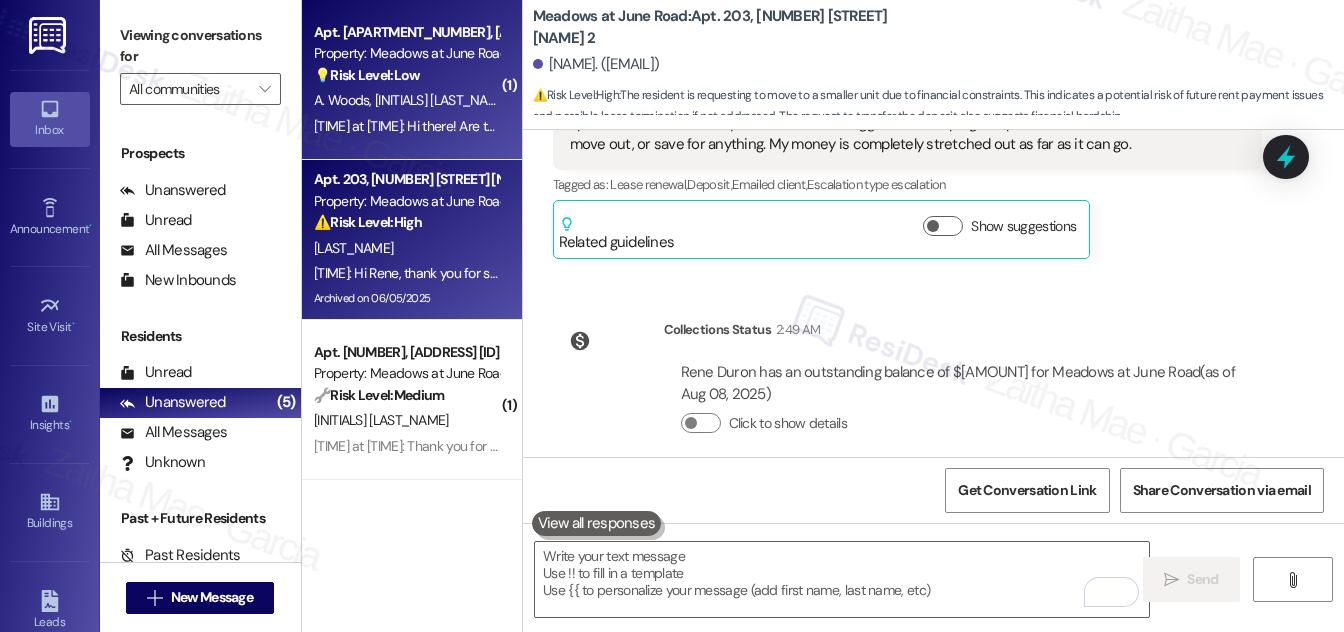click on "Apt. 201, [NUMBER] [STREET] [NAME] 2 Property: Meadows at June Road 💡 Risk Level: Low The resident is inquiring about the availability of fobs for pickup. This is a non-essential request related to amenity access." at bounding box center [406, 54] 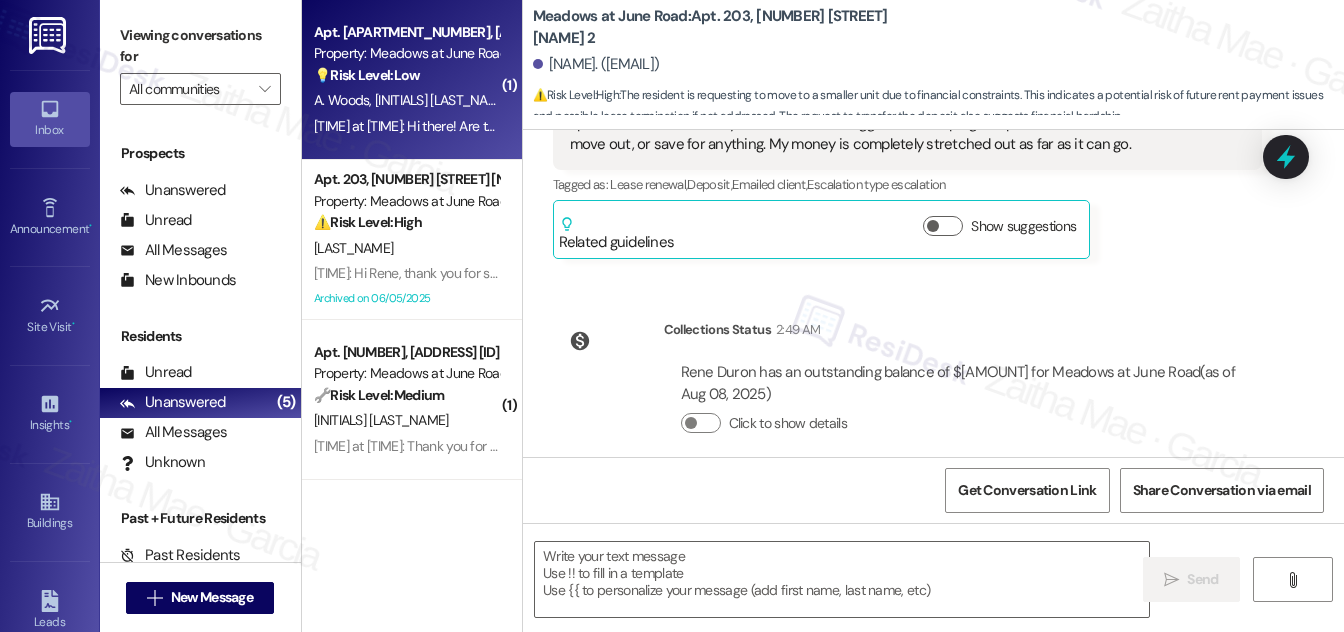 type on "Fetching suggested responses. Please feel free to read through the conversation in the meantime." 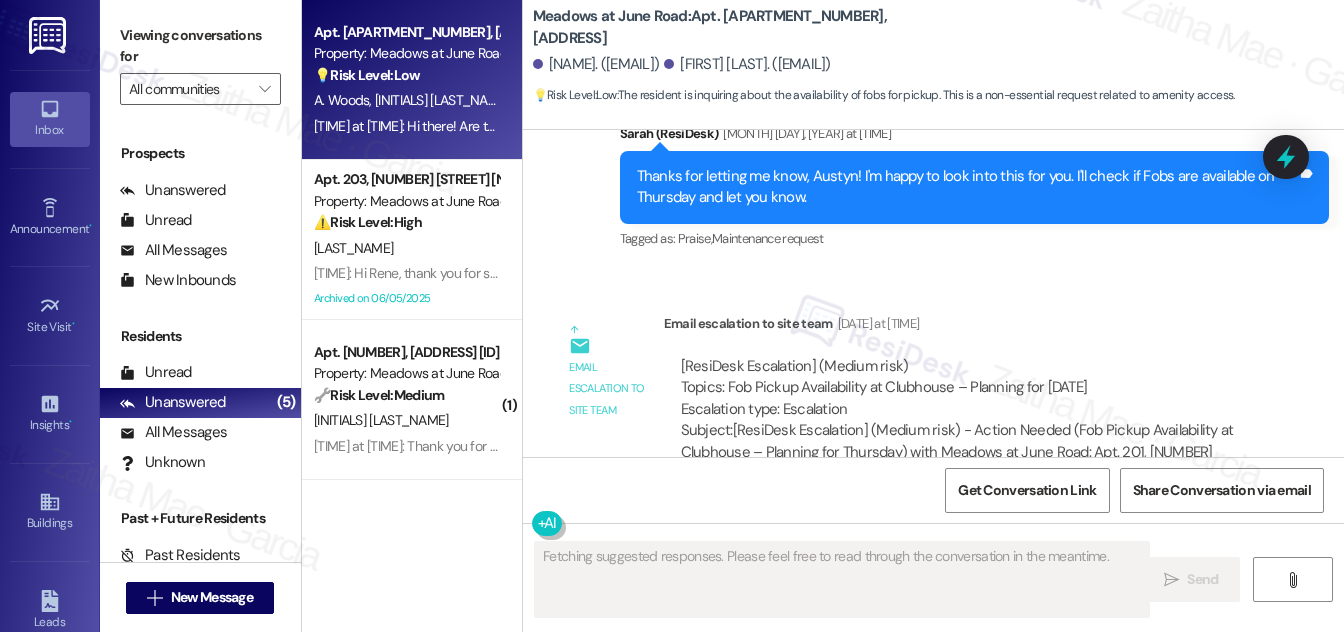 scroll, scrollTop: 10486, scrollLeft: 0, axis: vertical 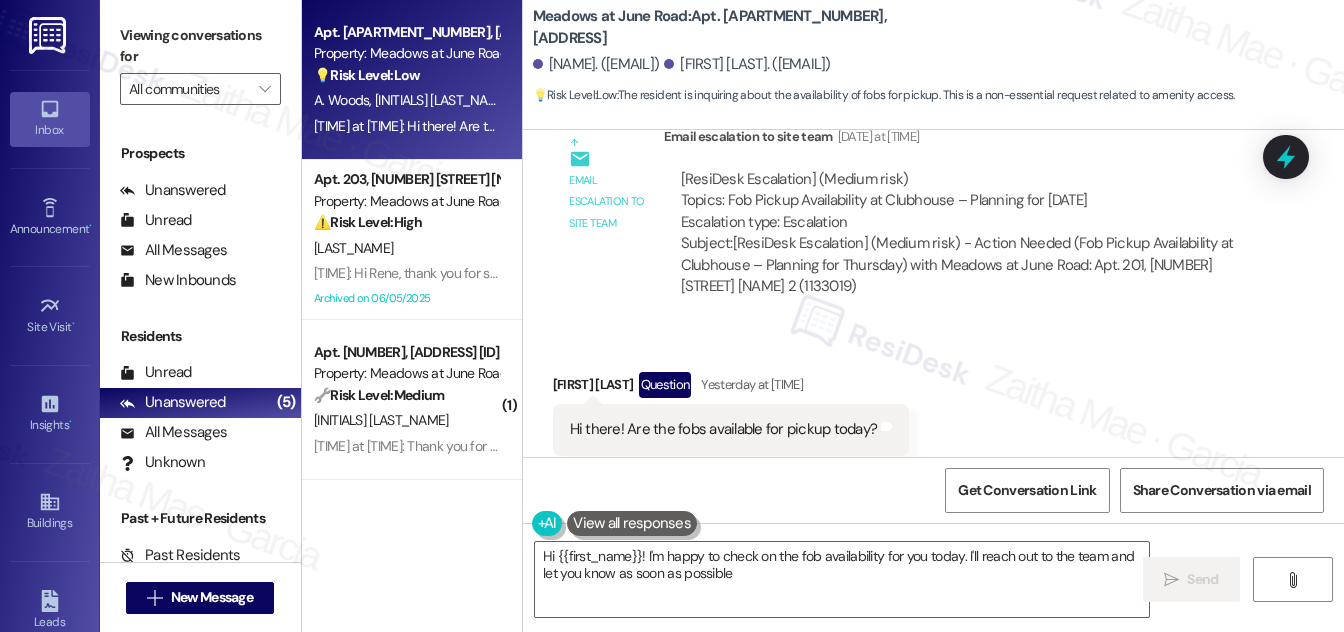 type on "Hi {{first_name}}! I'm happy to check on the fob availability for you today. I'll reach out to the team and let you know as soon as possible!" 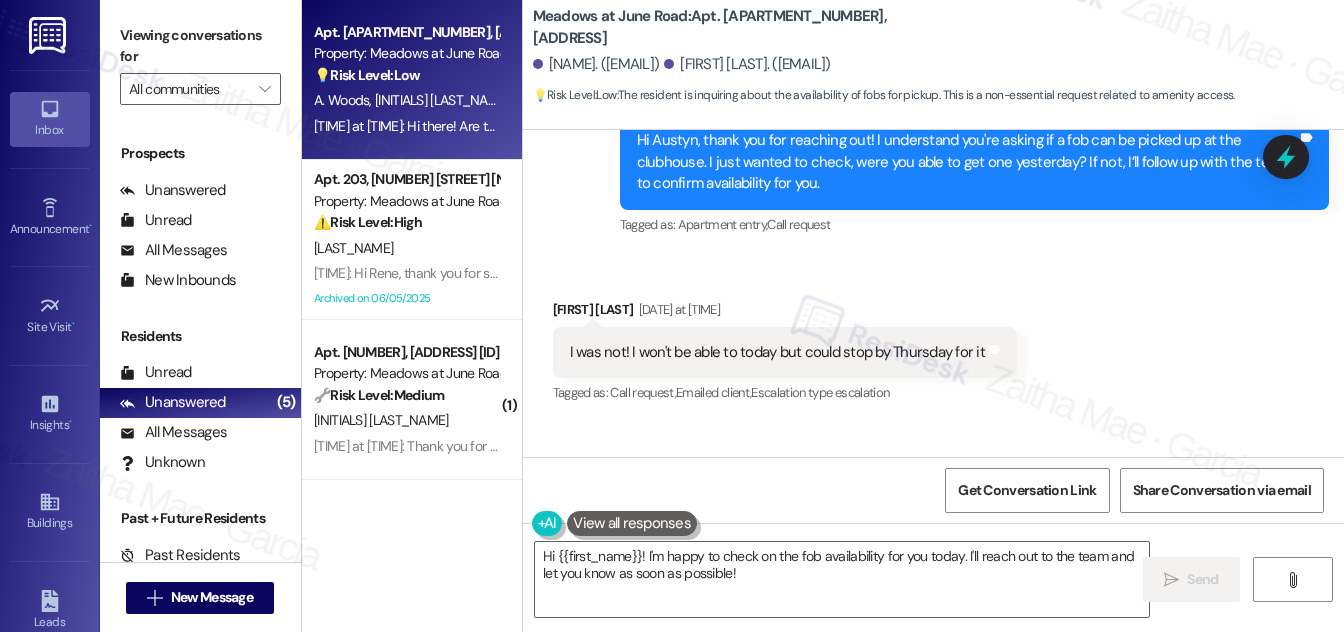 scroll, scrollTop: 9965, scrollLeft: 0, axis: vertical 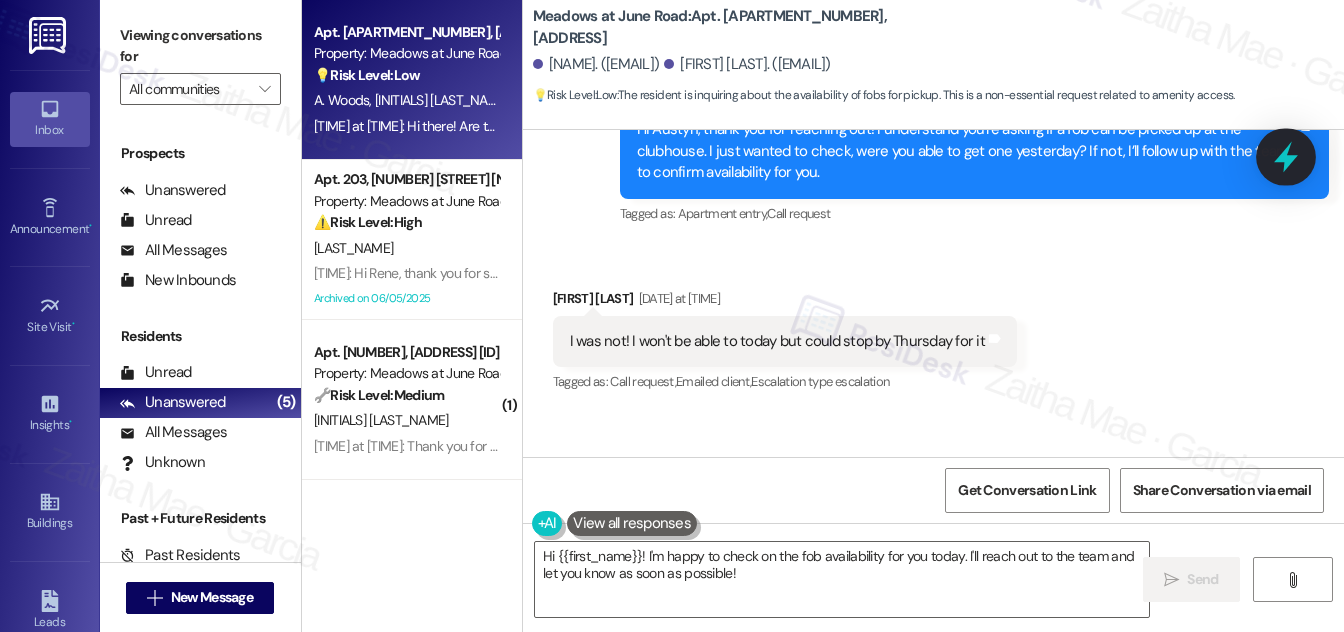 click 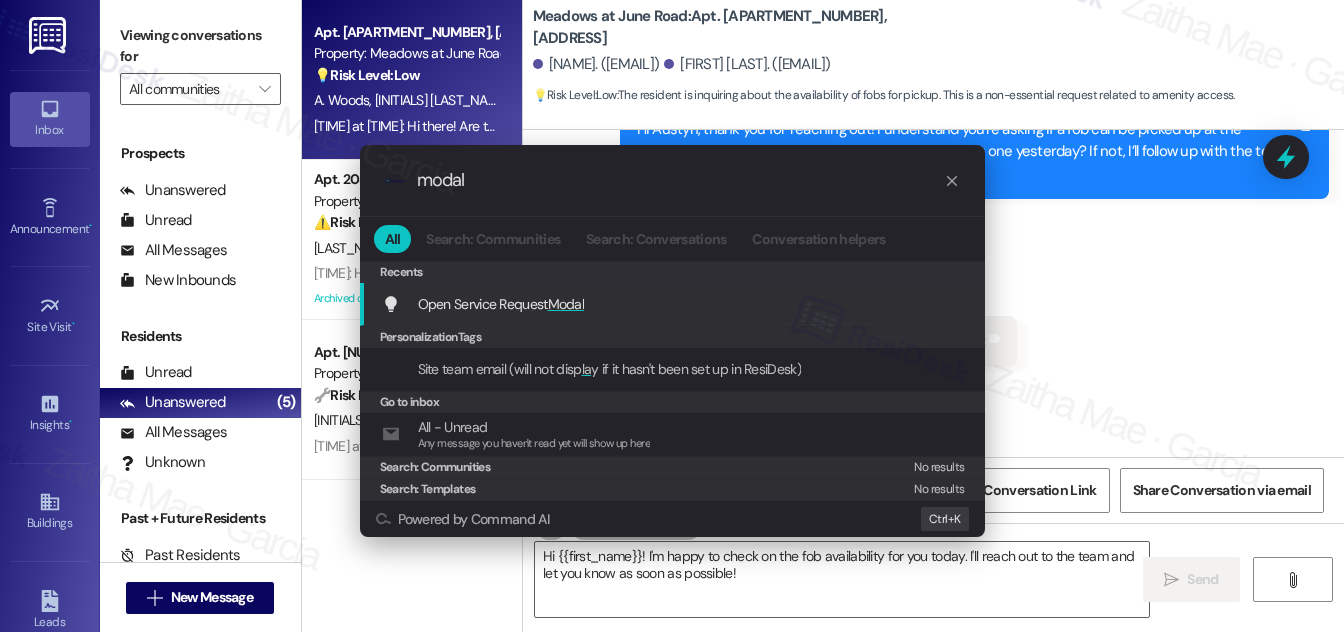 type on "modal" 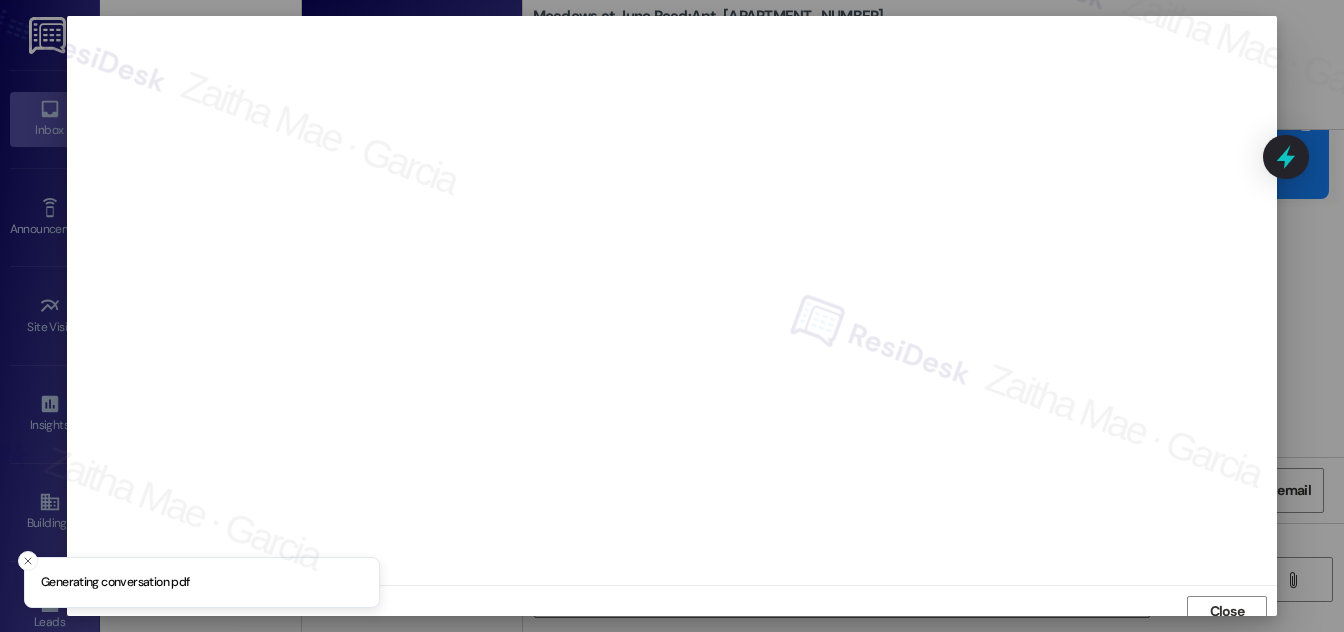 scroll, scrollTop: 11, scrollLeft: 0, axis: vertical 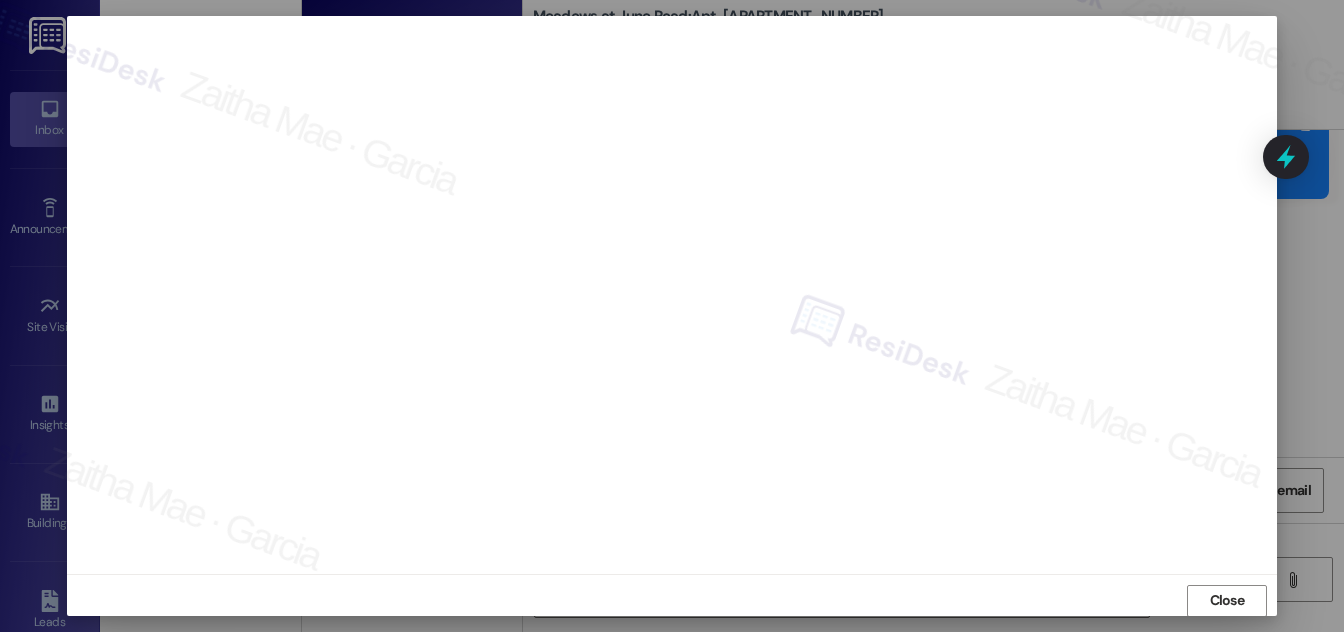 click on "Close" at bounding box center (1227, 600) 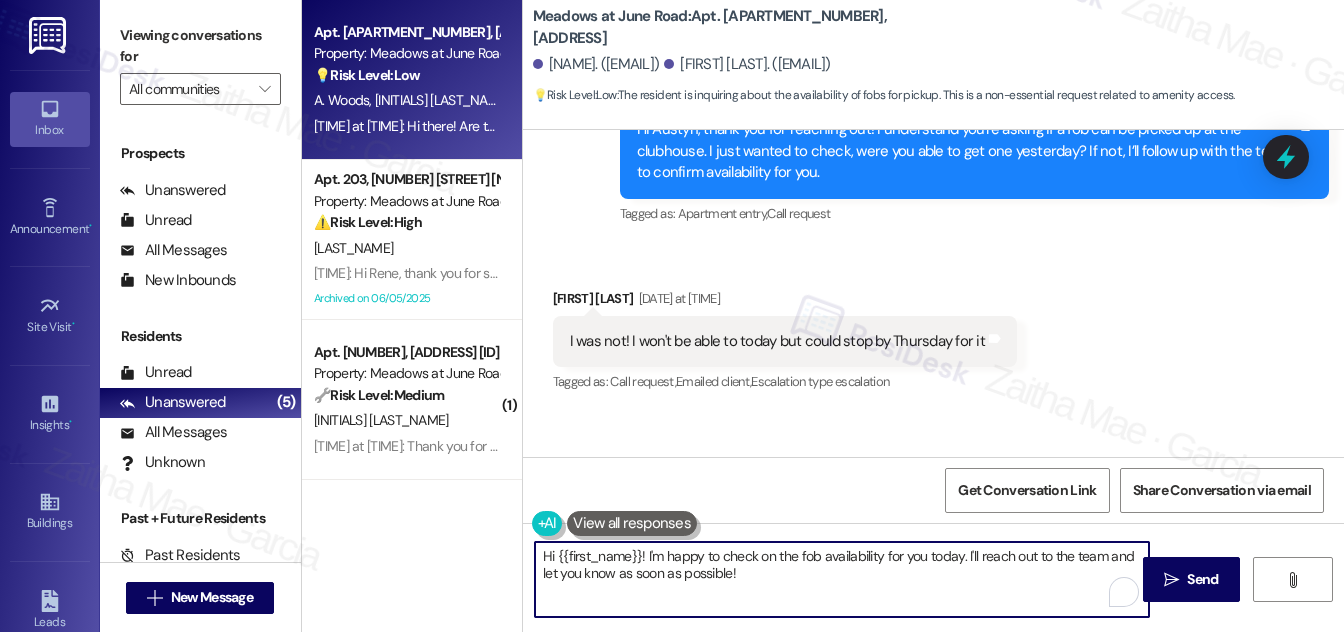 drag, startPoint x: 646, startPoint y: 555, endPoint x: 771, endPoint y: 586, distance: 128.78665 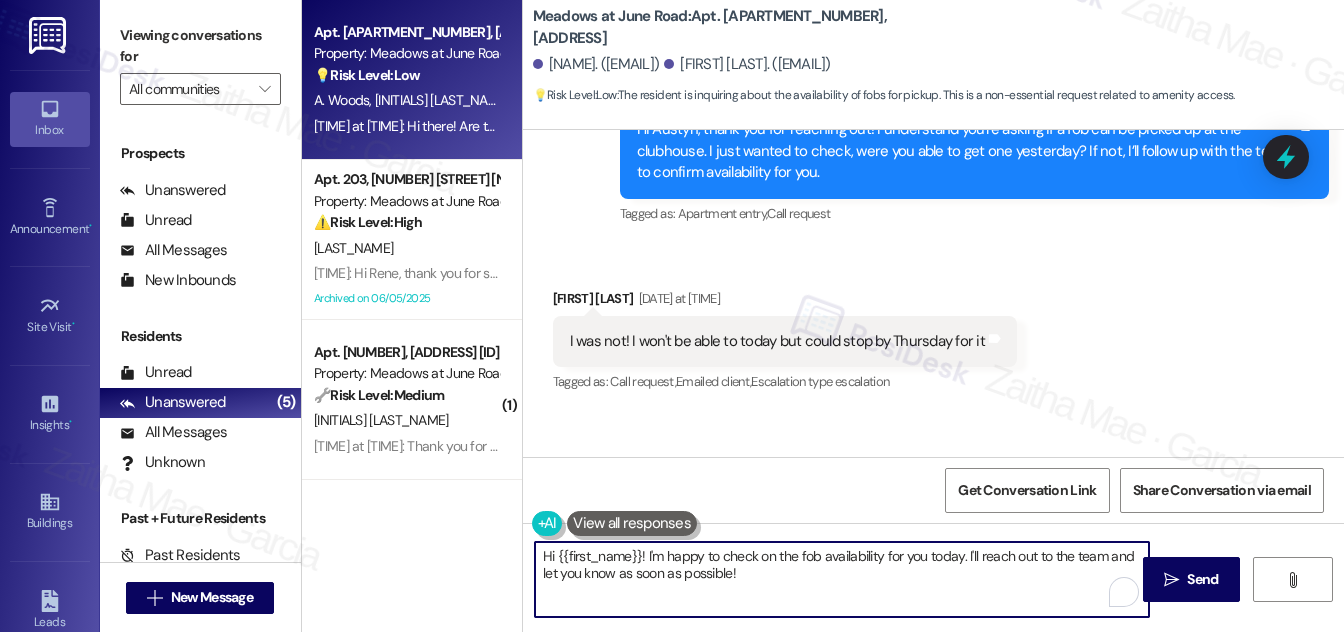 click on "Hi {{first_name}}! I'm happy to check on the fob availability for you today. I'll reach out to the team and let you know as soon as possible!" at bounding box center (842, 579) 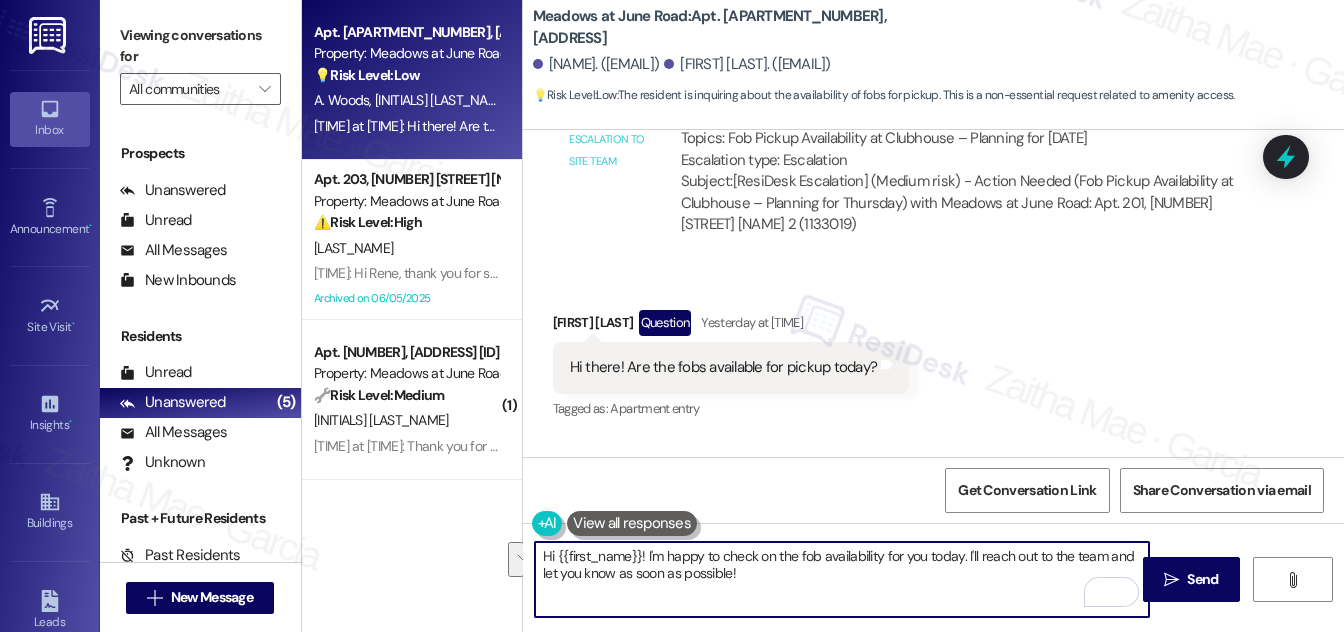 scroll, scrollTop: 10692, scrollLeft: 0, axis: vertical 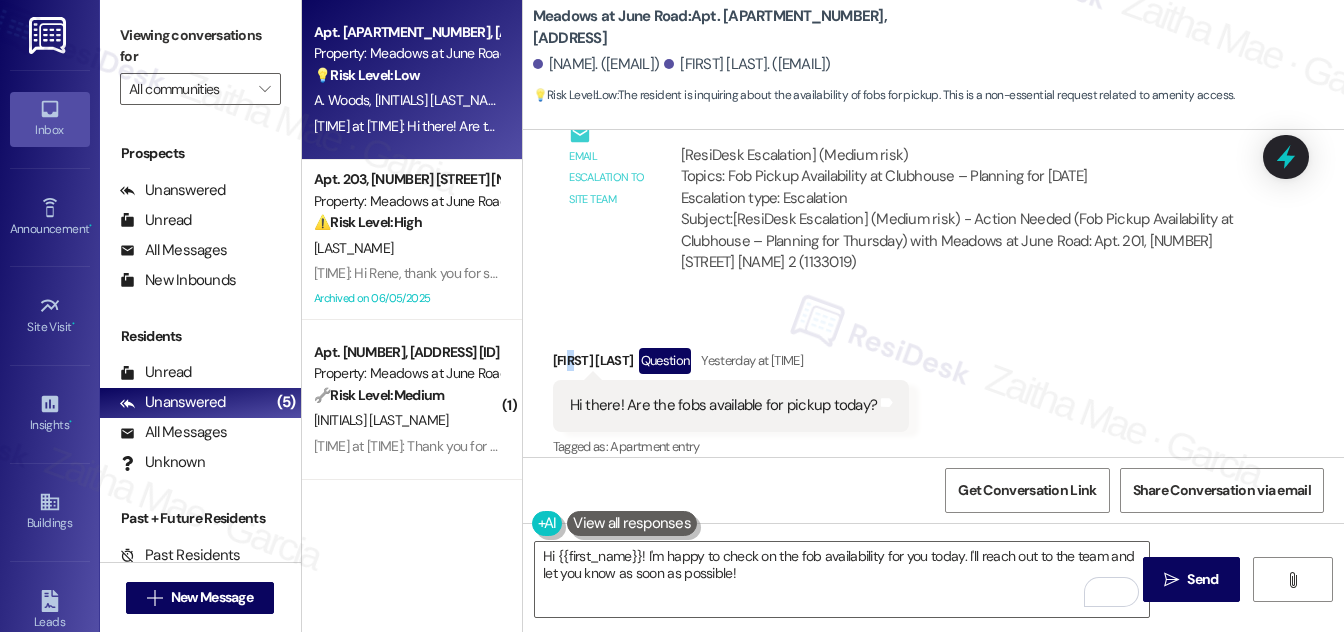 drag, startPoint x: 599, startPoint y: 292, endPoint x: 575, endPoint y: 263, distance: 37.64306 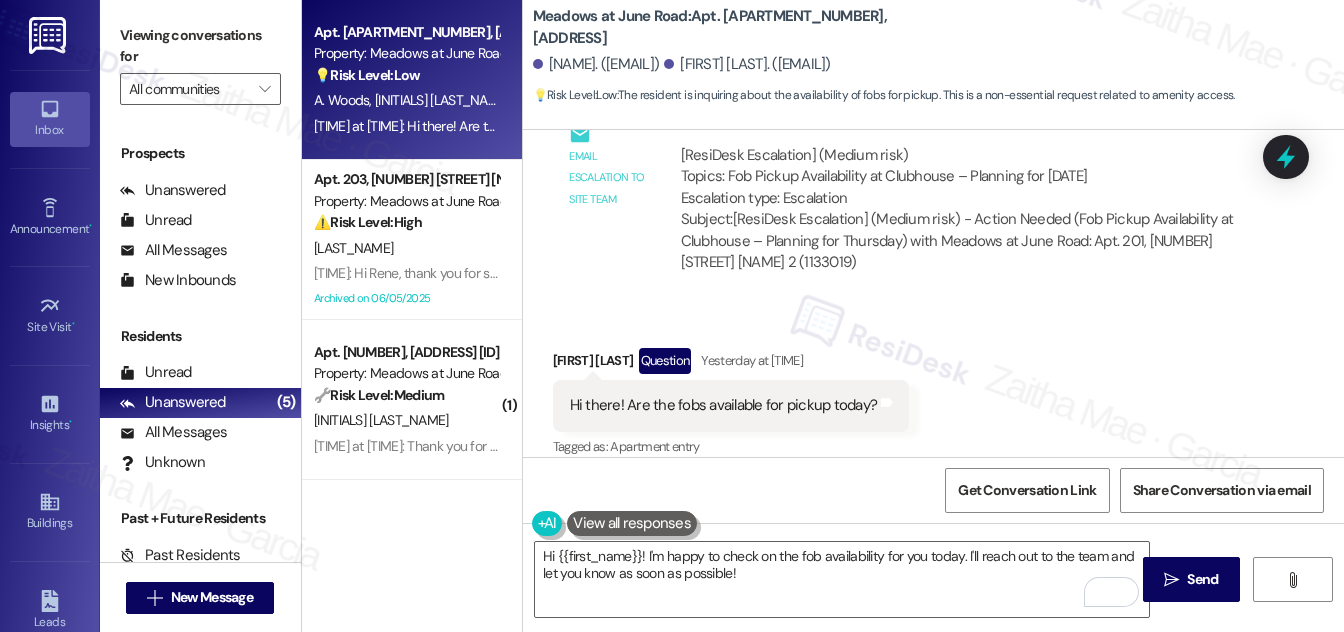 click on "[FIRST_NAME] [LAST_NAME] Question [TIME] at [TIME]" at bounding box center [731, 364] 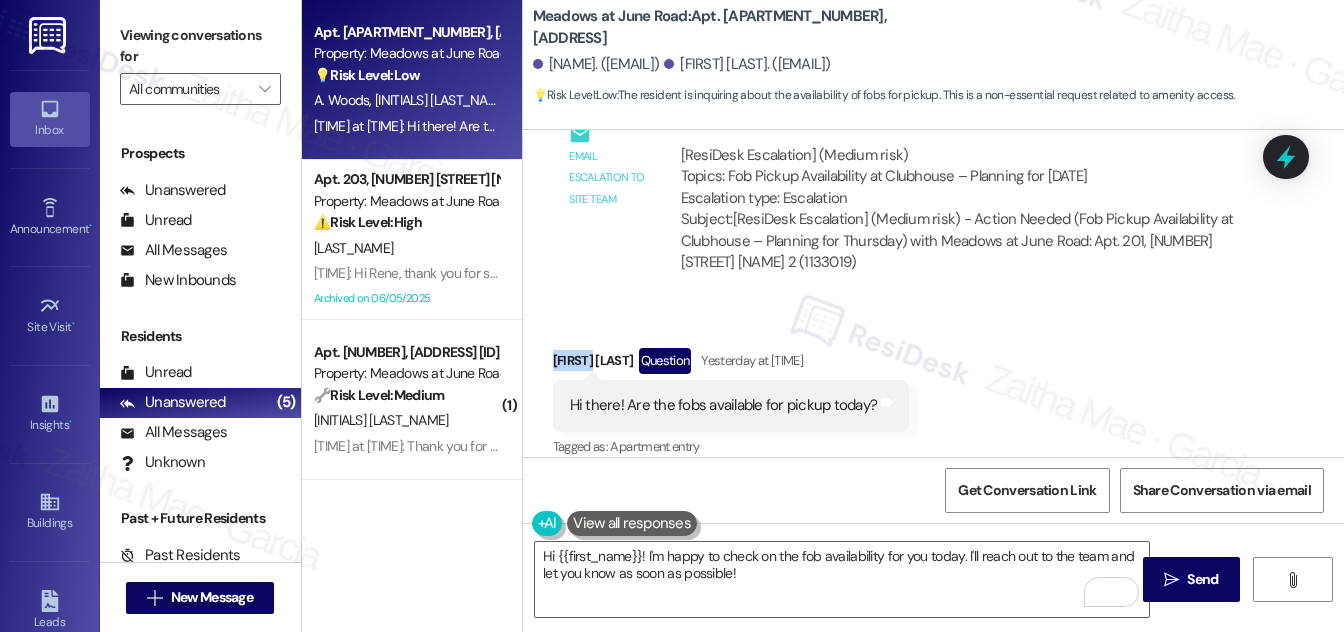 click on "[FIRST_NAME] [LAST_NAME] Question [TIME] at [TIME]" at bounding box center (731, 364) 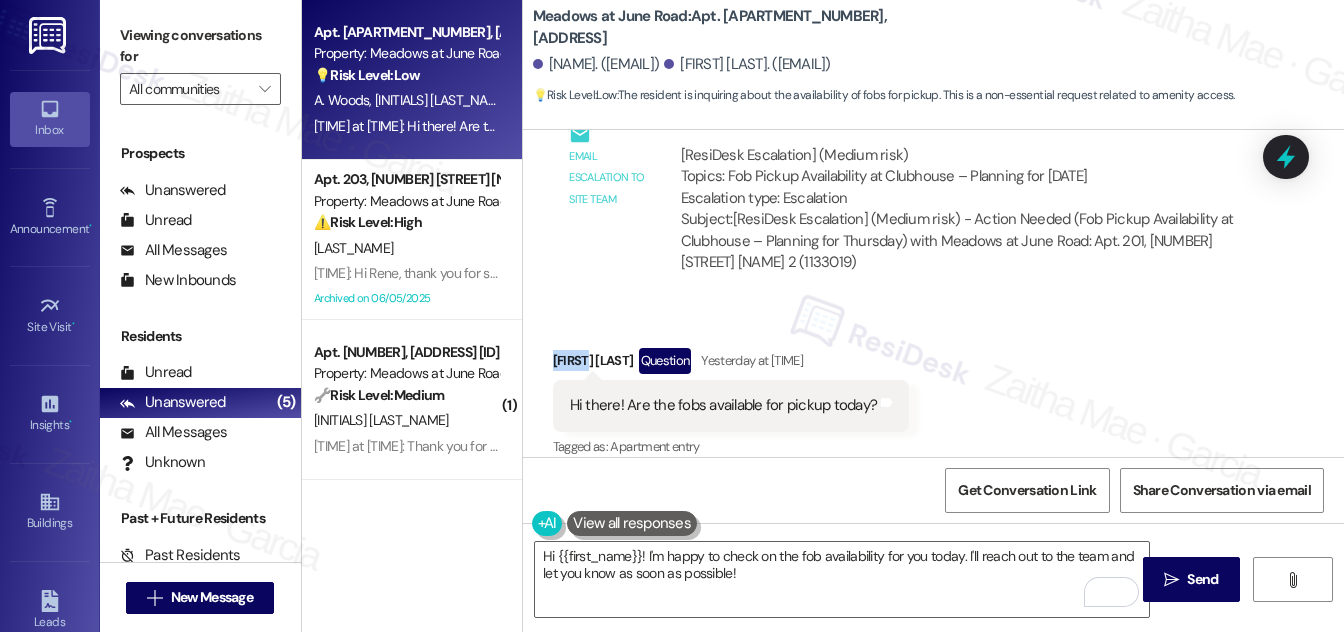 copy on "Austyn" 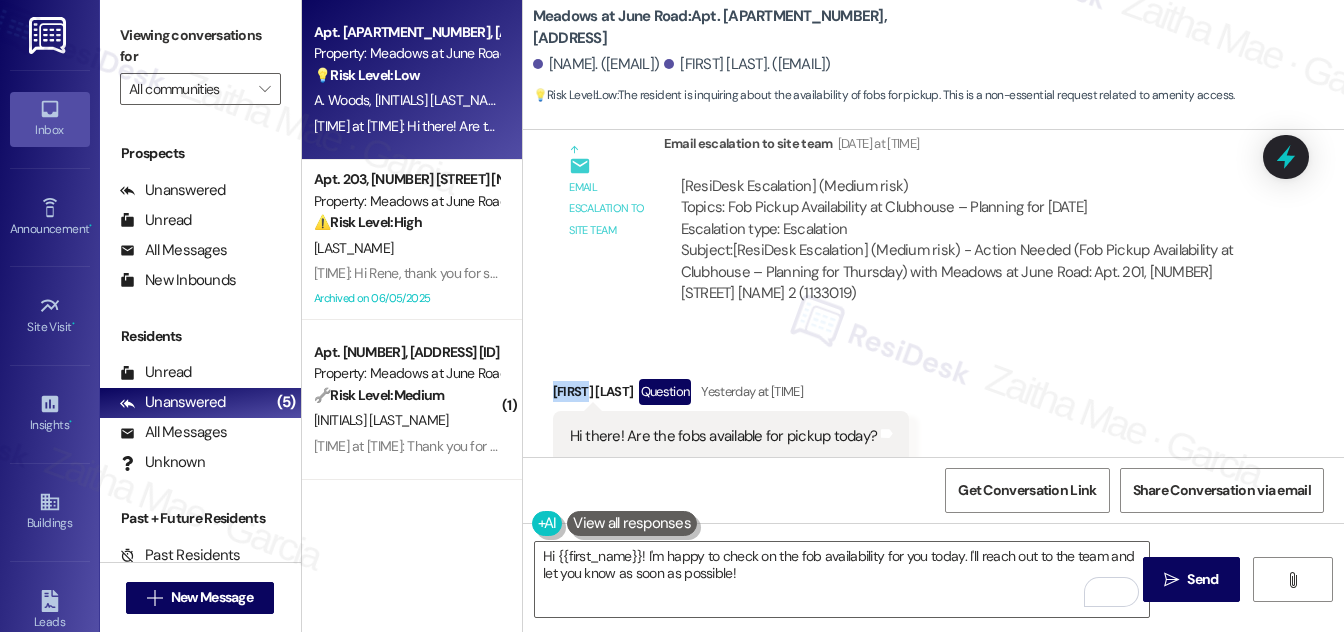 scroll, scrollTop: 10601, scrollLeft: 0, axis: vertical 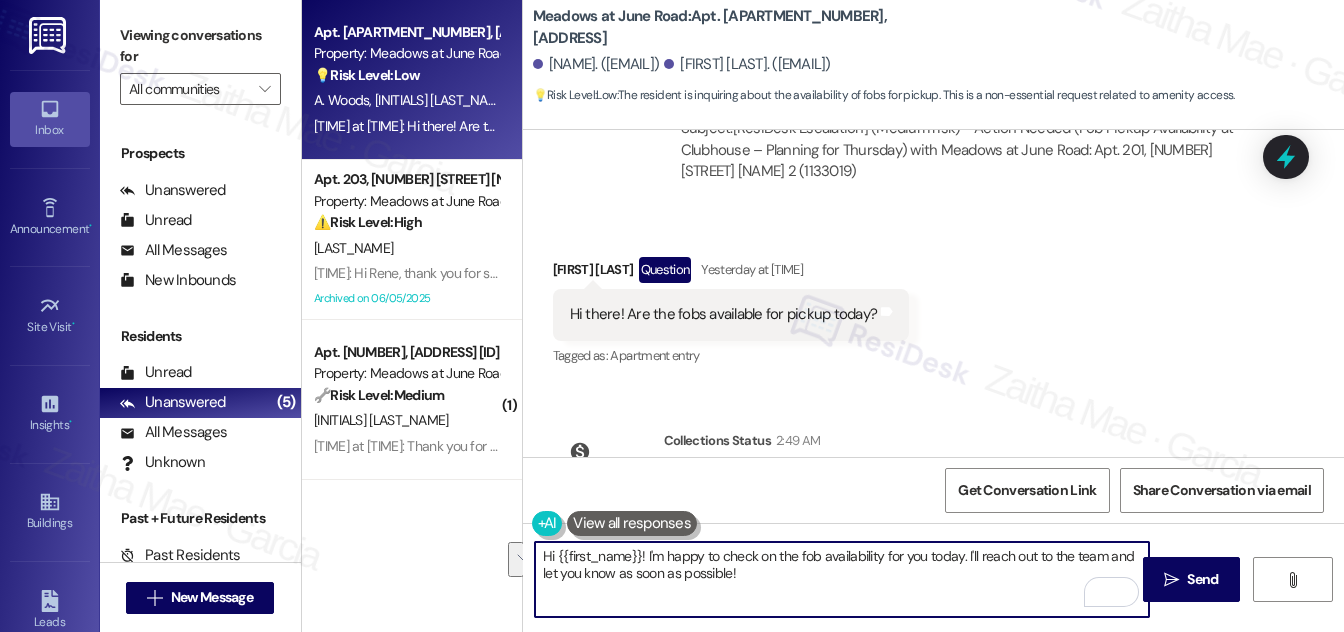 drag, startPoint x: 557, startPoint y: 554, endPoint x: 765, endPoint y: 572, distance: 208.77739 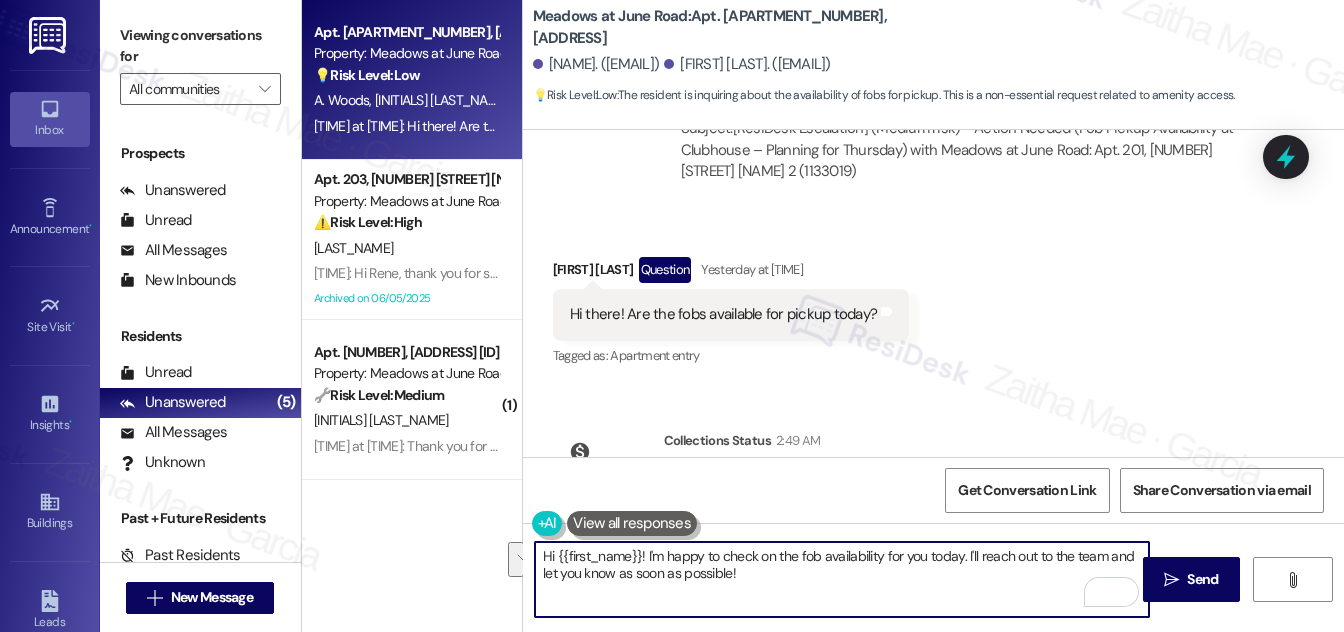 click on "Hi {{first_name}}! I'm happy to check on the fob availability for you today. I'll reach out to the team and let you know as soon as possible!" at bounding box center [842, 579] 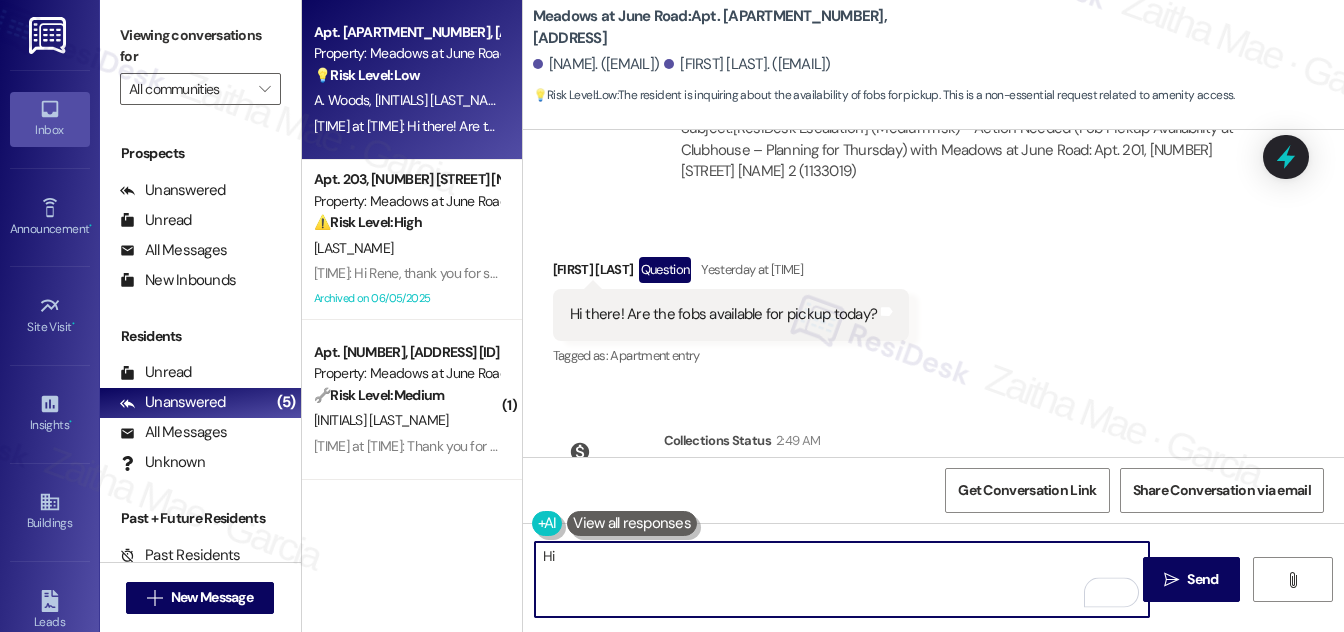 paste on "Austyn" 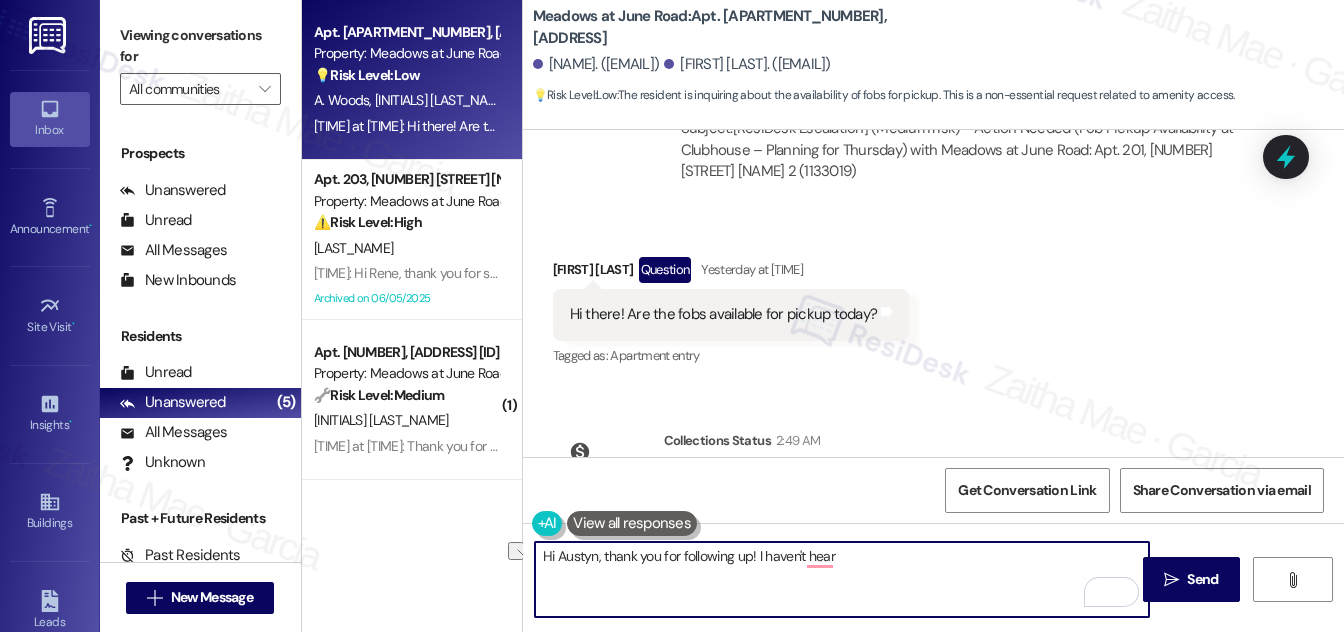 drag, startPoint x: 757, startPoint y: 556, endPoint x: 920, endPoint y: 566, distance: 163.30646 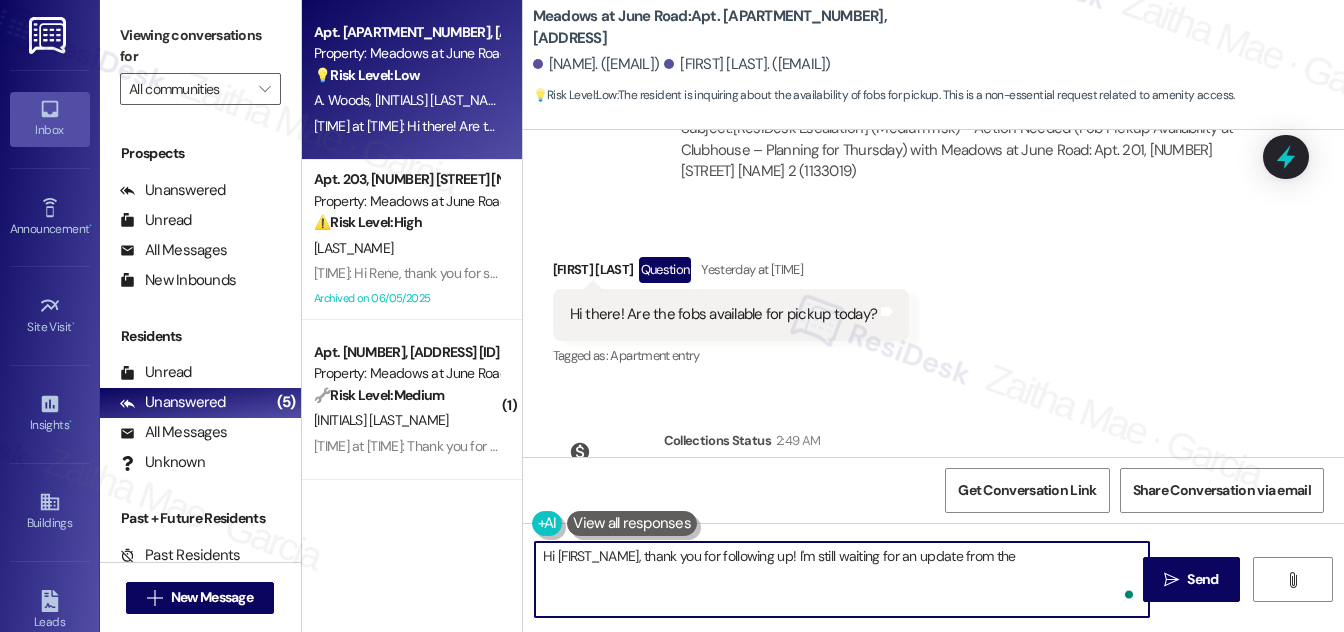 click on "Hi [FIRST_NAME], thank you for following up! I'm still waiting for an update from the" at bounding box center [842, 579] 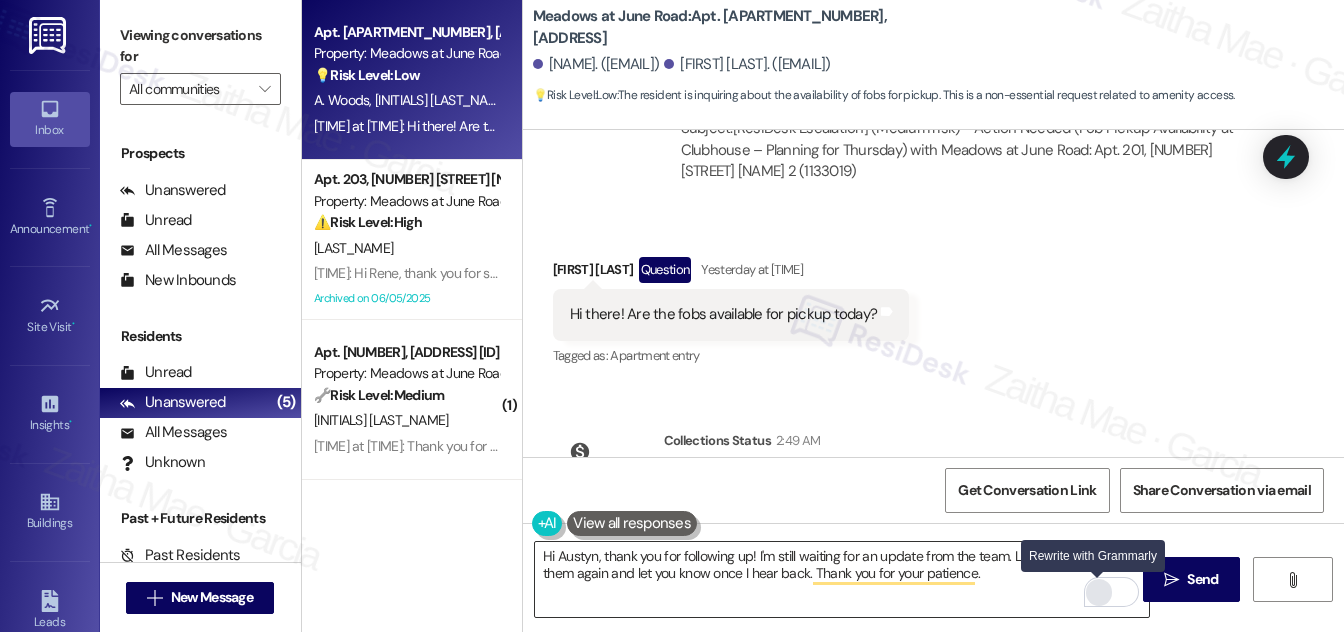 click at bounding box center [1099, 592] 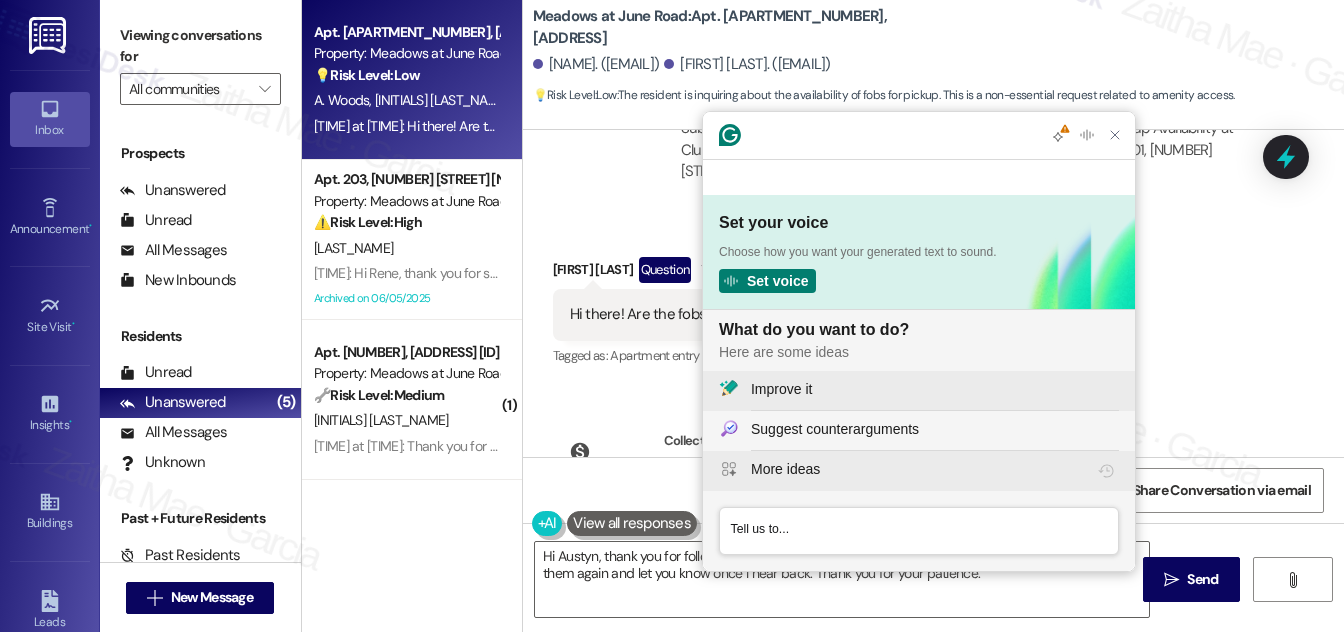 scroll, scrollTop: 0, scrollLeft: 0, axis: both 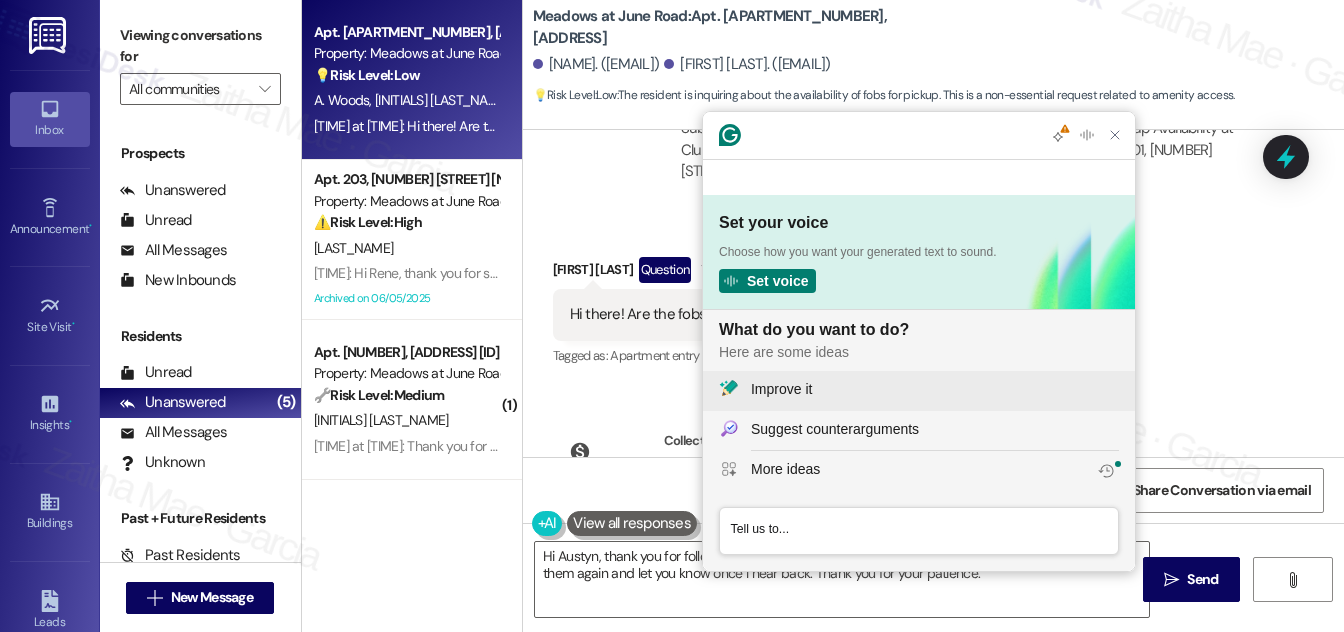 click on "Improve it" 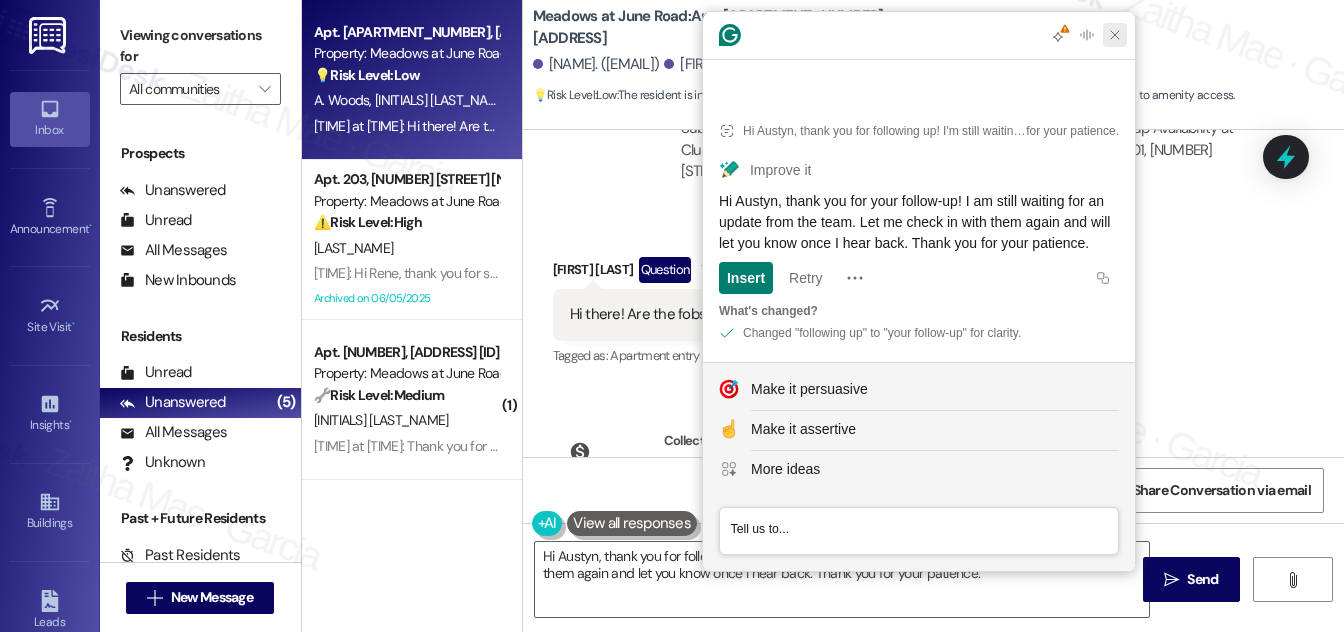 click 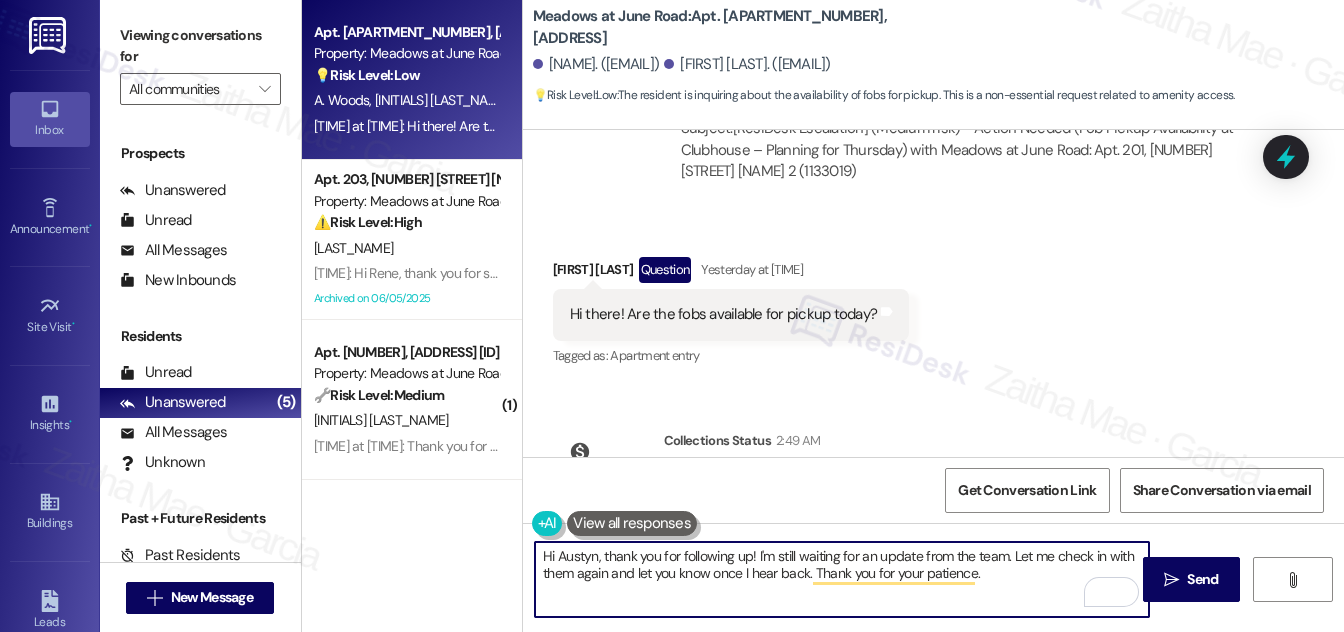 click on "Hi Austyn, thank you for following up! I'm still waiting for an update from the team. Let me check in with them again and let you know once I hear back. Thank you for your patience." at bounding box center [842, 579] 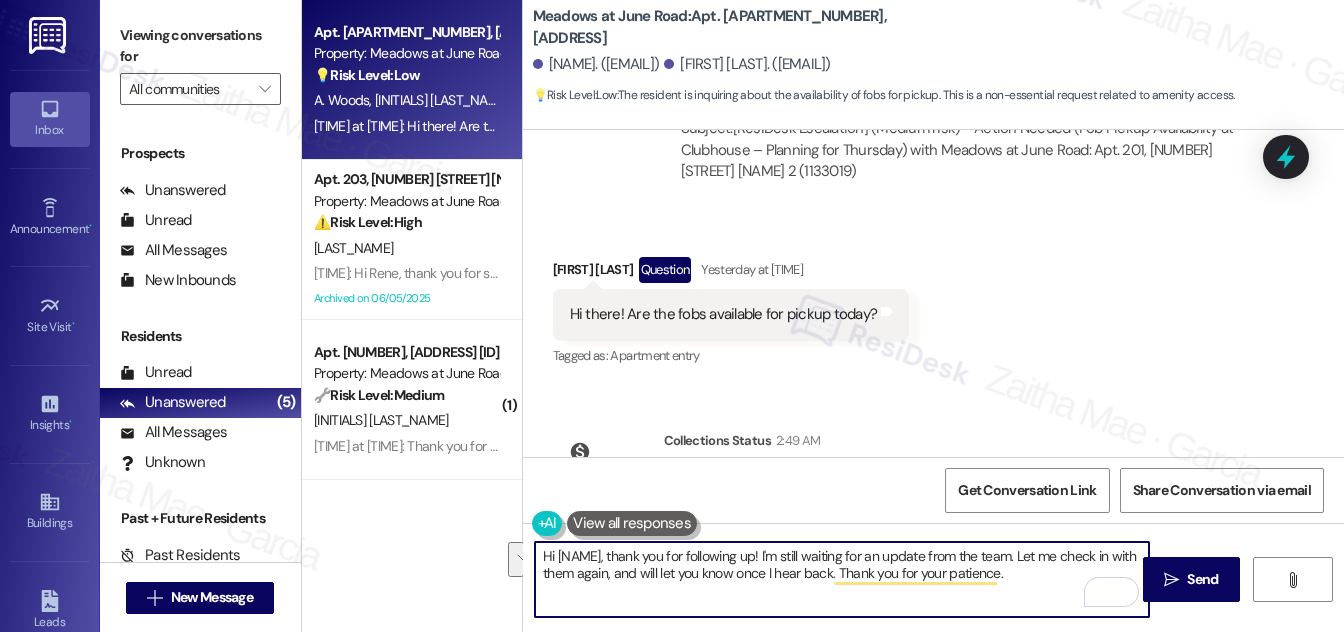 drag, startPoint x: 536, startPoint y: 554, endPoint x: 1029, endPoint y: 582, distance: 493.7945 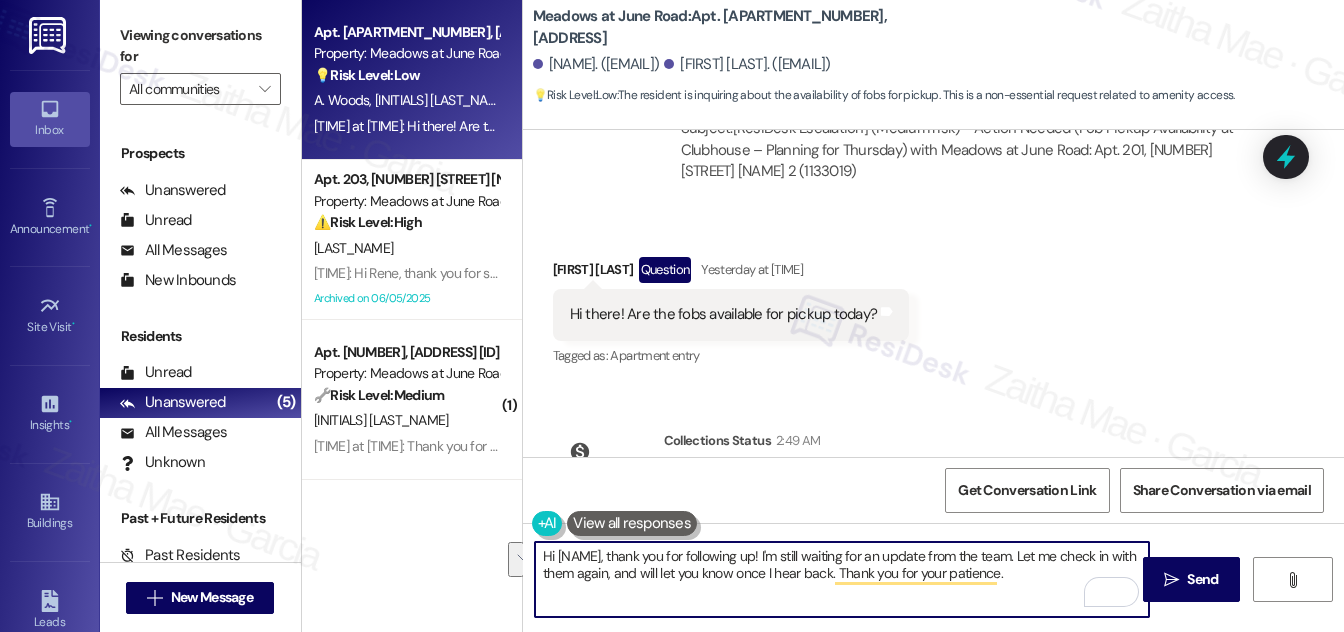 click on "Hi [NAME], thank you for following up! I'm still waiting for an update from the team. Let me check in with them again, and will let you know once I hear back. Thank you for your patience." at bounding box center (842, 579) 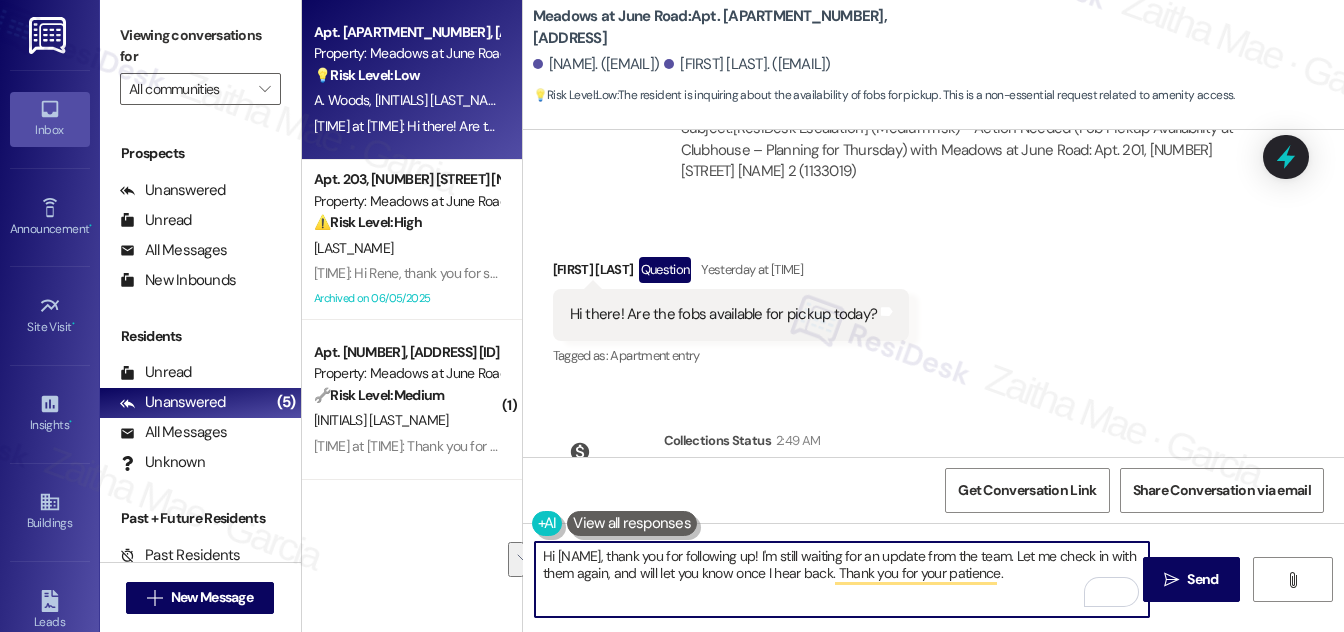 type on "Hi [NAME], thank you for following up! I'm still waiting for an update from the team. Let me check in with them again, and will let you know once I hear back. Thank you for your patience." 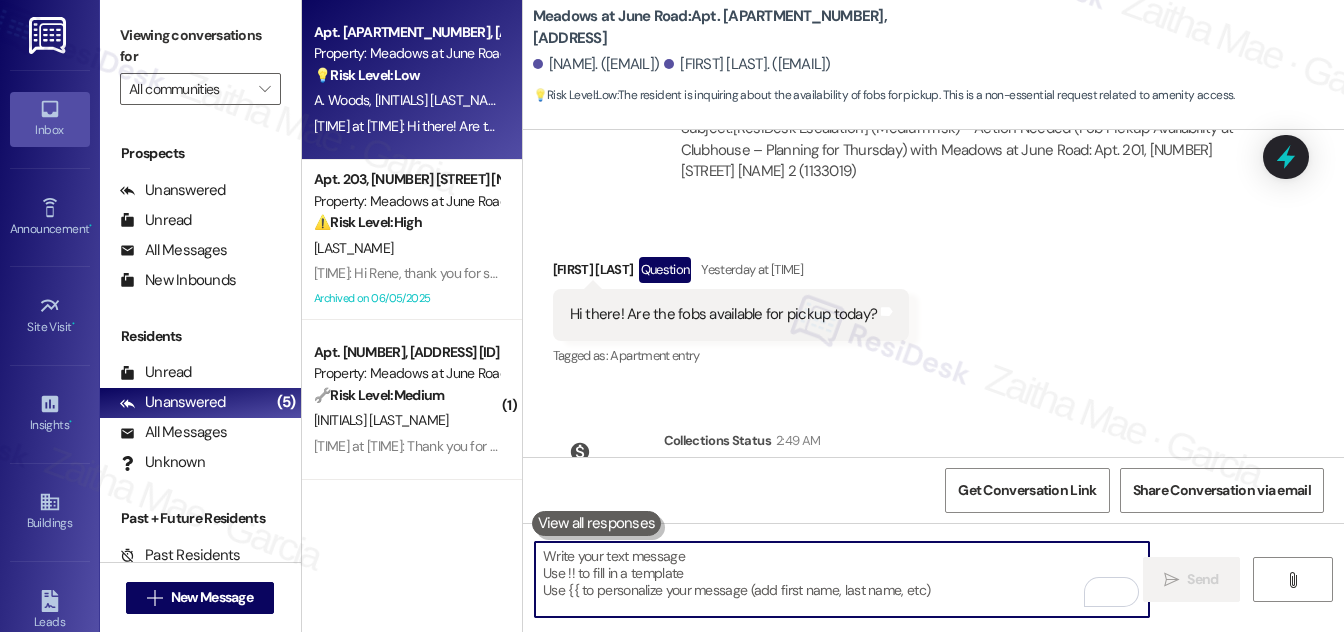 paste on "Hi [FIRST_NAME], thank you for following up! I’m still waiting on an update from the team, but I’ll check in with them again and let you know as soon as I hear back. I appreciate your patience." 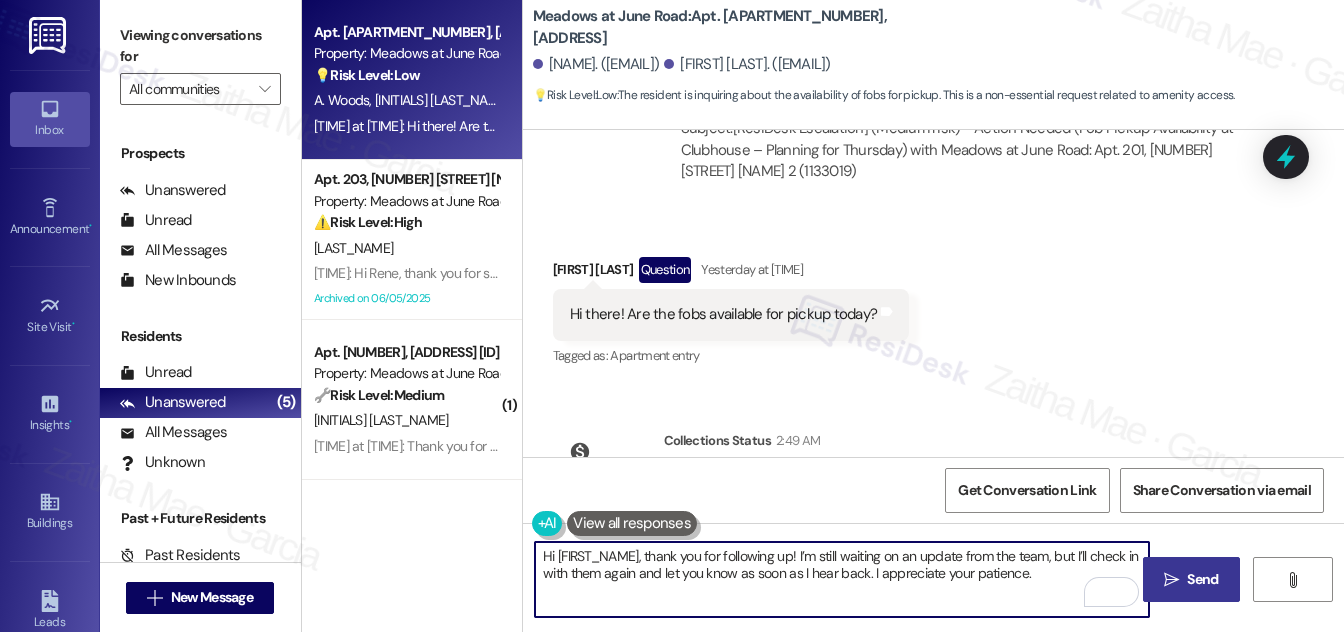 type on "Hi [FIRST_NAME], thank you for following up! I’m still waiting on an update from the team, but I’ll check in with them again and let you know as soon as I hear back. I appreciate your patience." 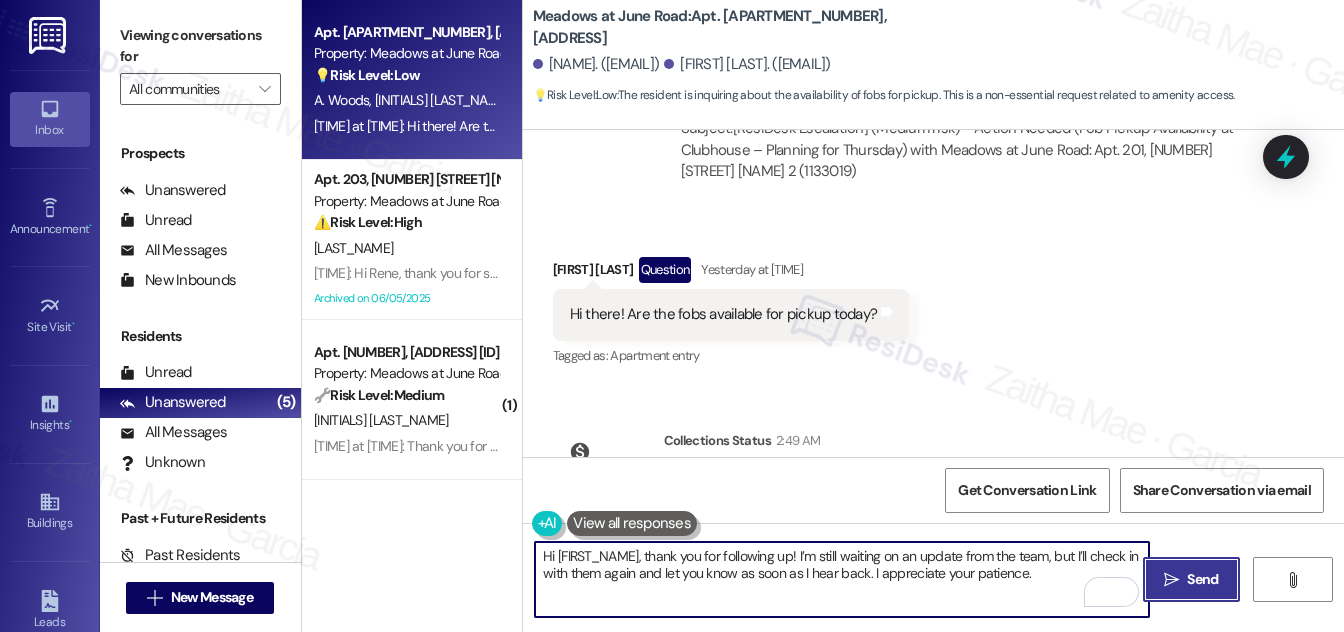 drag, startPoint x: 1208, startPoint y: 572, endPoint x: 1195, endPoint y: 567, distance: 13.928389 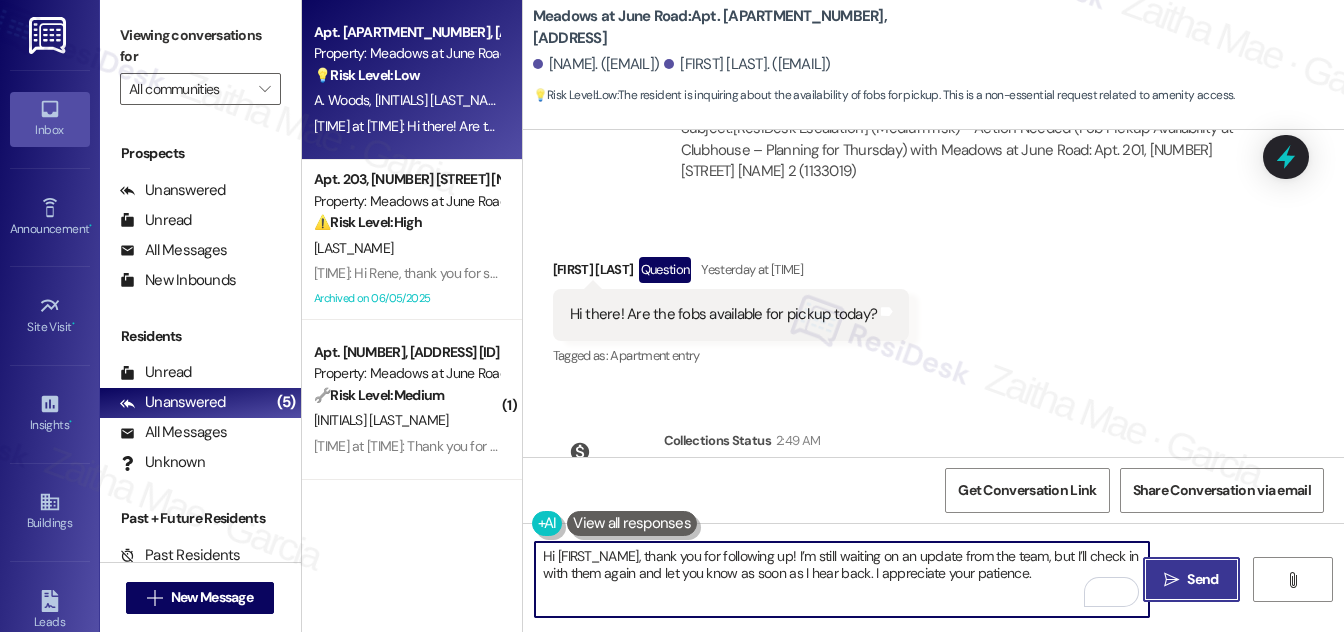 click on "Send" at bounding box center (1202, 579) 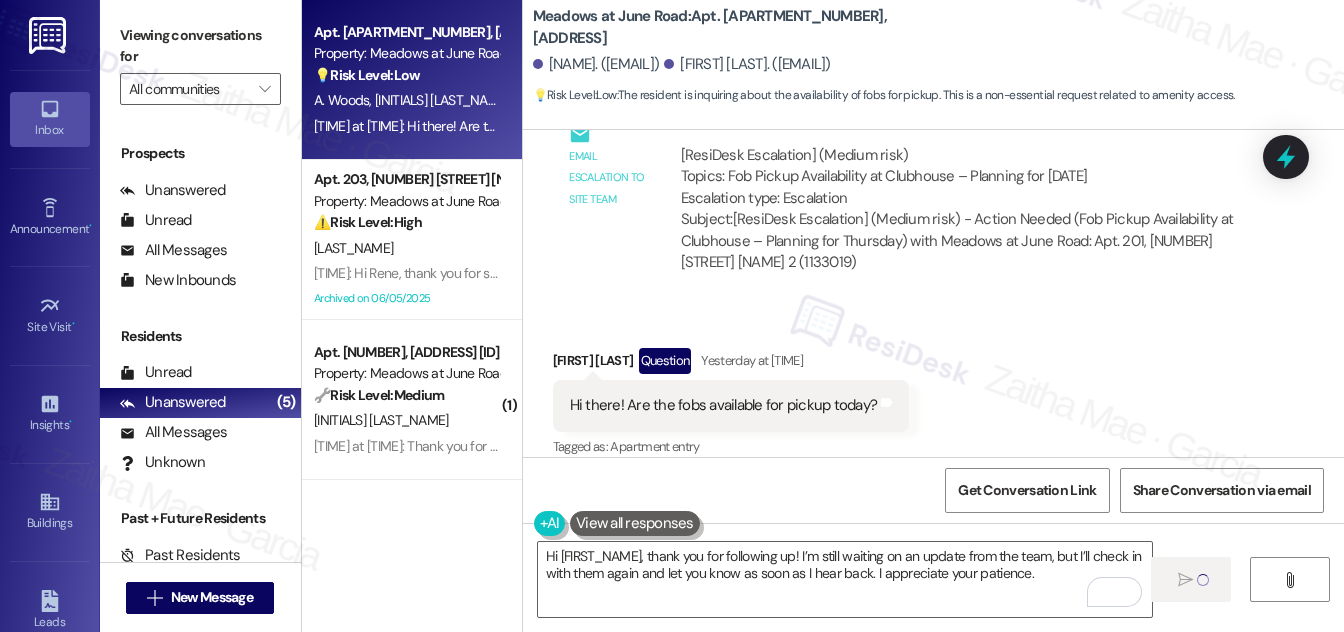 scroll, scrollTop: 10419, scrollLeft: 0, axis: vertical 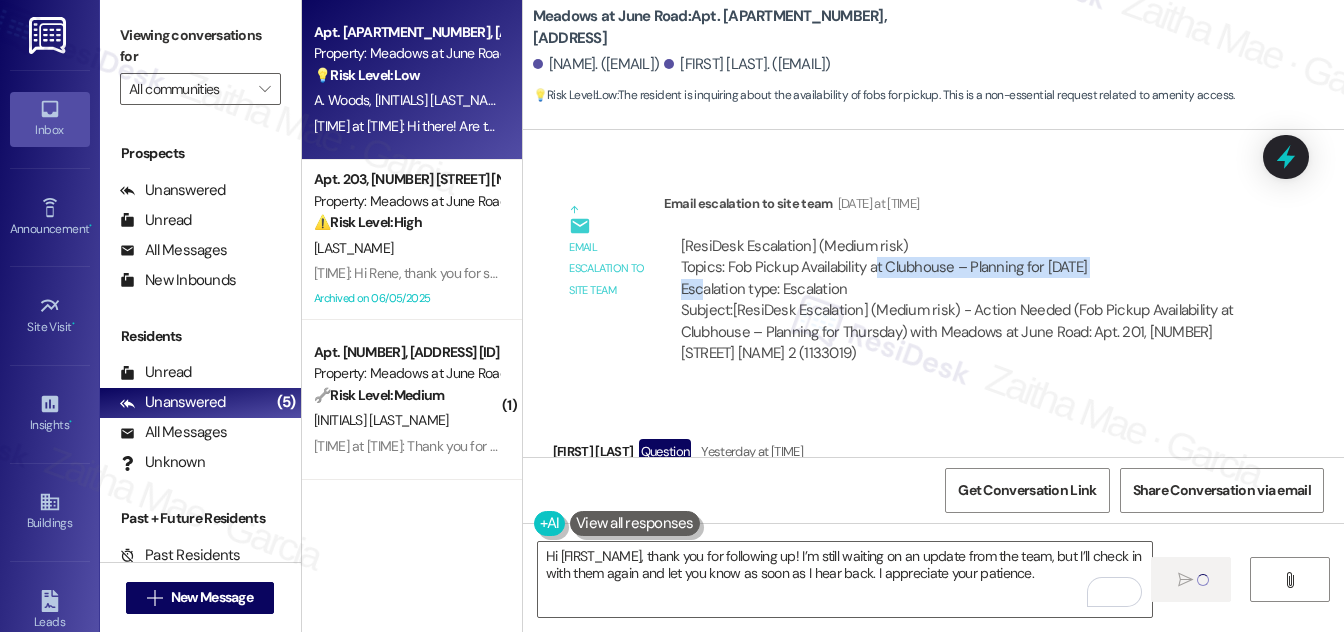 drag, startPoint x: 728, startPoint y: 224, endPoint x: 951, endPoint y: 227, distance: 223.02017 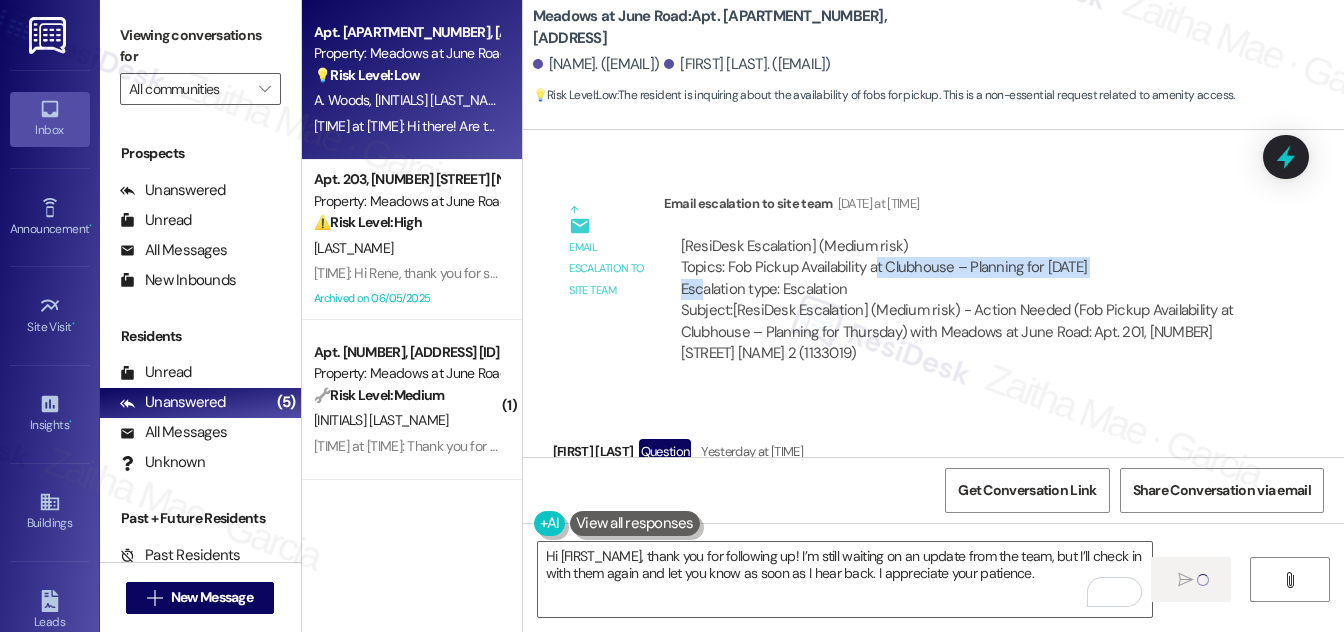 click on "[ResiDesk Escalation] (Medium risk)
Topics: Fob Pickup Availability at Clubhouse – Planning for [DATE]
Escalation type: Escalation" at bounding box center (963, 268) 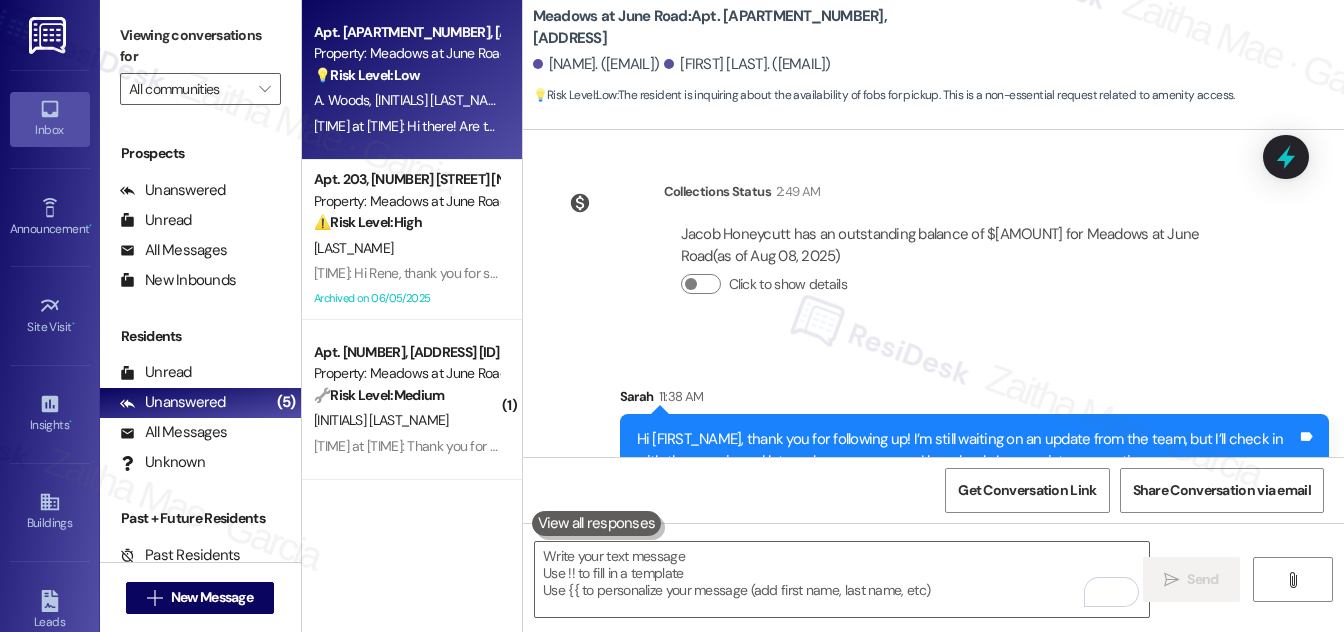 scroll, scrollTop: 10853, scrollLeft: 0, axis: vertical 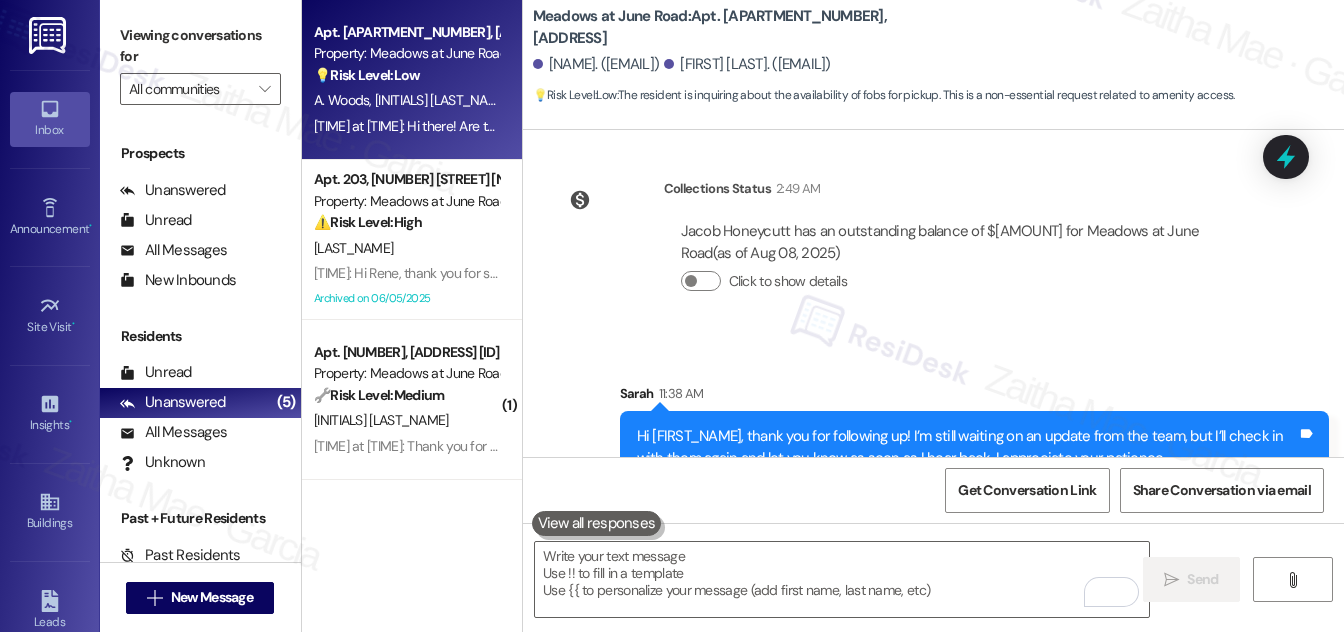 copy on "Fob Pickup Availability at Clubhouse" 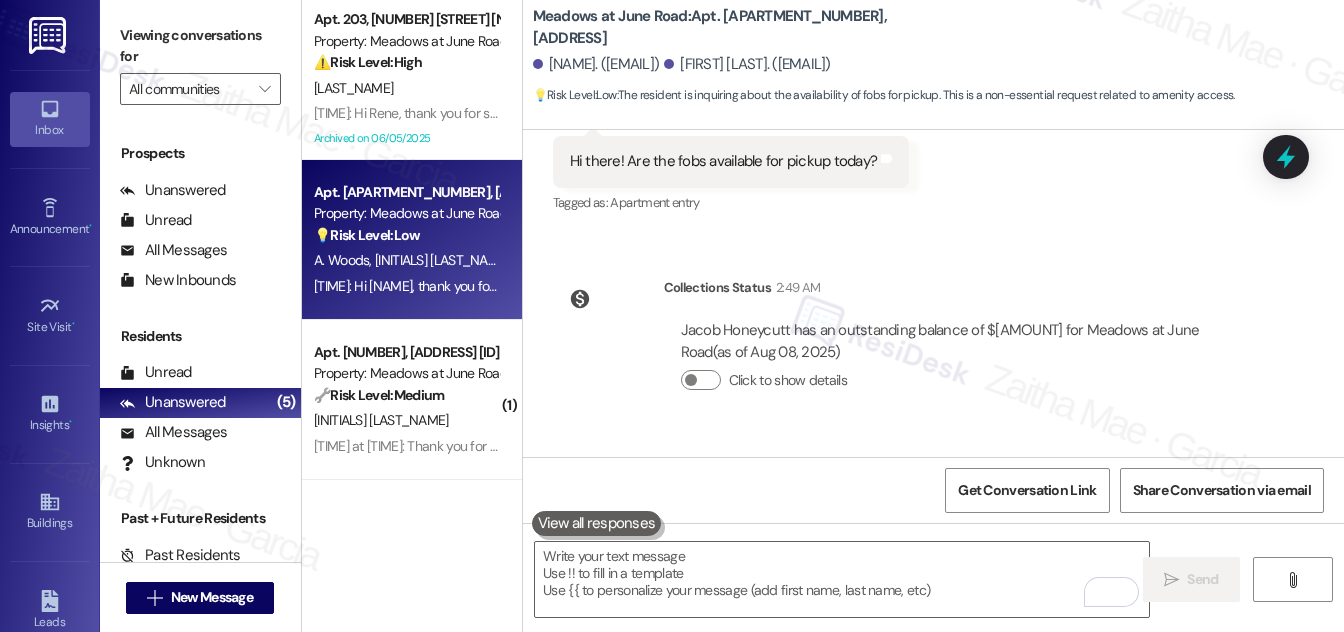 scroll, scrollTop: 10853, scrollLeft: 0, axis: vertical 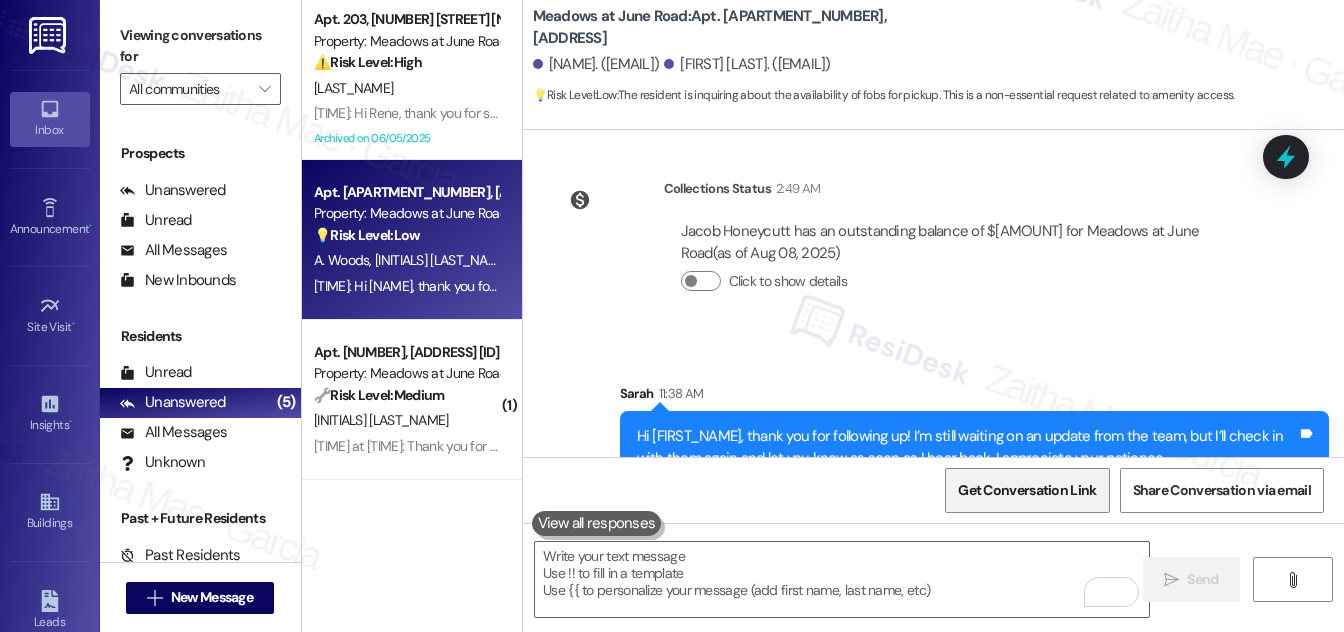 click on "Get Conversation Link" at bounding box center (1027, 490) 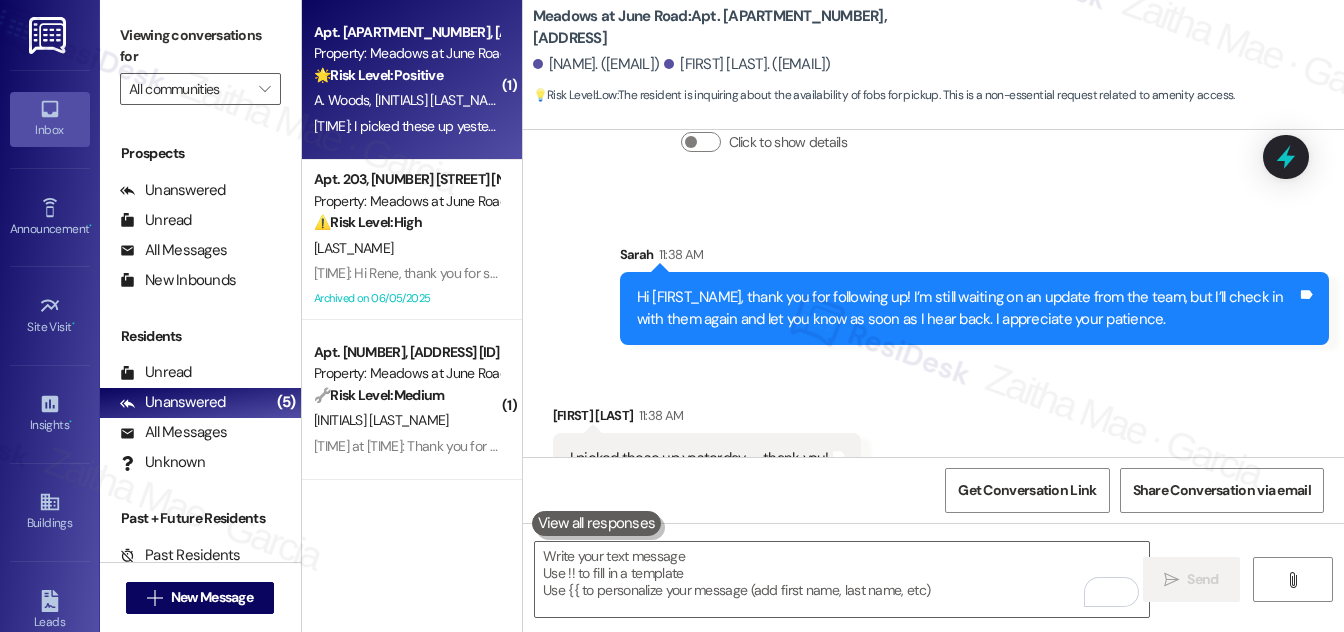 scroll, scrollTop: 10992, scrollLeft: 0, axis: vertical 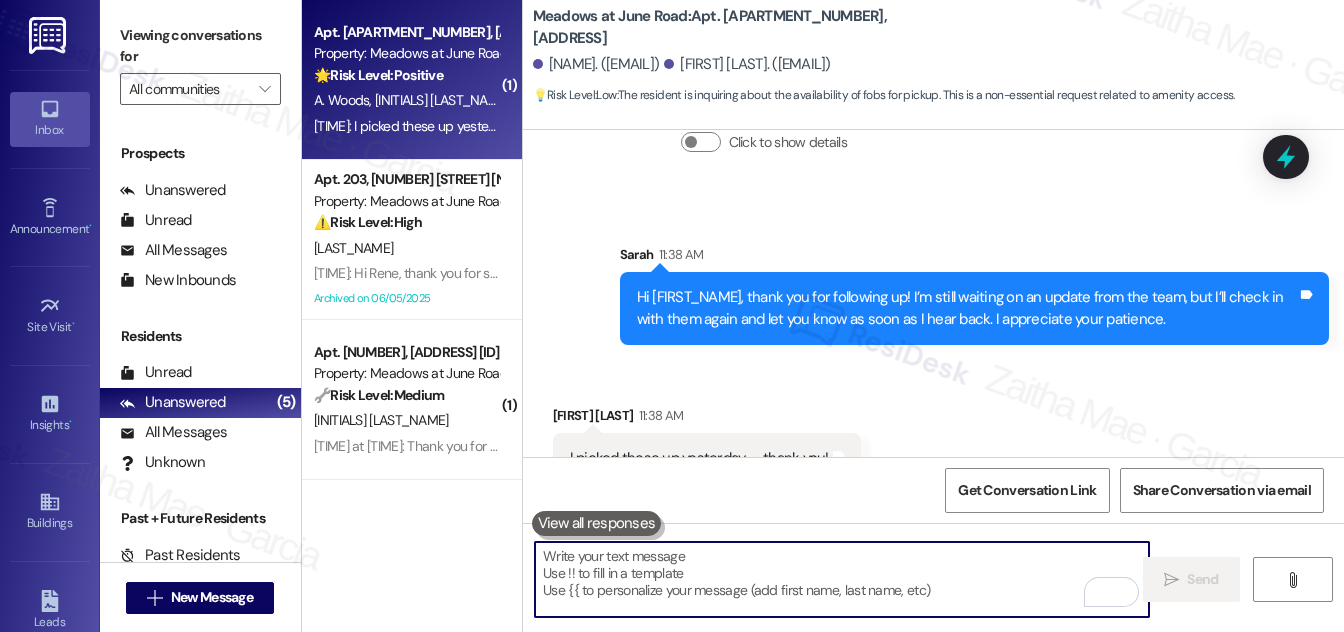 click at bounding box center [842, 579] 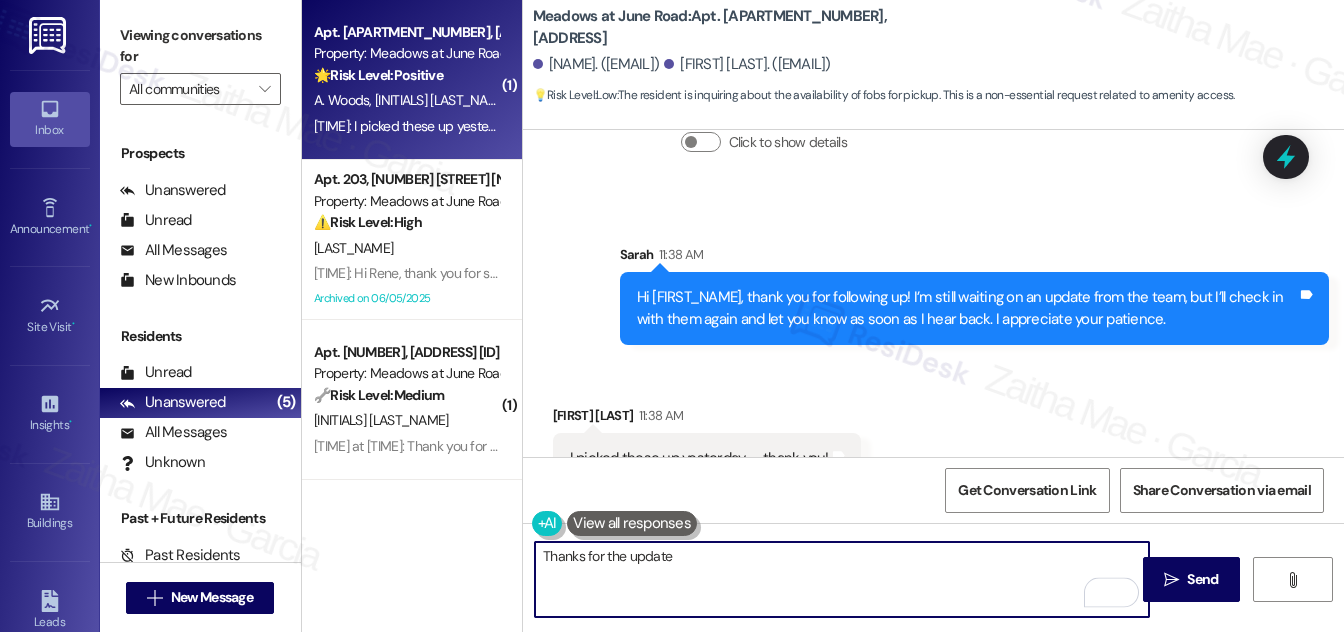 type on "Thanks for the update" 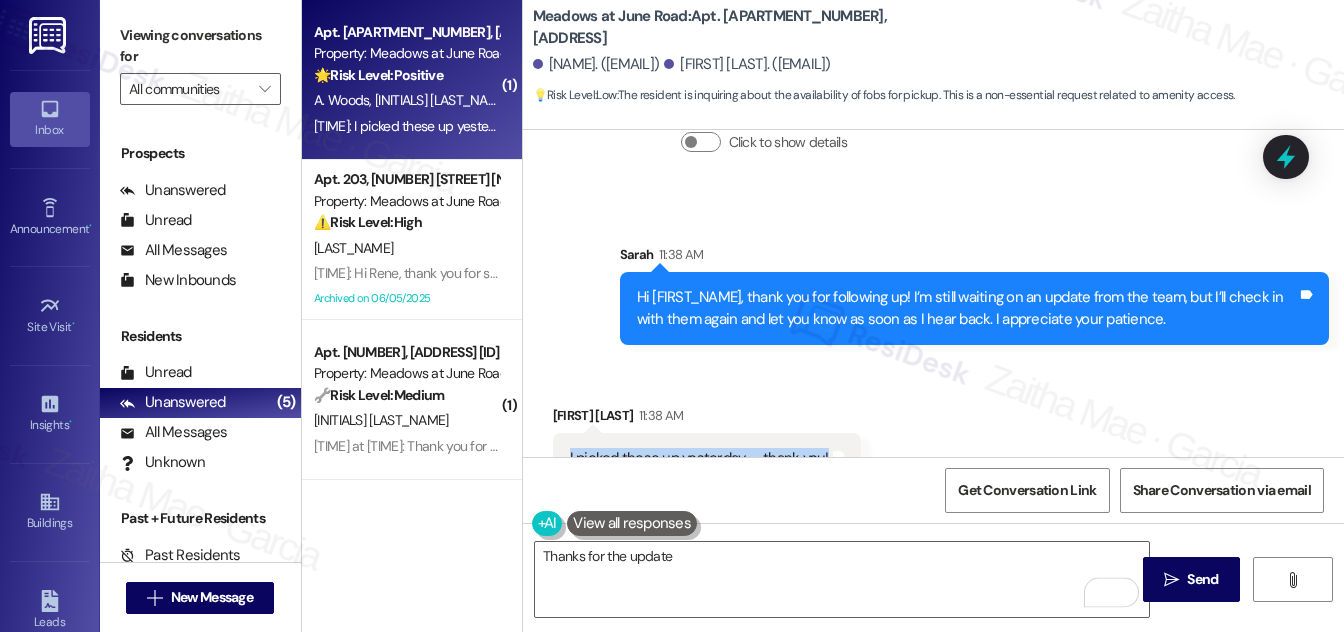 drag, startPoint x: 562, startPoint y: 415, endPoint x: 838, endPoint y: 409, distance: 276.06522 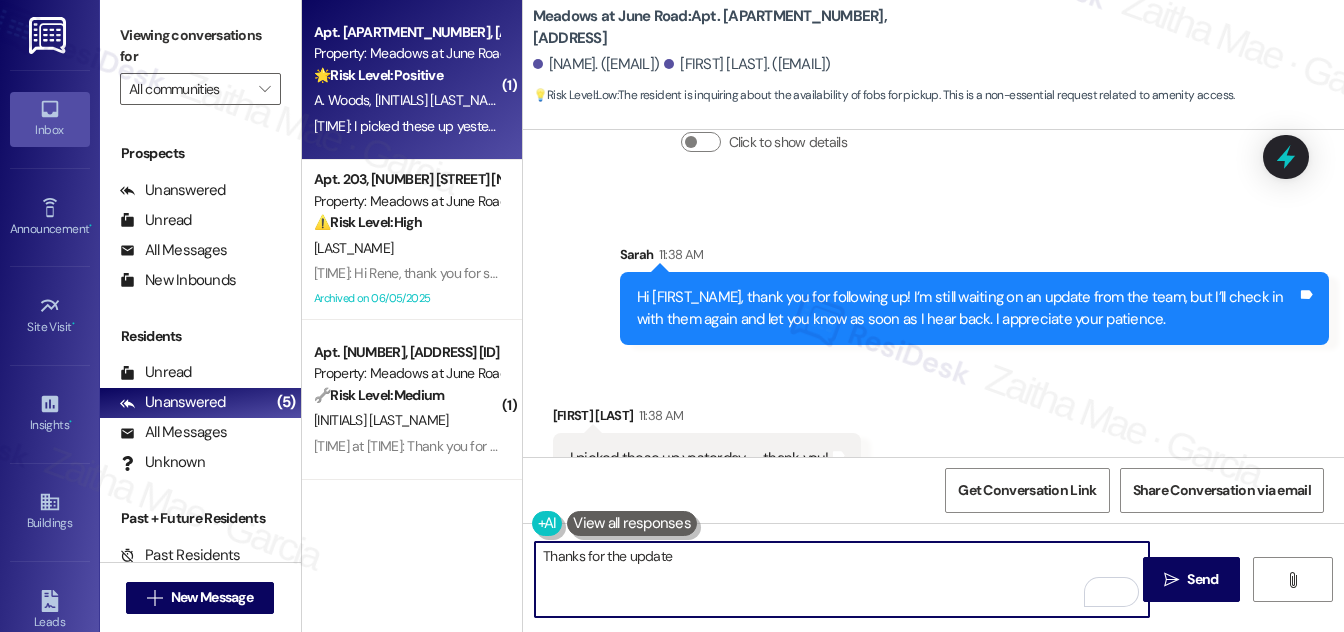 click on "Thanks for the update" at bounding box center (842, 579) 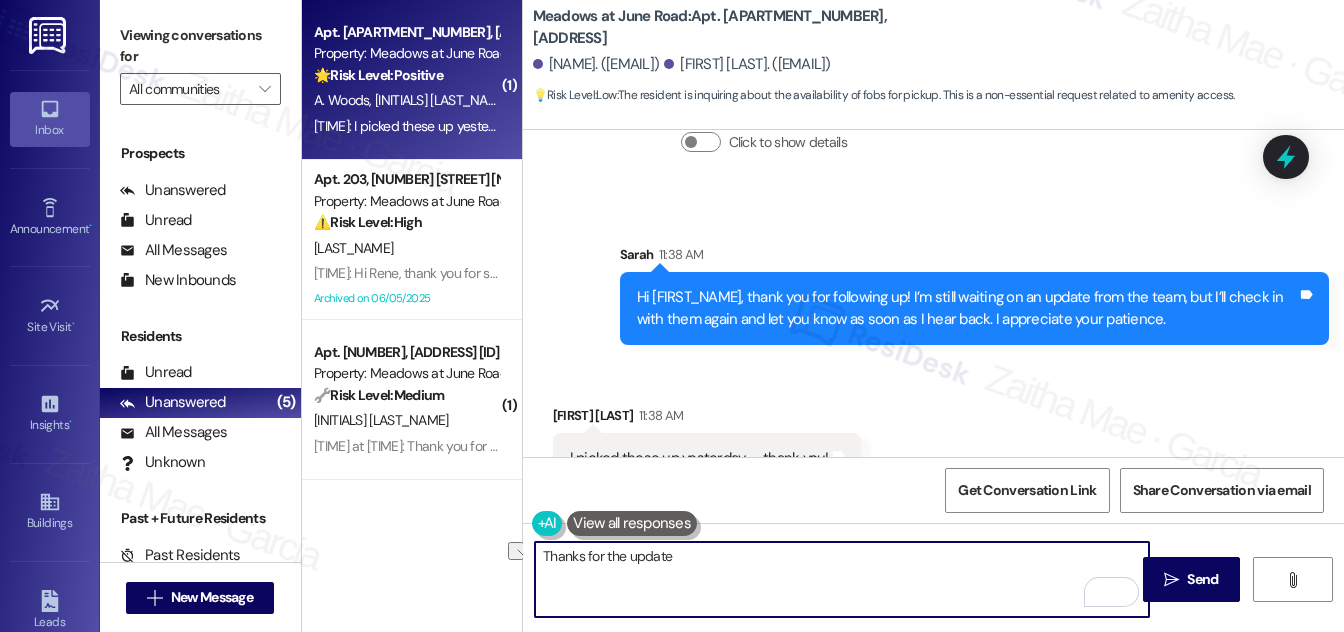drag, startPoint x: 542, startPoint y: 556, endPoint x: 688, endPoint y: 561, distance: 146.08559 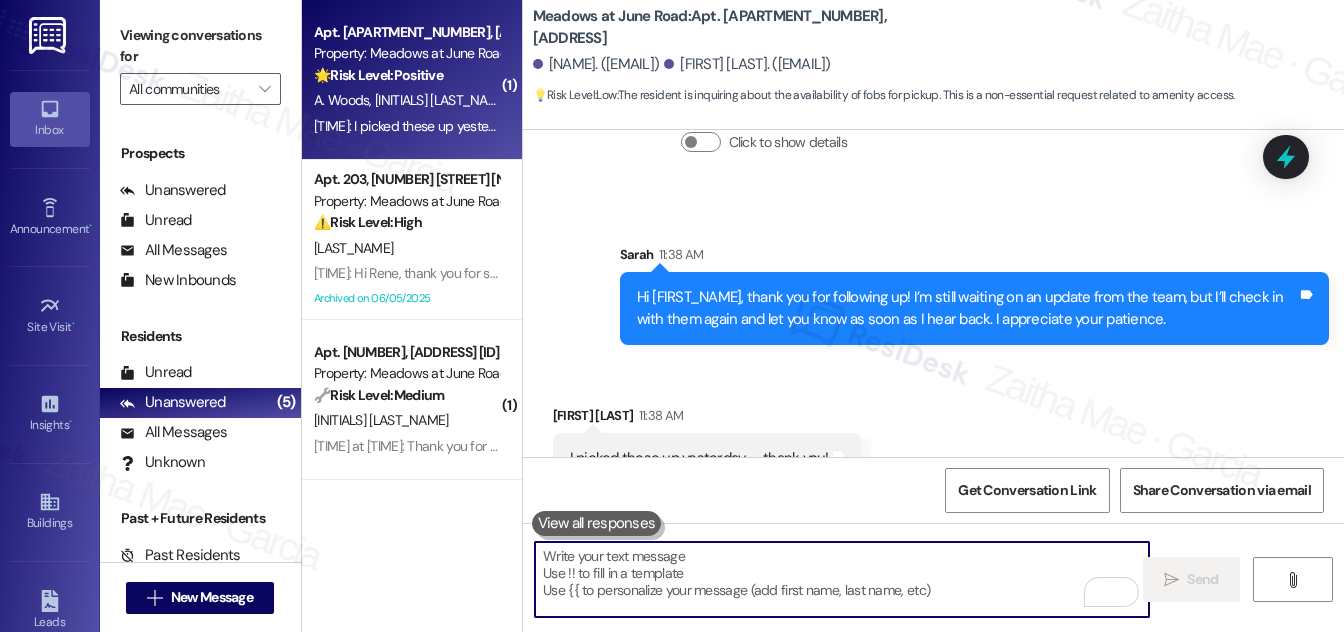 paste on "You’re welcome! I’m glad you were able to get them." 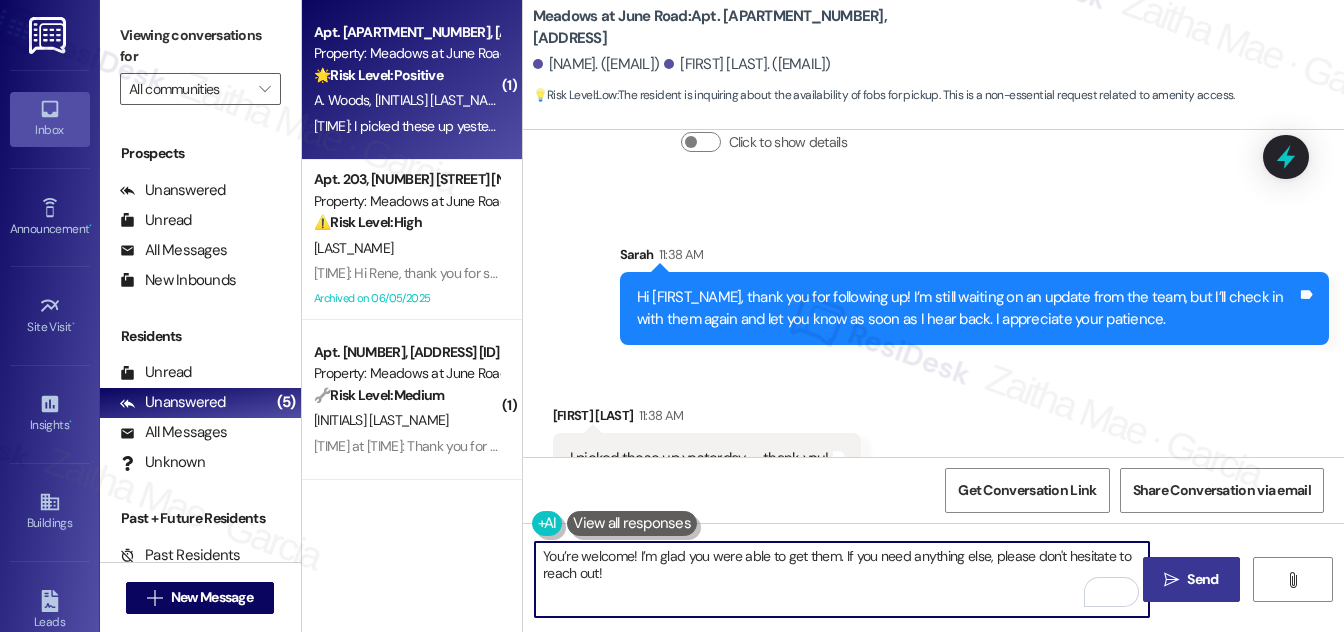 type on "You’re welcome! I’m glad you were able to get them. If you need anything else, please don't hesitate to reach out!" 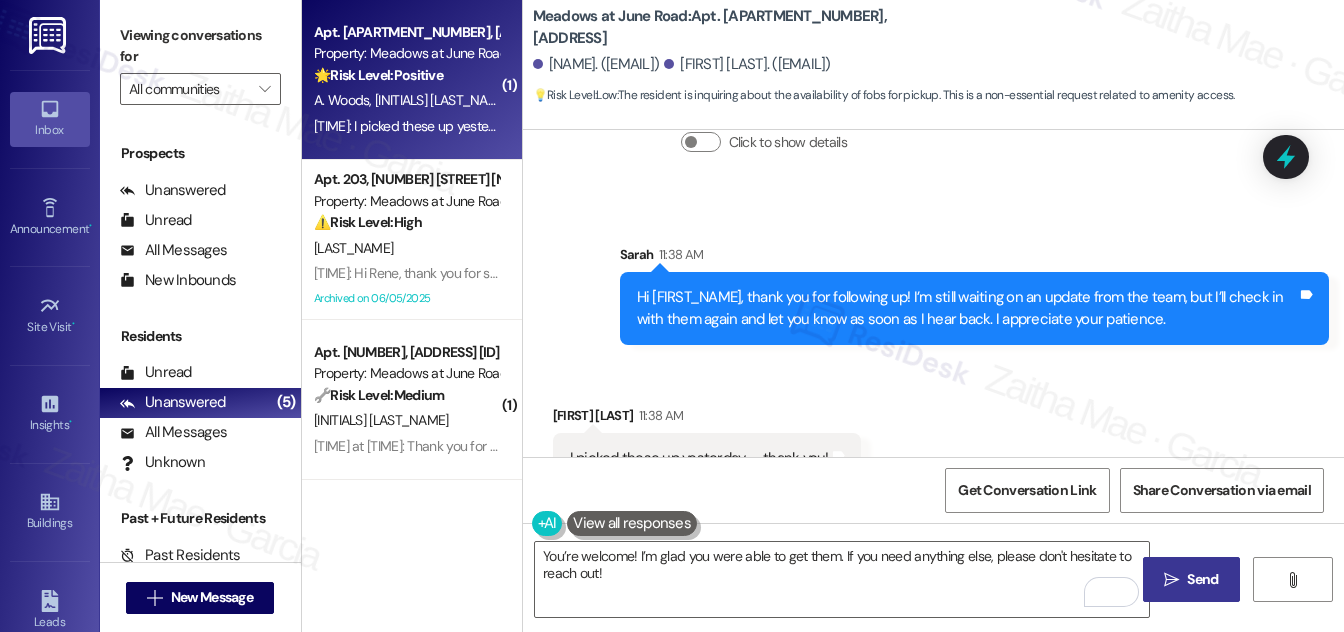 click on "Send" at bounding box center (1202, 579) 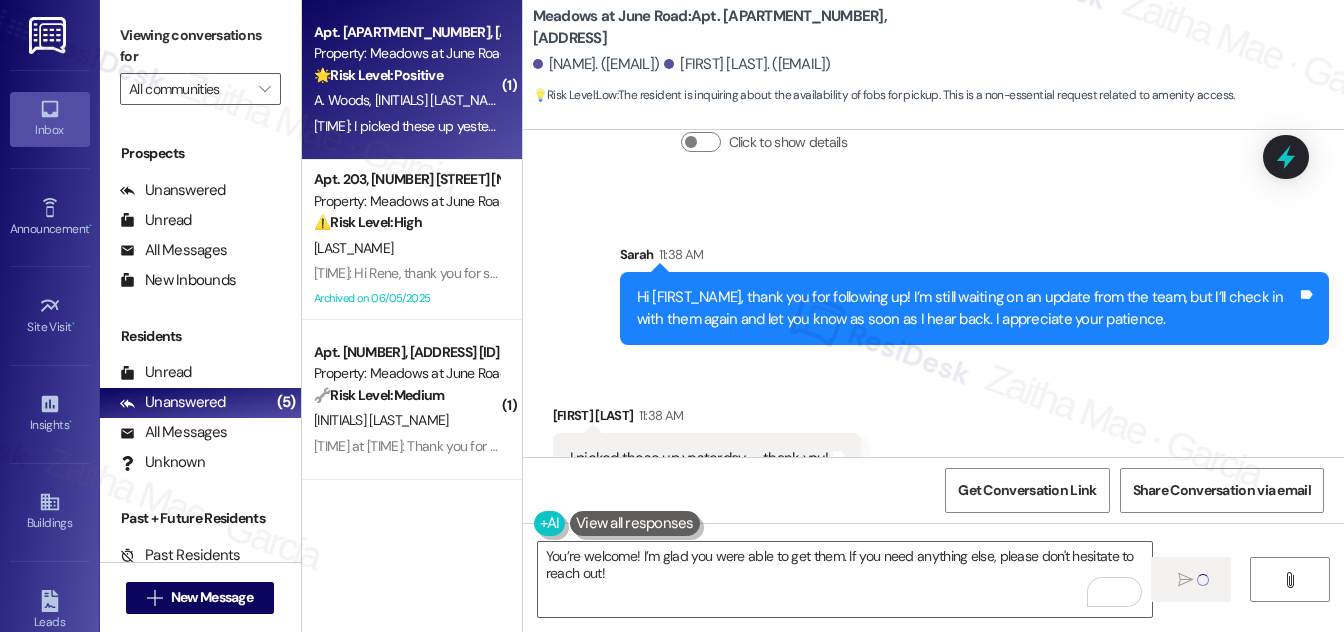 type 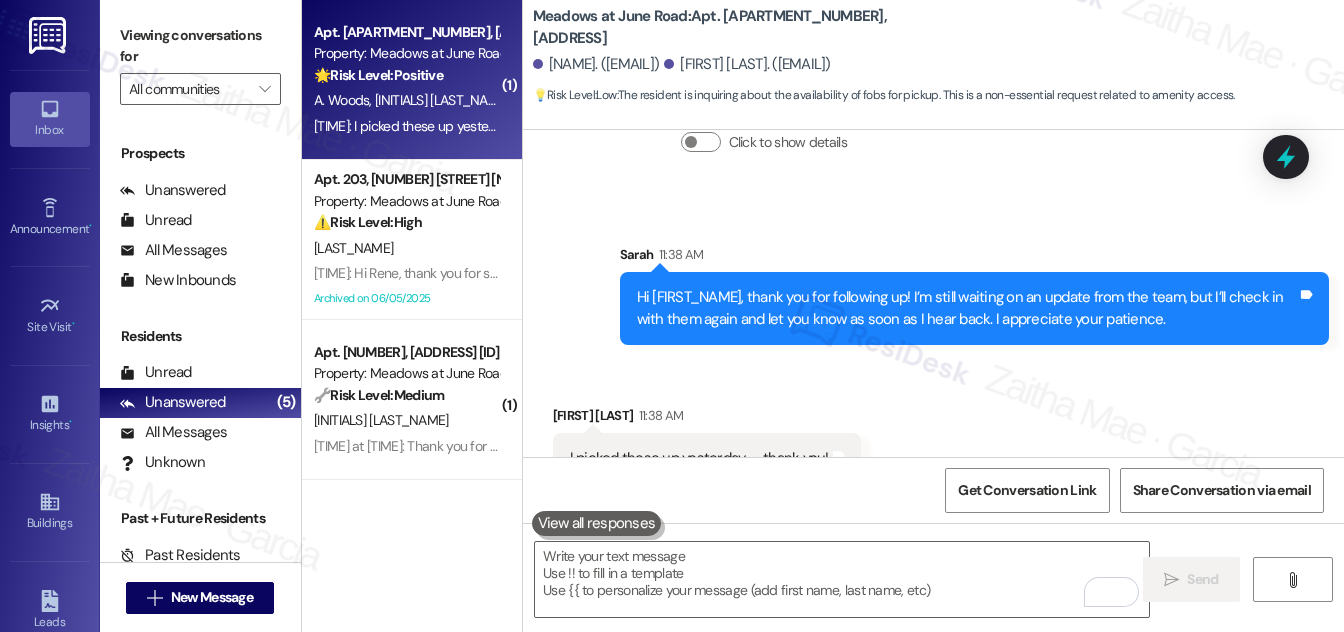 scroll, scrollTop: 10992, scrollLeft: 0, axis: vertical 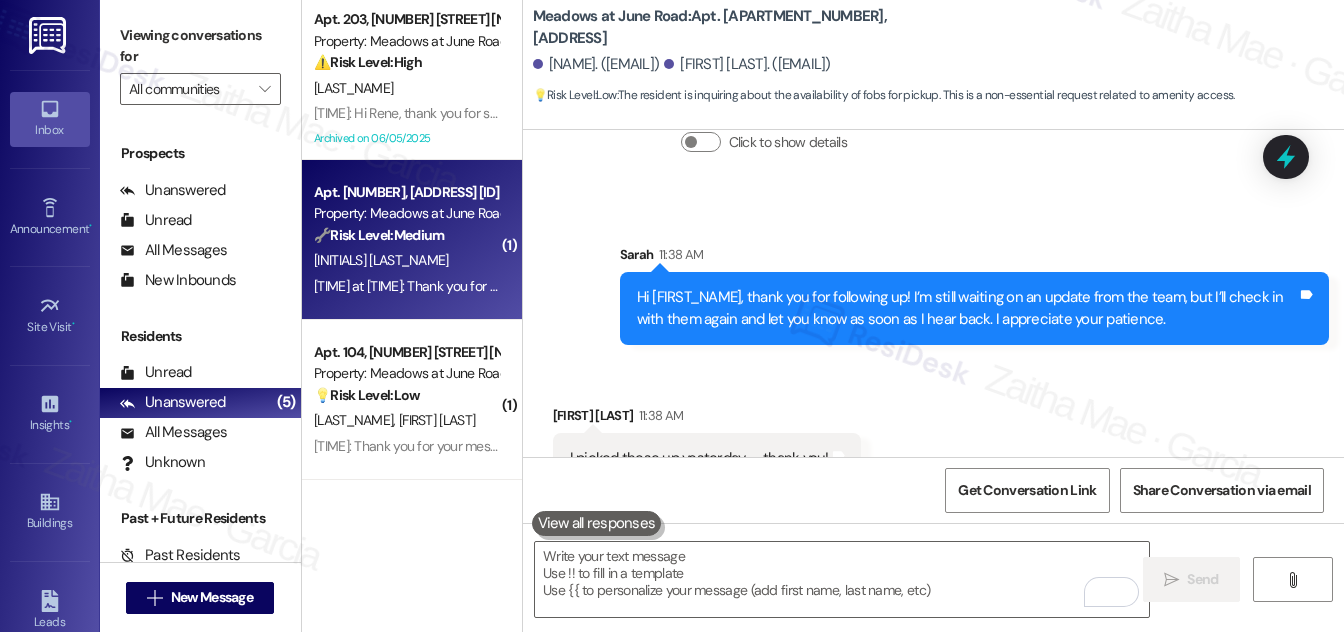 click on "[INITIALS] [LAST_NAME]" at bounding box center (406, 260) 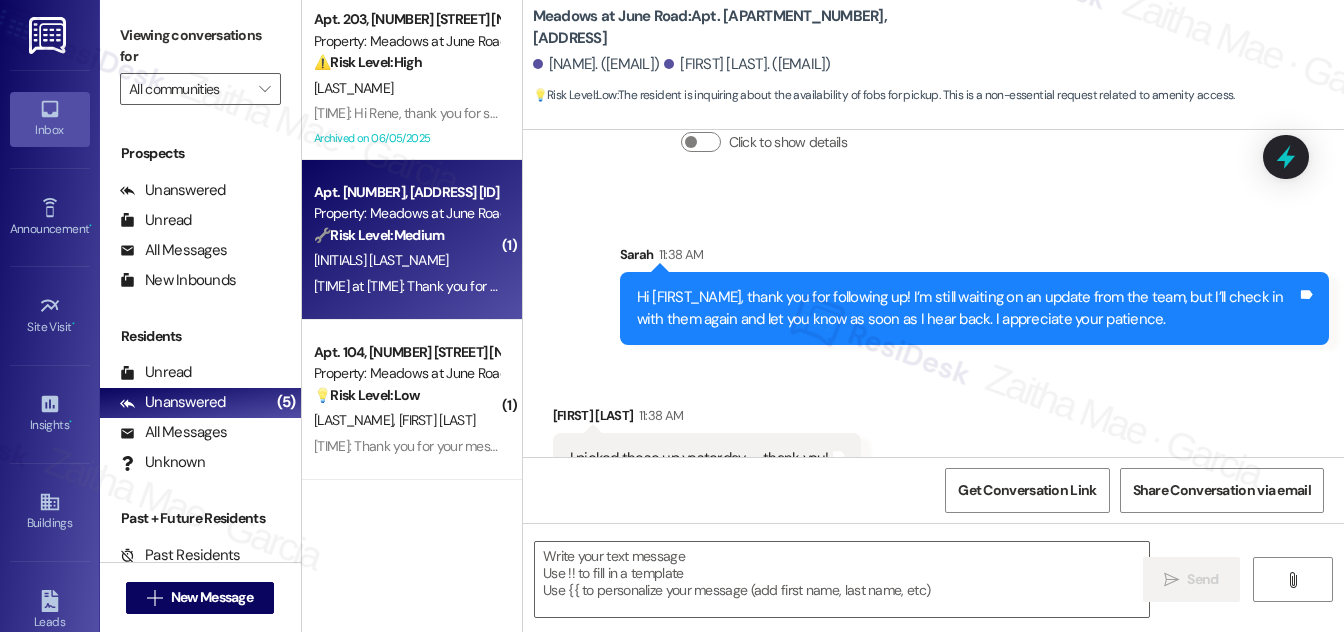 type on "Fetching suggested responses. Please feel free to read through the conversation in the meantime." 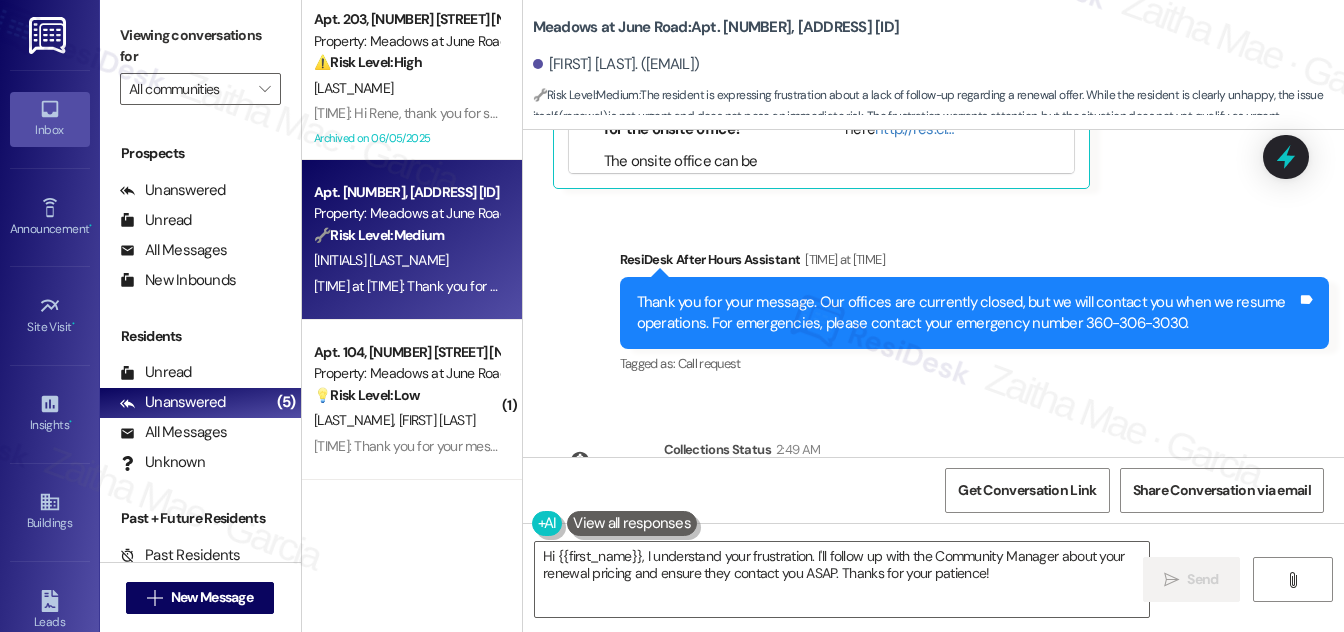 scroll, scrollTop: 23277, scrollLeft: 0, axis: vertical 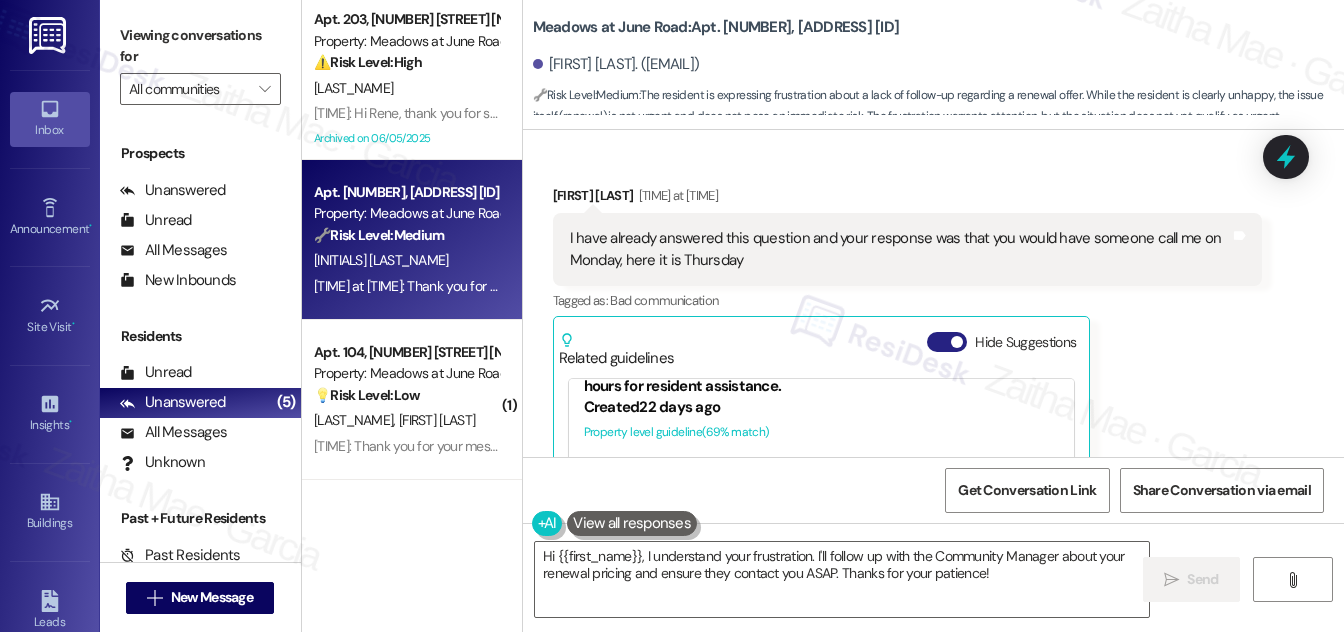 click on "Hide Suggestions" at bounding box center [947, 342] 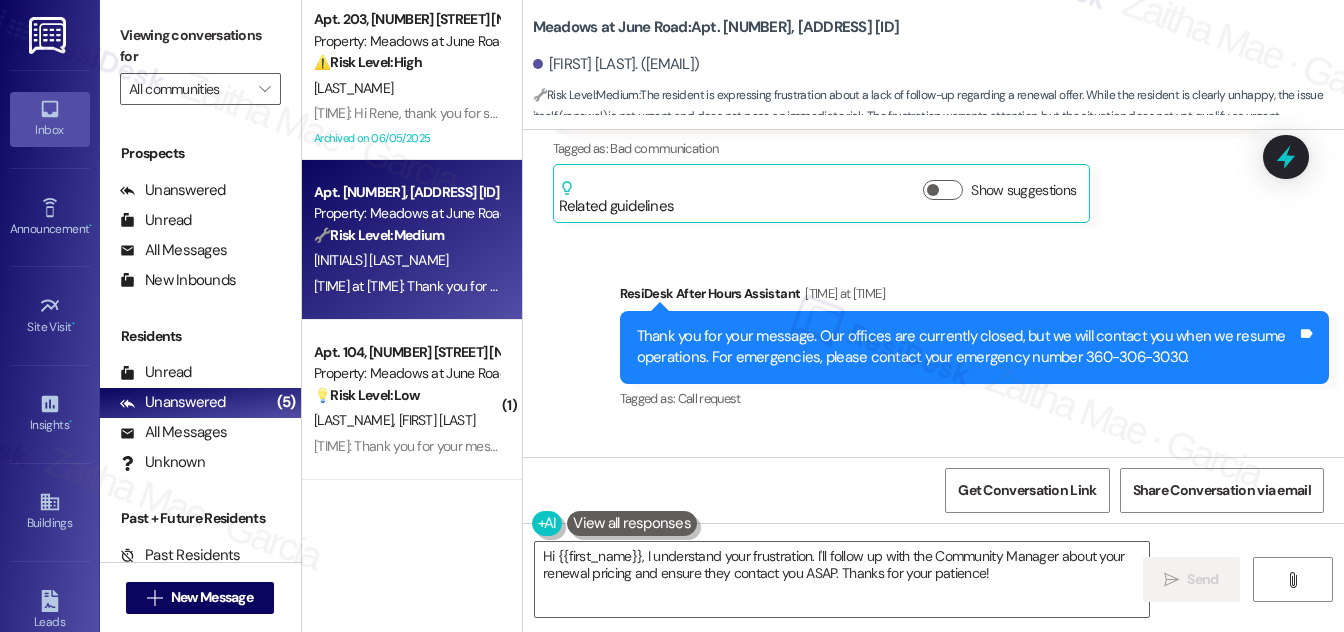 scroll, scrollTop: 23024, scrollLeft: 0, axis: vertical 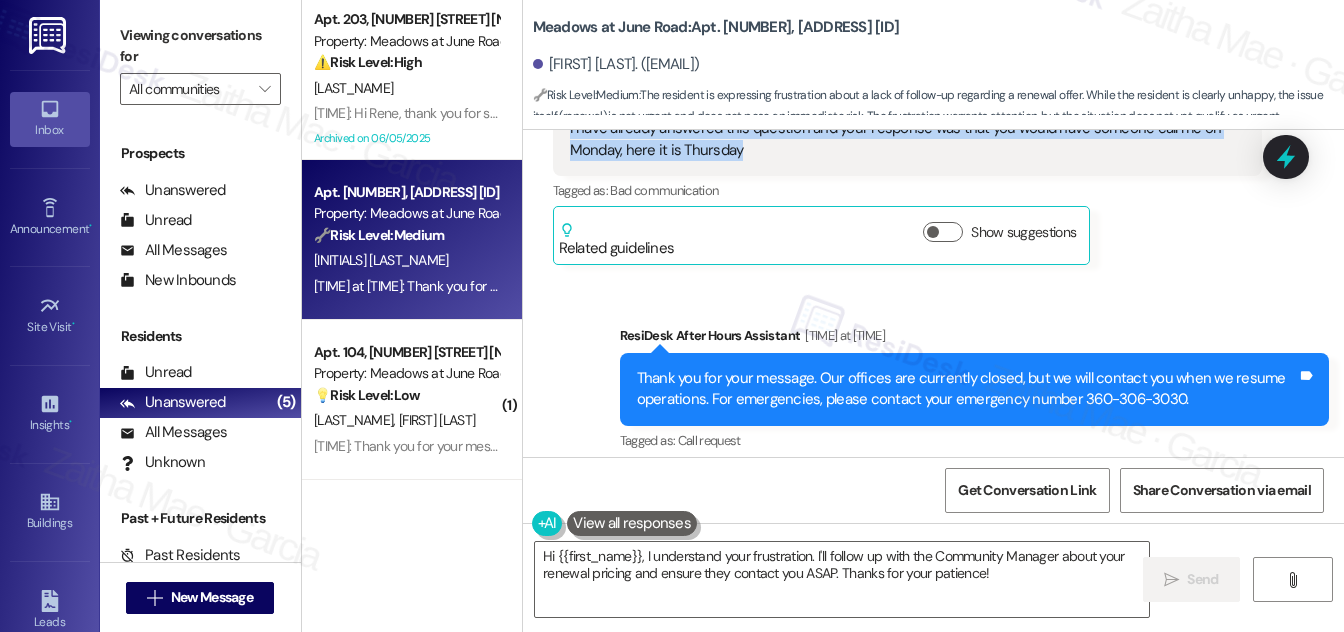 drag, startPoint x: 563, startPoint y: 181, endPoint x: 752, endPoint y: 208, distance: 190.91884 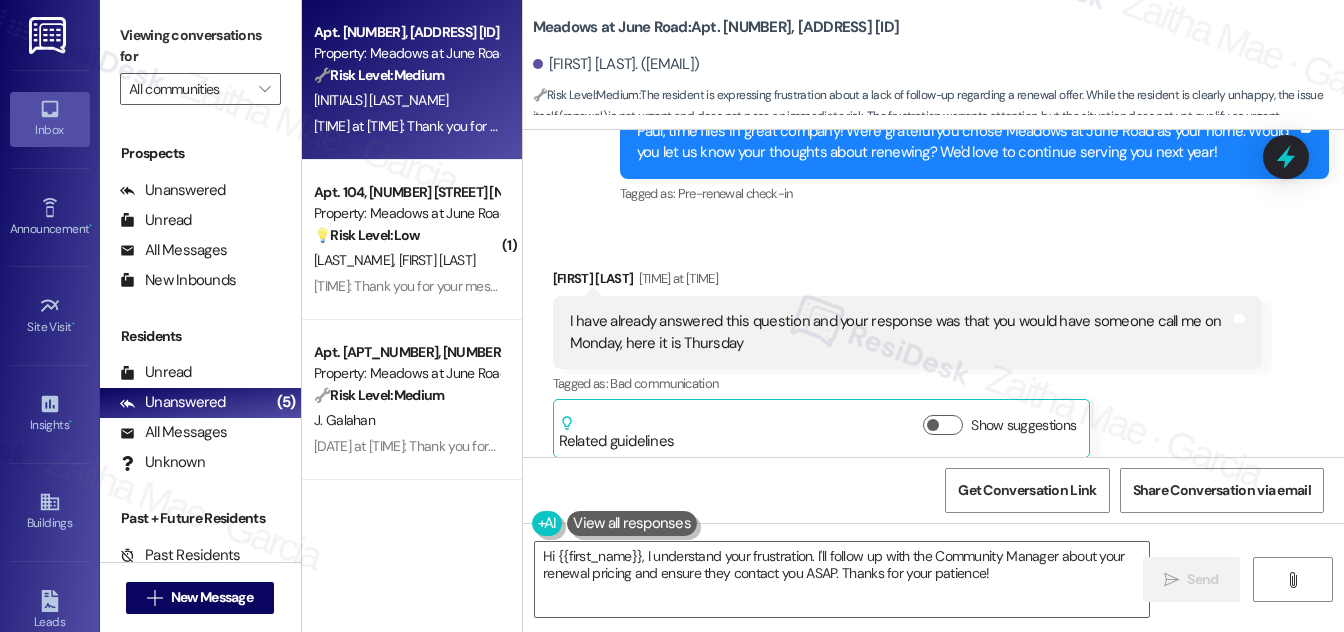scroll, scrollTop: 22842, scrollLeft: 0, axis: vertical 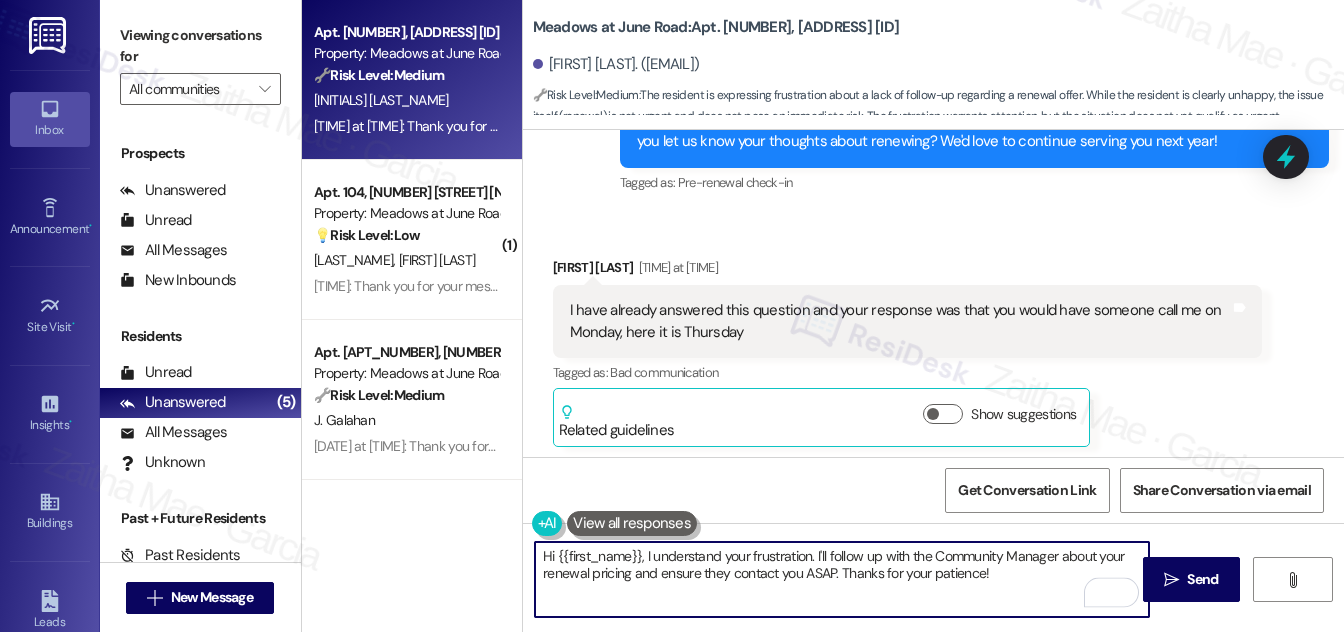 drag, startPoint x: 645, startPoint y: 555, endPoint x: 987, endPoint y: 585, distance: 343.31326 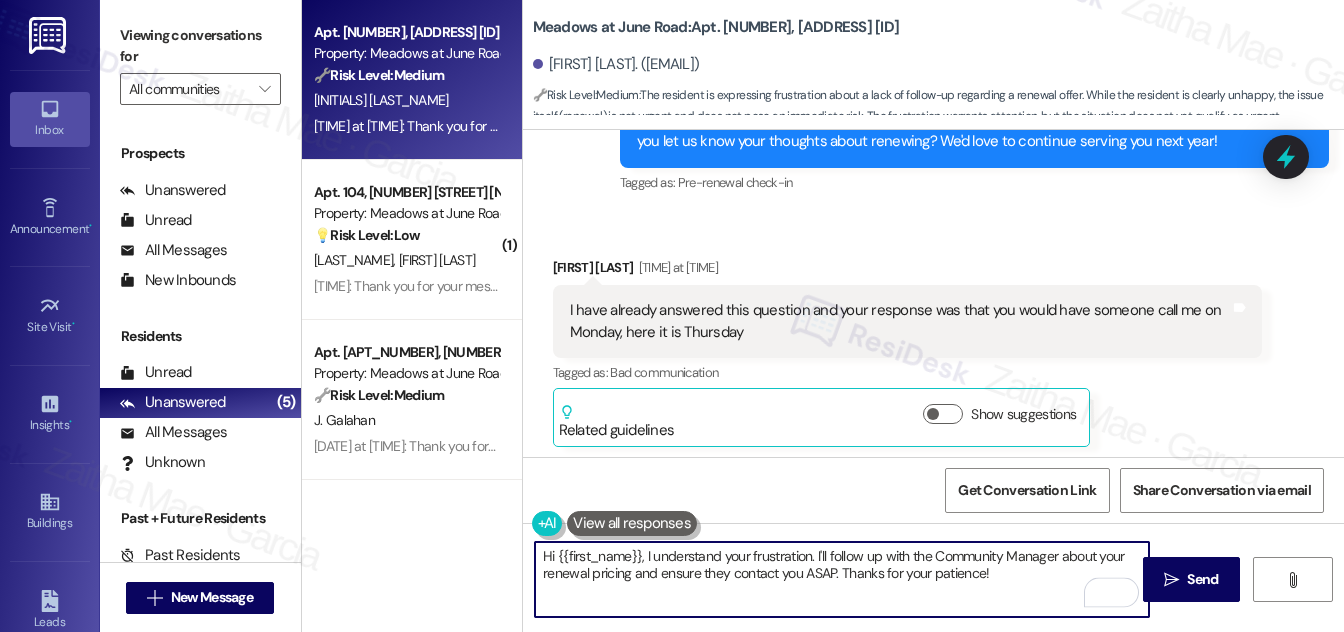 click on "Hi {{first_name}}, I understand your frustration. I'll follow up with the Community Manager about your renewal pricing and ensure they contact you ASAP. Thanks for your patience!" at bounding box center [842, 579] 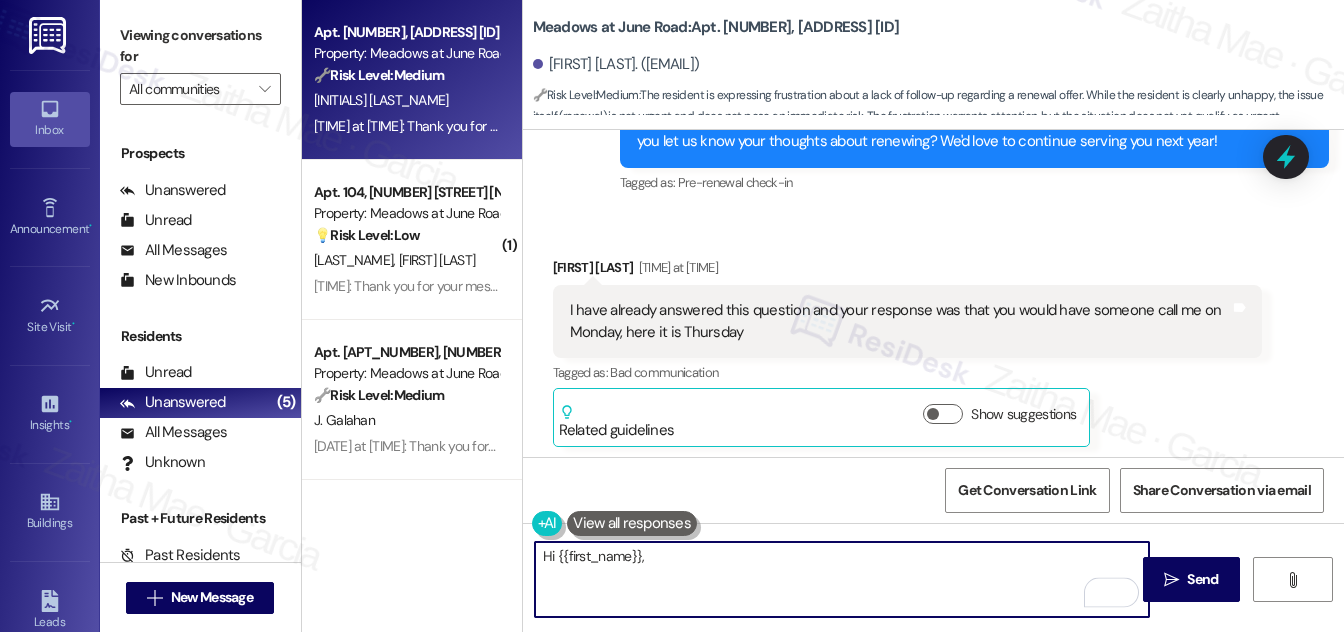 paste on "I’m sorry for the repeated check-in and for the delay in following up. I’ll reach out to the team right away and make sure someone contacts you as soon as possible. Thank you for your patience." 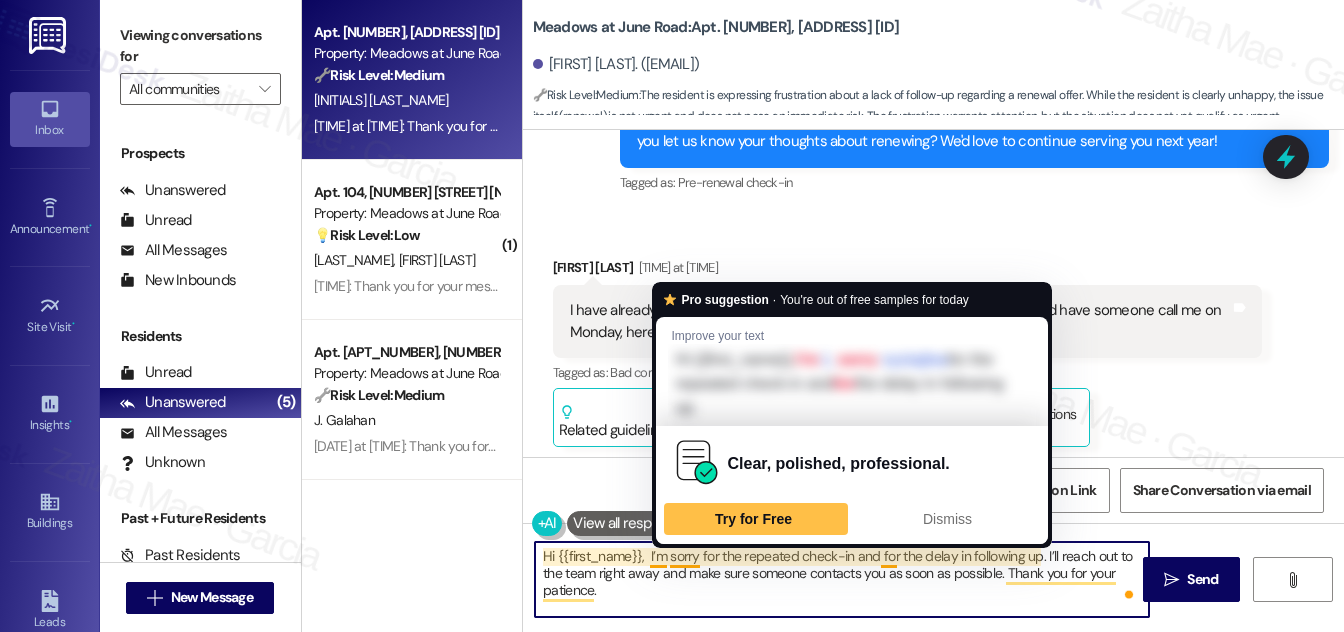 click on "Hi {{first_name}},  I’m sorry for the repeated check-in and for the delay in following up. I’ll reach out to the team right away and make sure someone contacts you as soon as possible. Thank you for your patience." at bounding box center (842, 579) 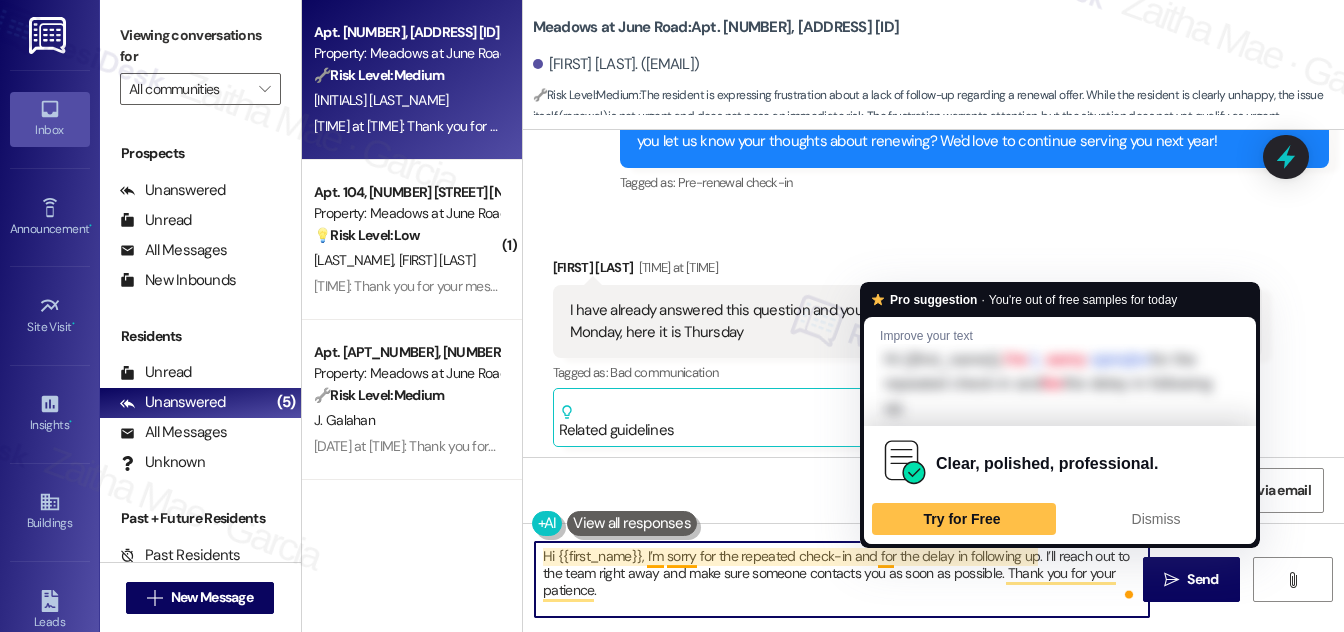 click on "Hi {{first_name}}, I’m sorry for the repeated check-in and for the delay in following up. I’ll reach out to the team right away and make sure someone contacts you as soon as possible. Thank you for your patience." at bounding box center [842, 579] 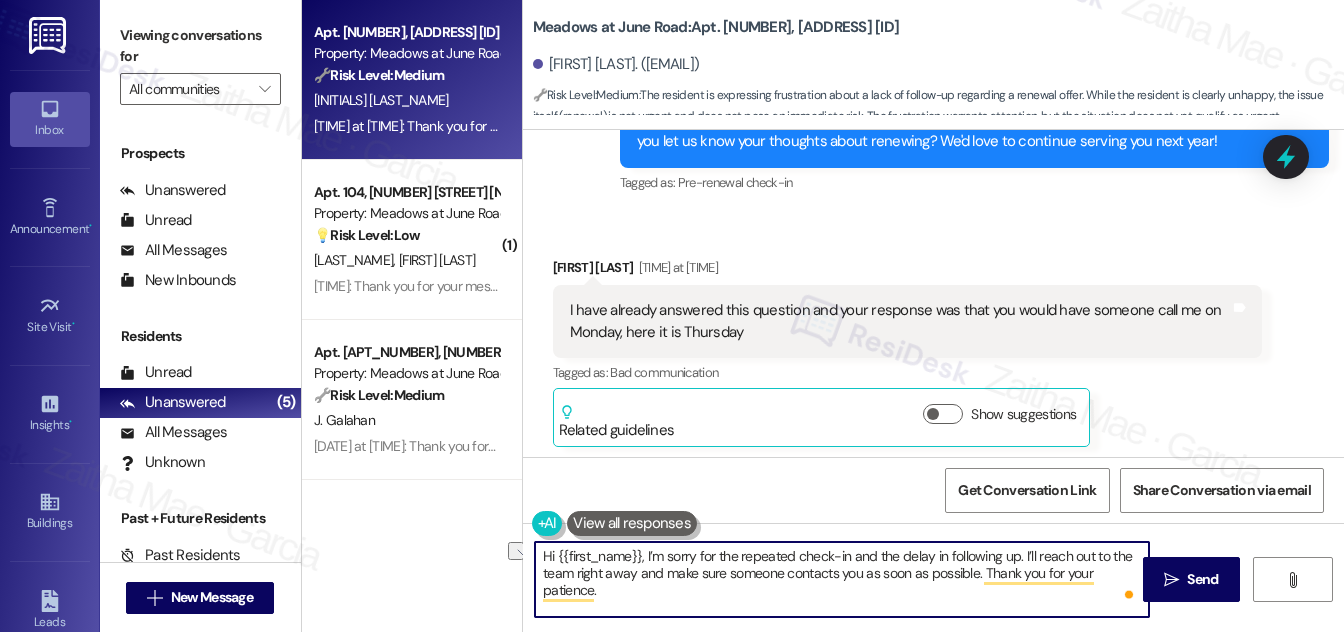 drag, startPoint x: 634, startPoint y: 571, endPoint x: 573, endPoint y: 573, distance: 61.03278 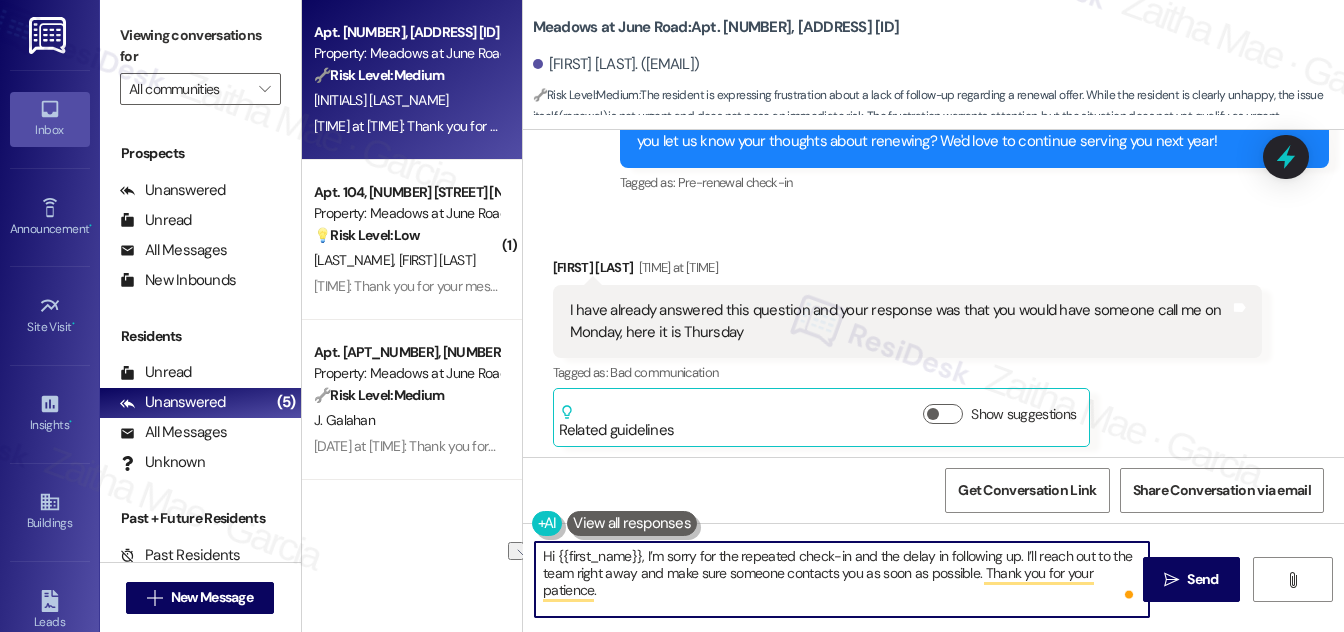 click on "Hi {{first_name}}, I’m sorry for the repeated check-in and the delay in following up. I’ll reach out to the team right away and make sure someone contacts you as soon as possible. Thank you for your patience." at bounding box center (842, 579) 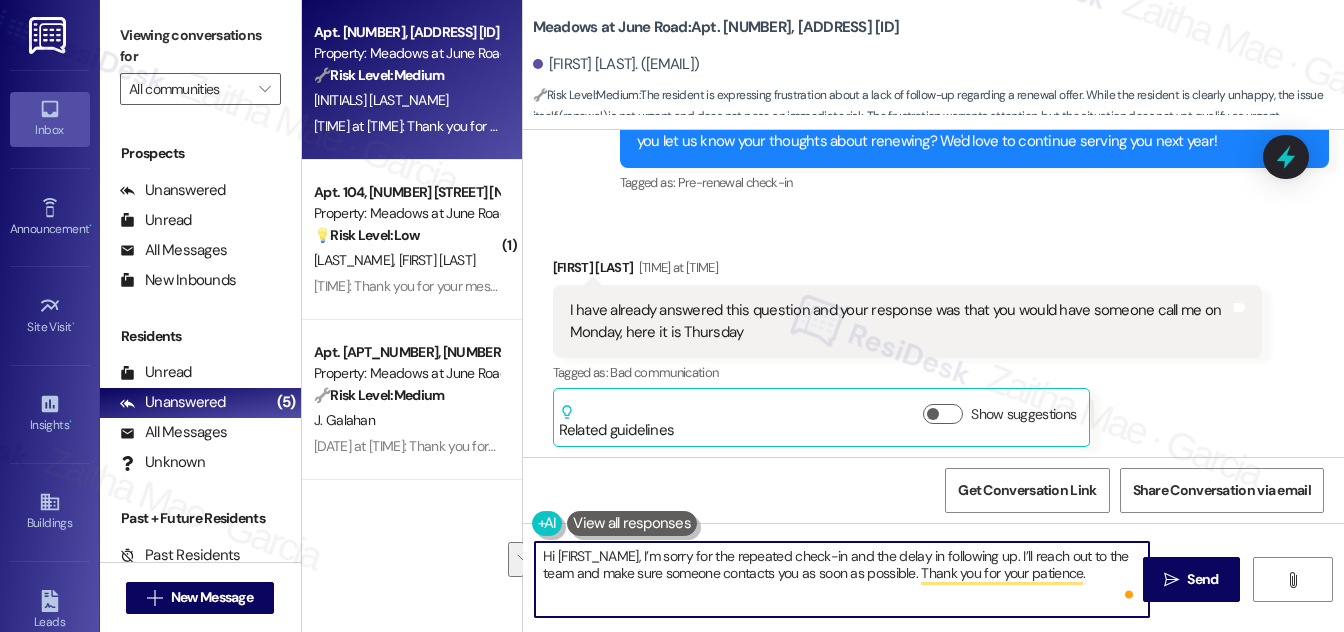 drag, startPoint x: 1019, startPoint y: 554, endPoint x: 1083, endPoint y: 578, distance: 68.35203 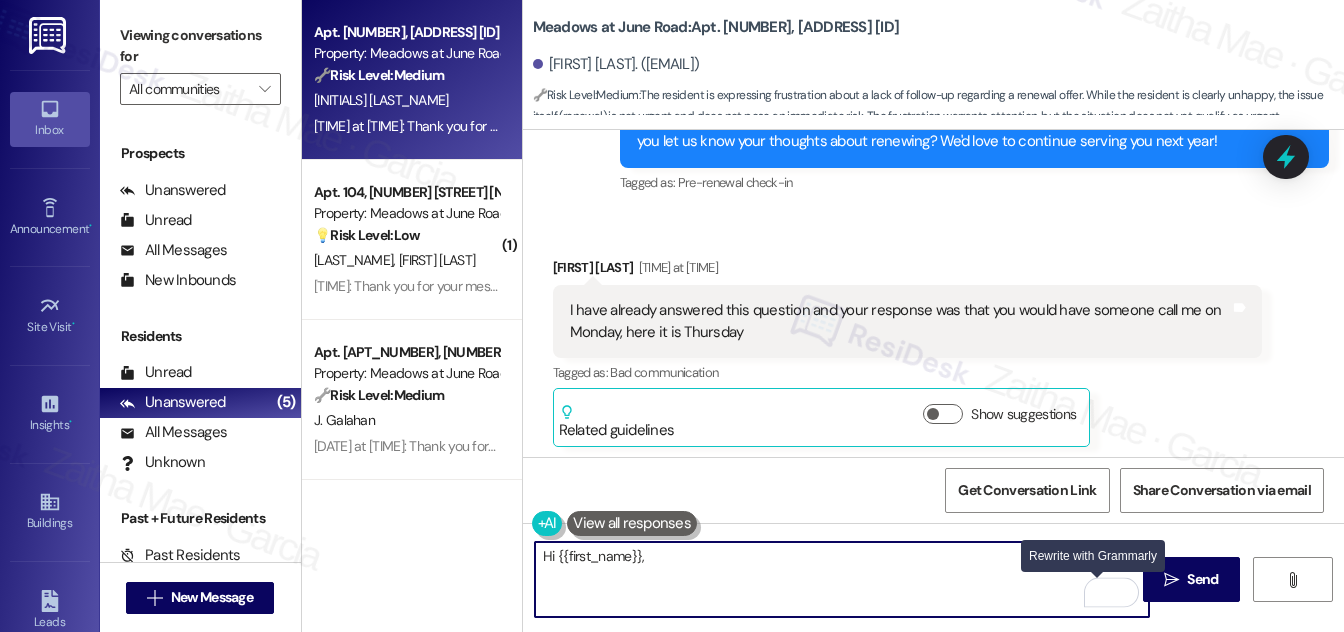 paste on "I’m sorry for the repeated check-in and for the delay since our last conversation. I’ll follow up with the team again and update you once I have more information. Thank you for your patience." 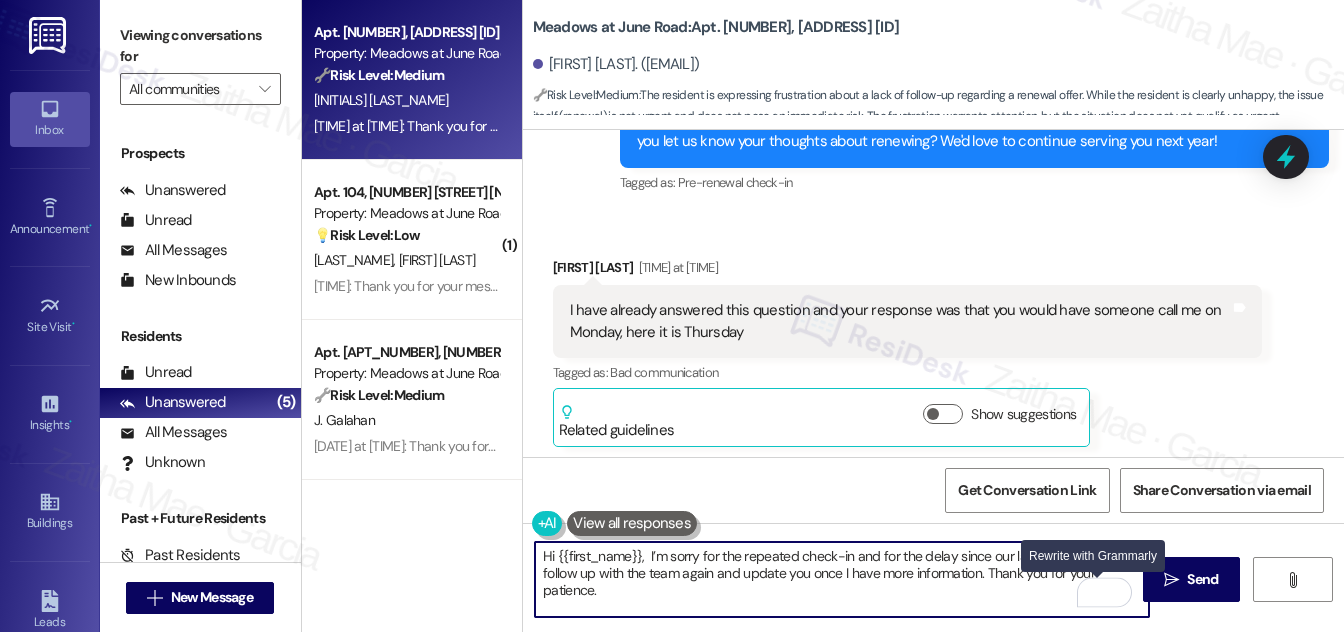 scroll, scrollTop: 16, scrollLeft: 0, axis: vertical 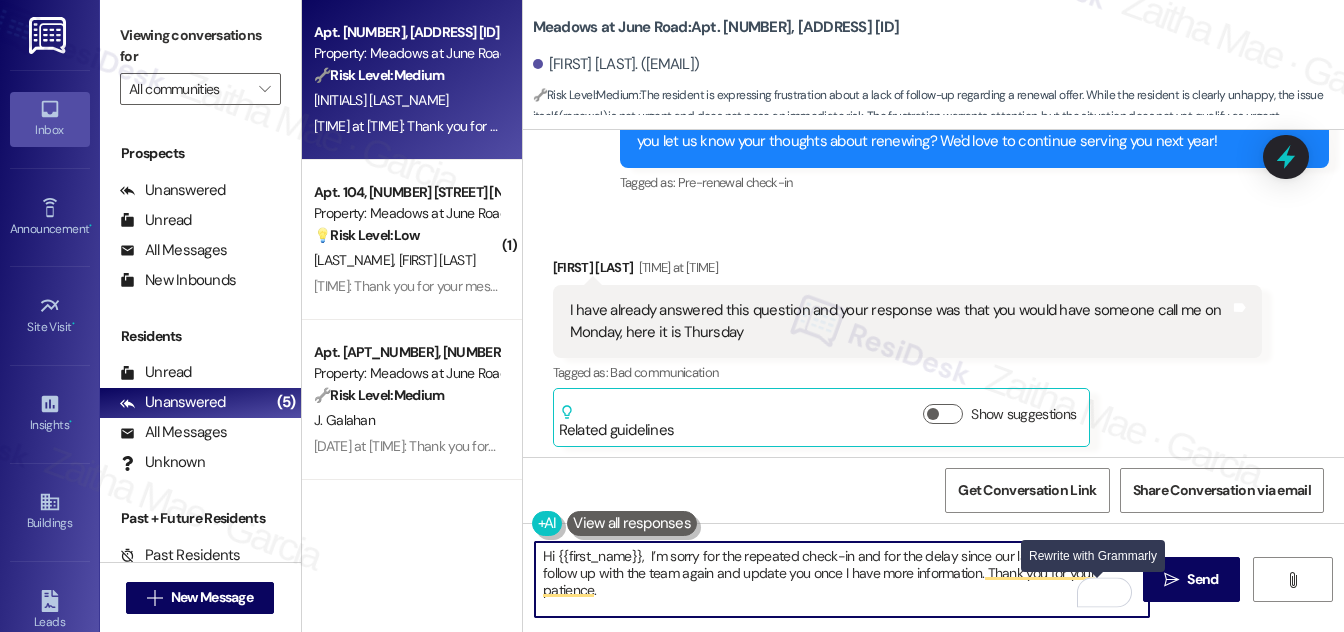 type on "Hi {{first_name}},  I’m sorry for the repeated check-in and for the delay since our last conversation. I’ll follow up with the team again and update you once I have more information. Thank you for your patience." 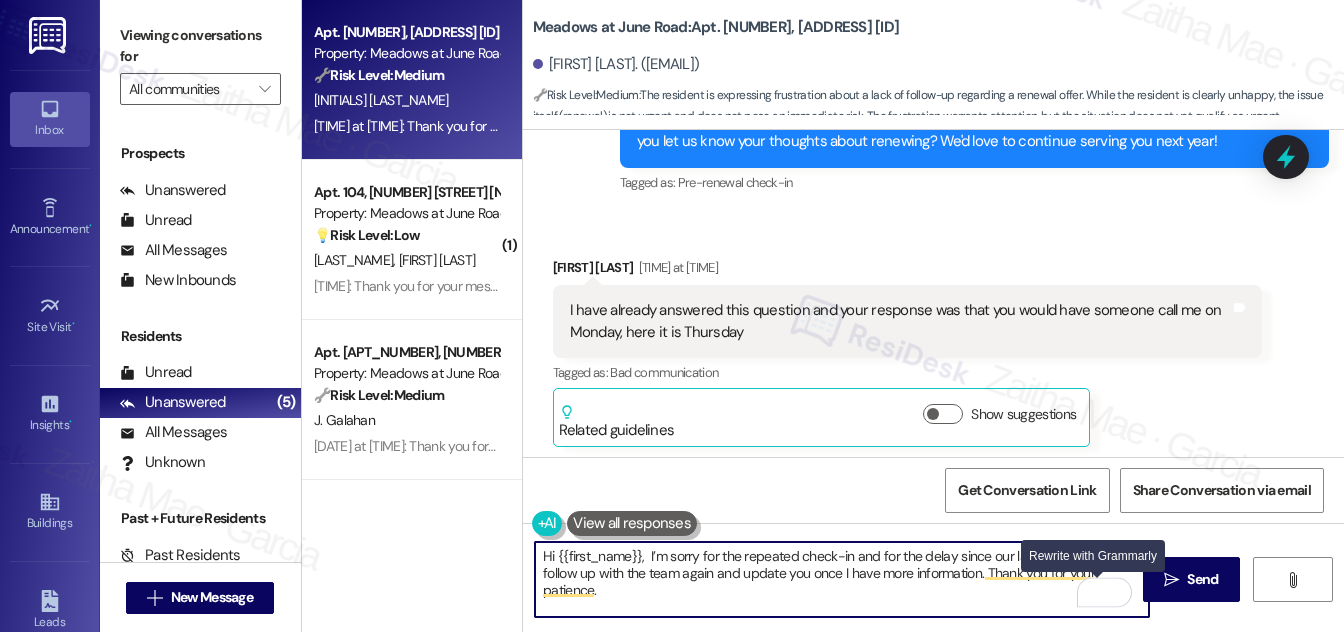 scroll, scrollTop: 0, scrollLeft: 0, axis: both 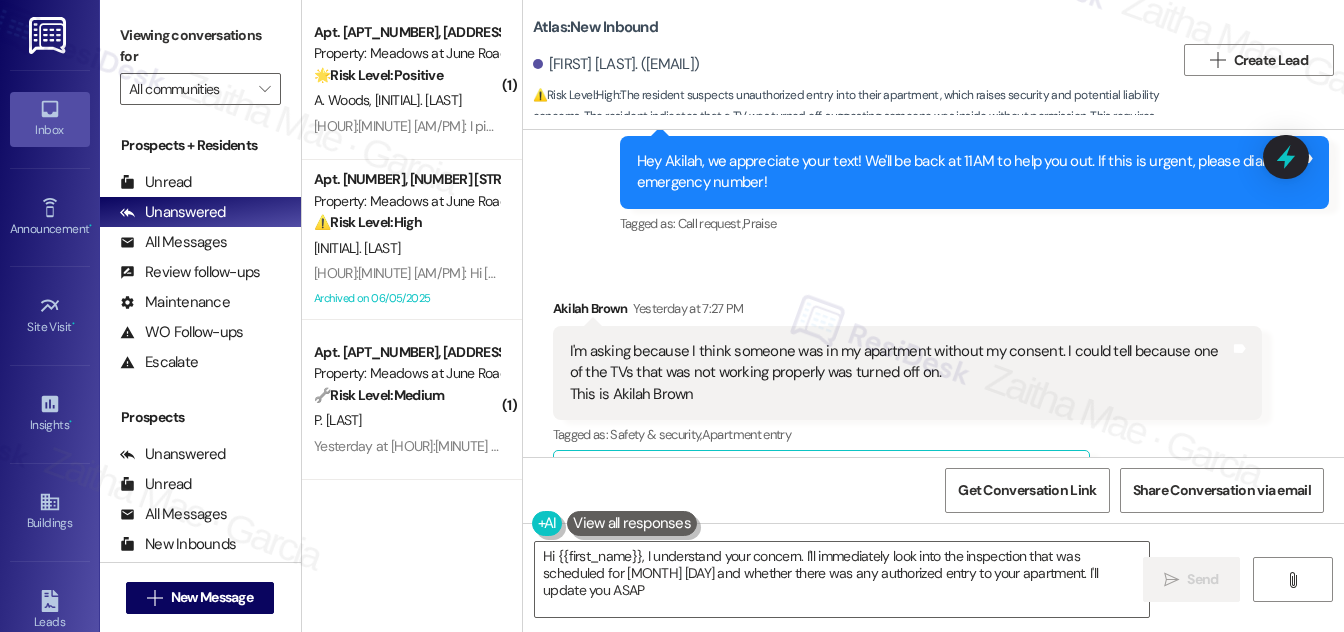 type on "Hi {{first_name}}, I understand your concern. I'll immediately look into the inspection that was scheduled for [MONTH] [DAY] and whether there was any authorized entry to your apartment. I'll update you ASAP." 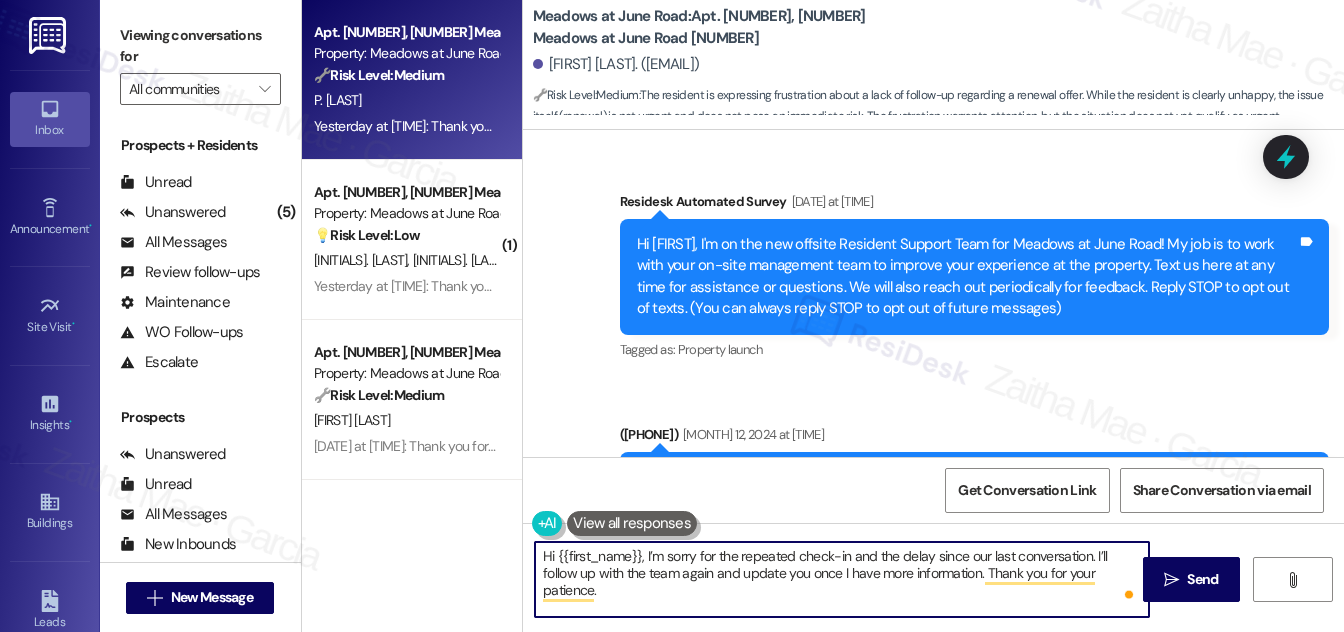 scroll, scrollTop: 0, scrollLeft: 0, axis: both 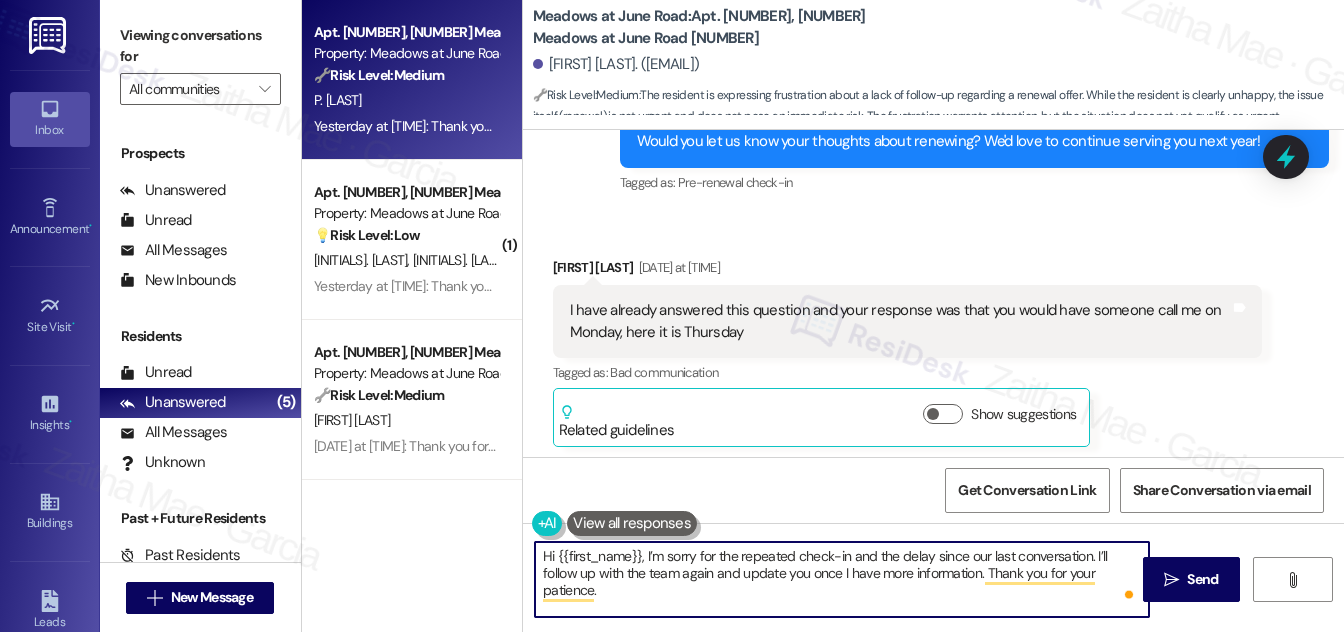 click on "Hi {{first_name}},  I’m sorry for the repeated check-in and the delay since our last conversation. I’ll follow up with the team again and update you once I have more information. Thank you for your patience." at bounding box center (842, 579) 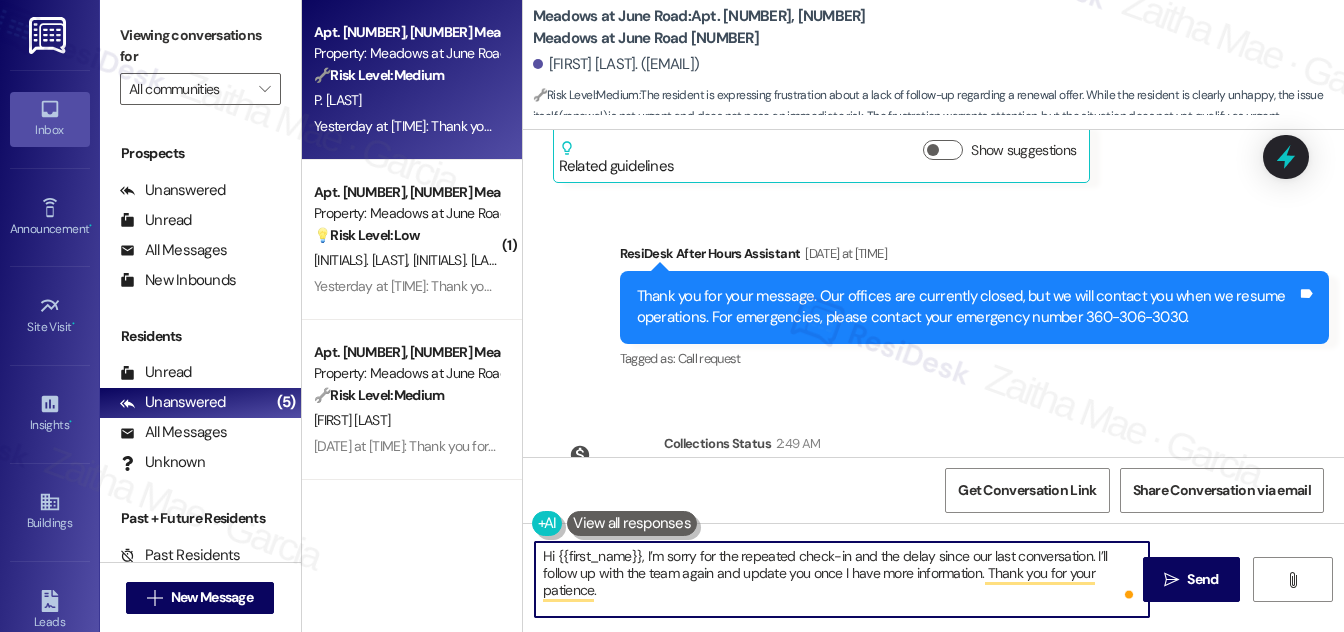 scroll, scrollTop: 23296, scrollLeft: 0, axis: vertical 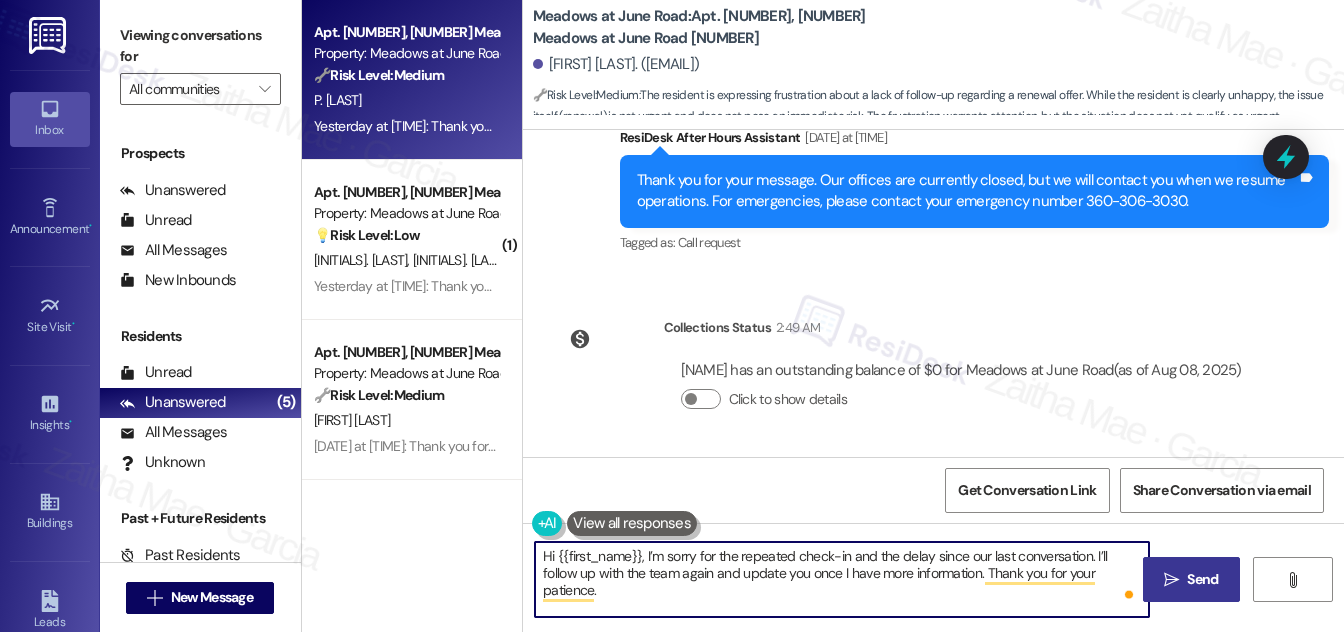 type on "Hi {{first_name}},  I’m sorry for the repeated check-in and the delay since our last conversation. I’ll follow up with the team again and update you once I have more information. Thank you for your patience." 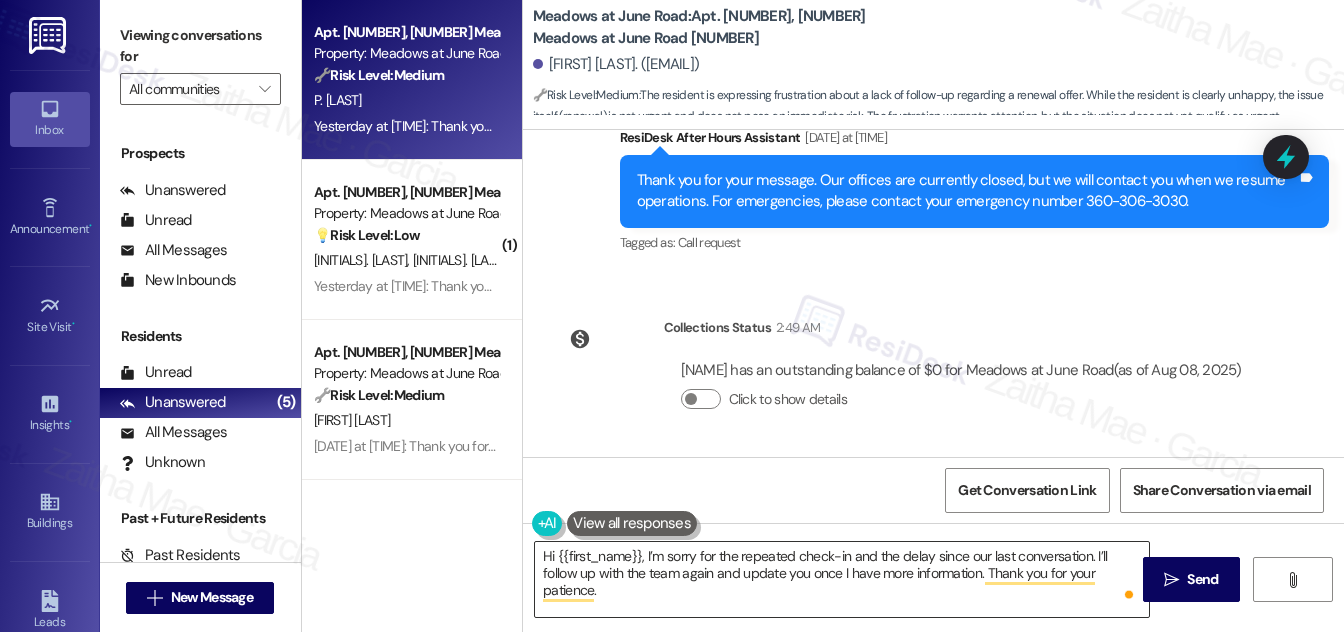 drag, startPoint x: 1198, startPoint y: 578, endPoint x: 1109, endPoint y: 574, distance: 89.08984 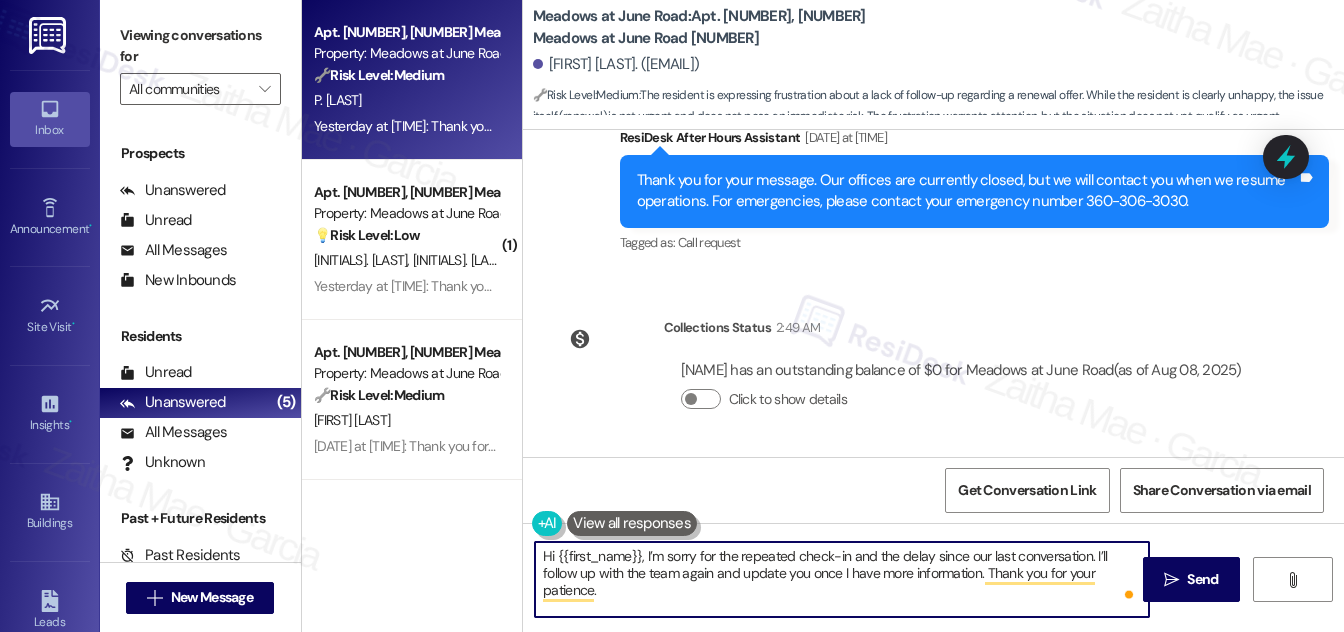 click on "Hi {{first_name}},  I’m sorry for the repeated check-in and the delay since our last conversation. I’ll follow up with the team again and update you once I have more information. Thank you for your patience." at bounding box center [842, 579] 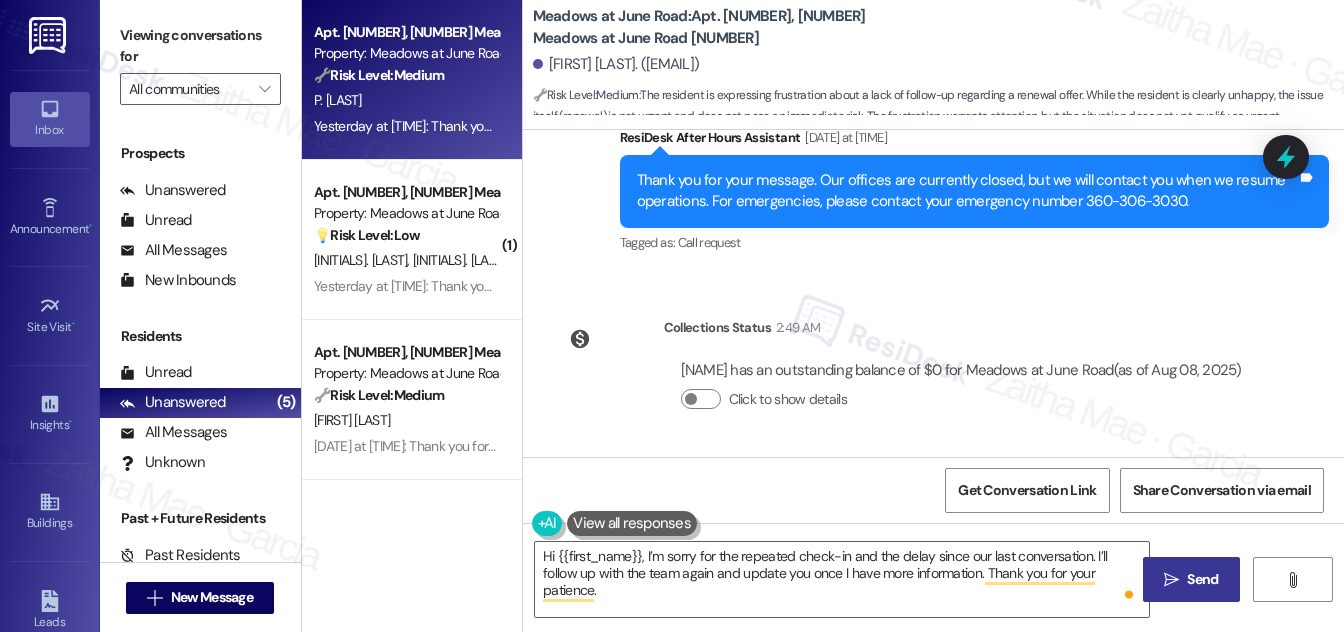click on "Send" at bounding box center [1202, 579] 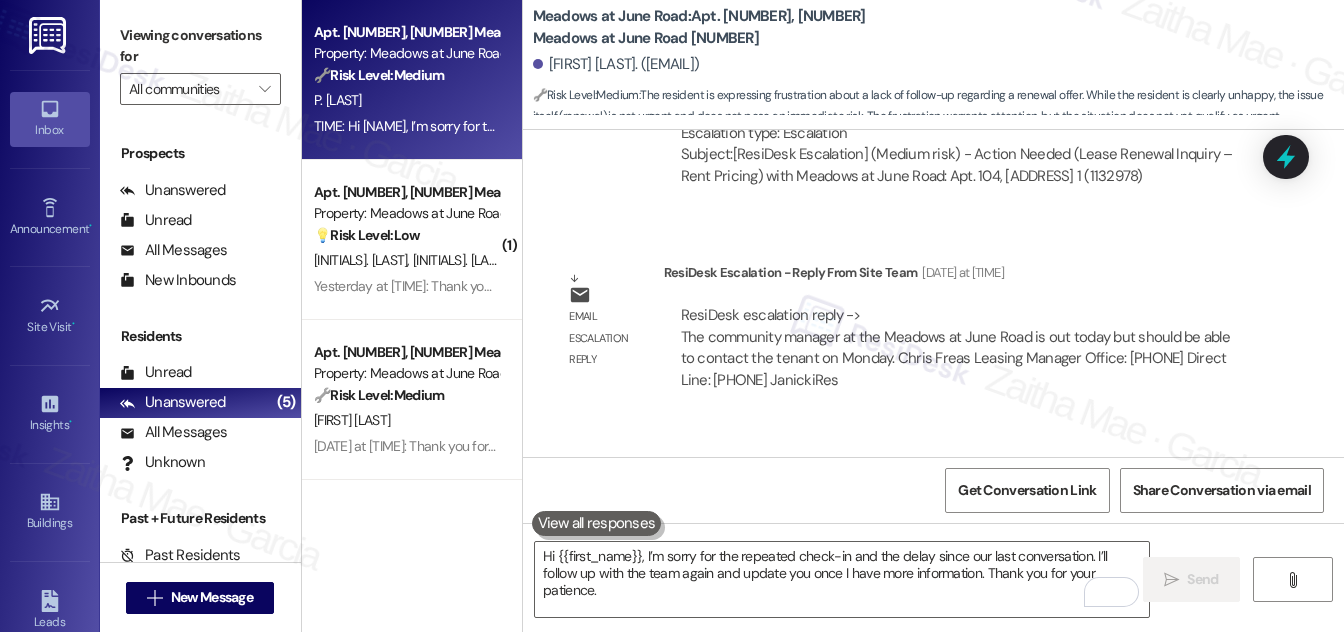 scroll, scrollTop: 22173, scrollLeft: 0, axis: vertical 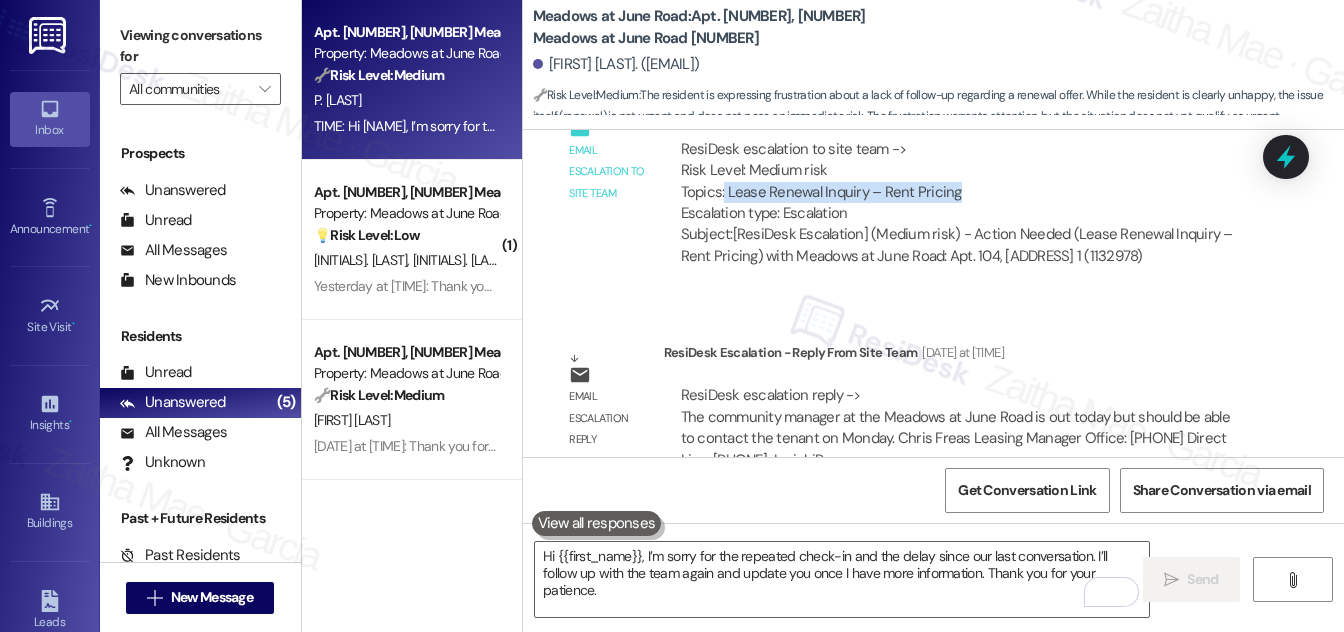 drag, startPoint x: 722, startPoint y: 220, endPoint x: 984, endPoint y: 229, distance: 262.15454 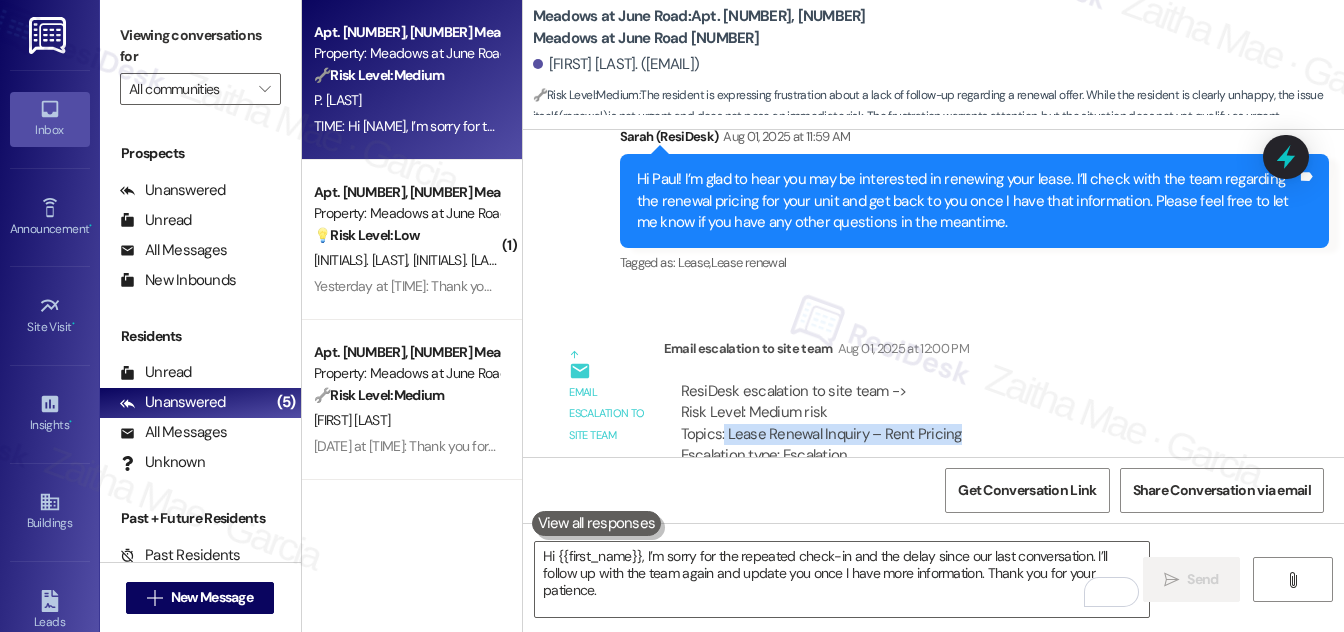 scroll, scrollTop: 21900, scrollLeft: 0, axis: vertical 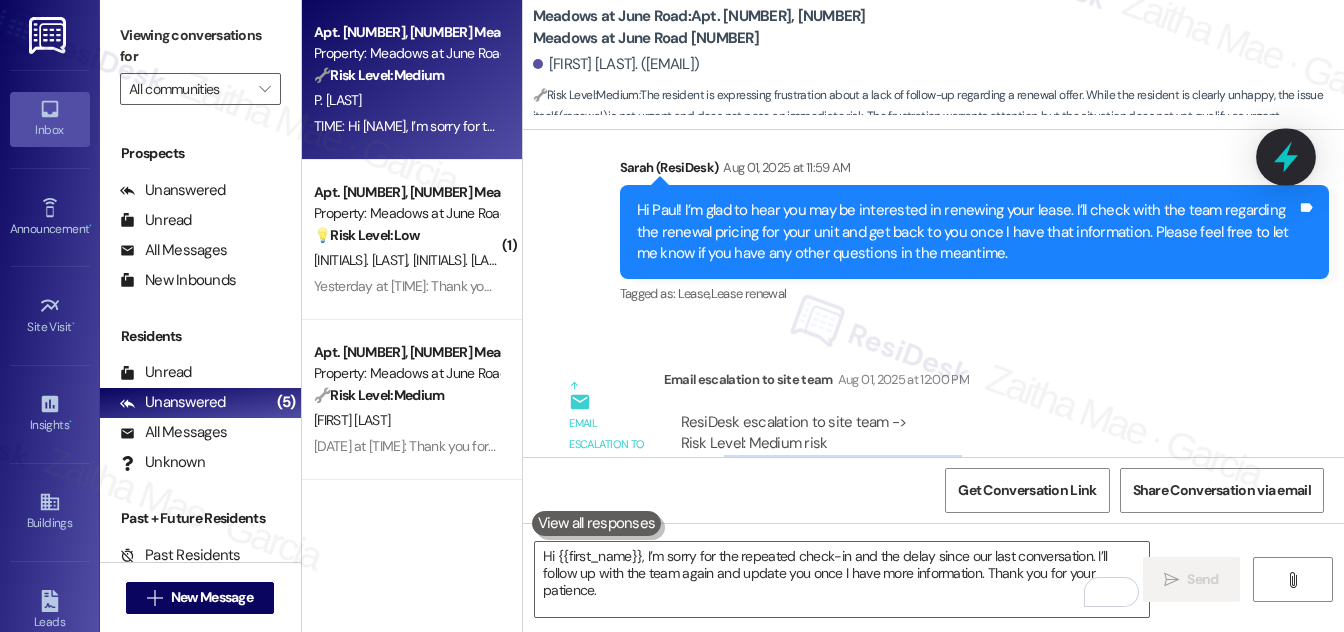 click 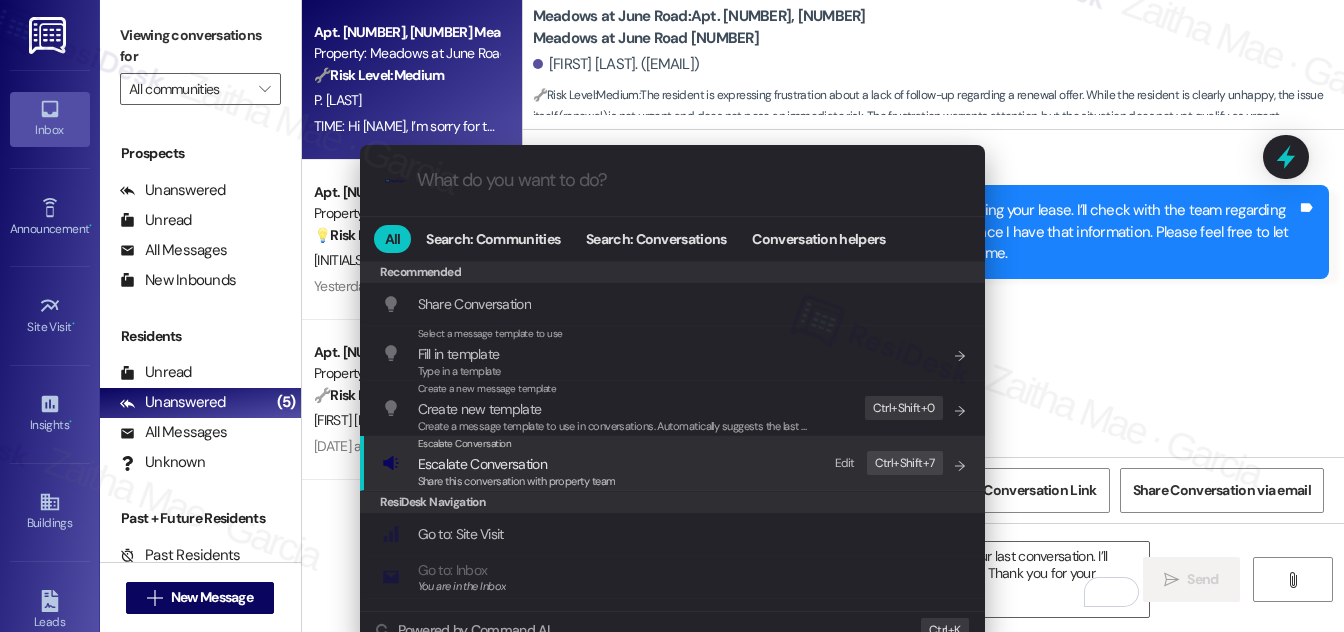 click on "Escalate Conversation" at bounding box center (482, 464) 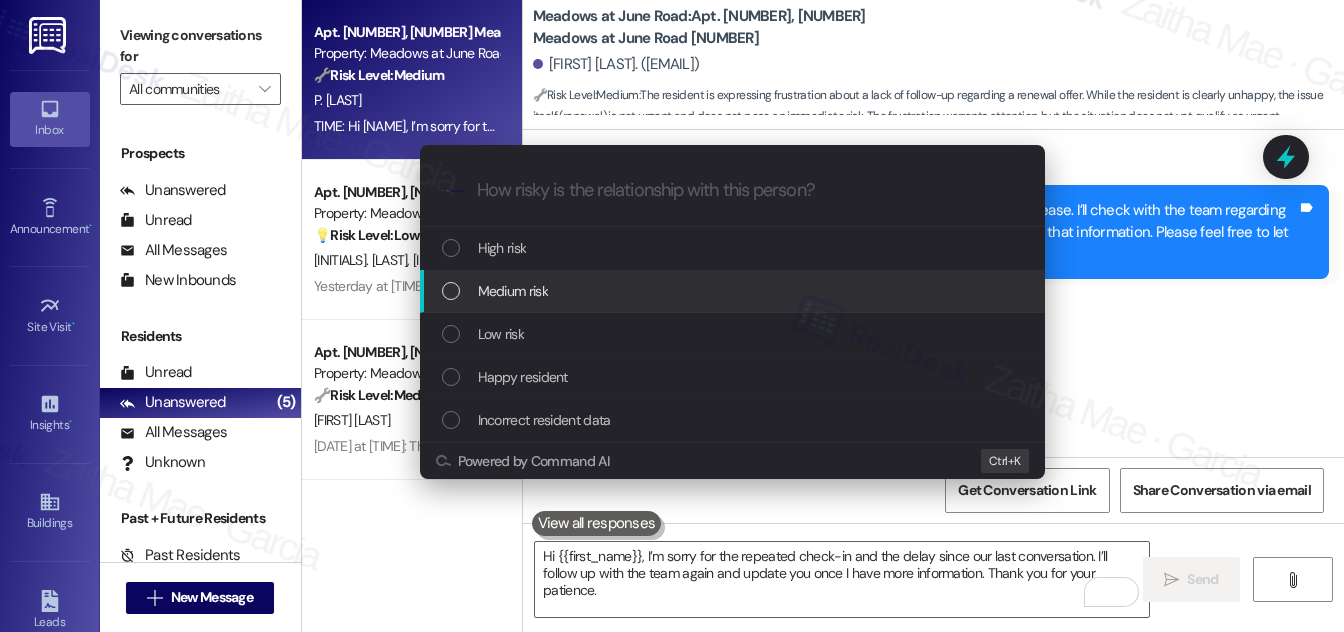 click on "Medium risk" at bounding box center [513, 291] 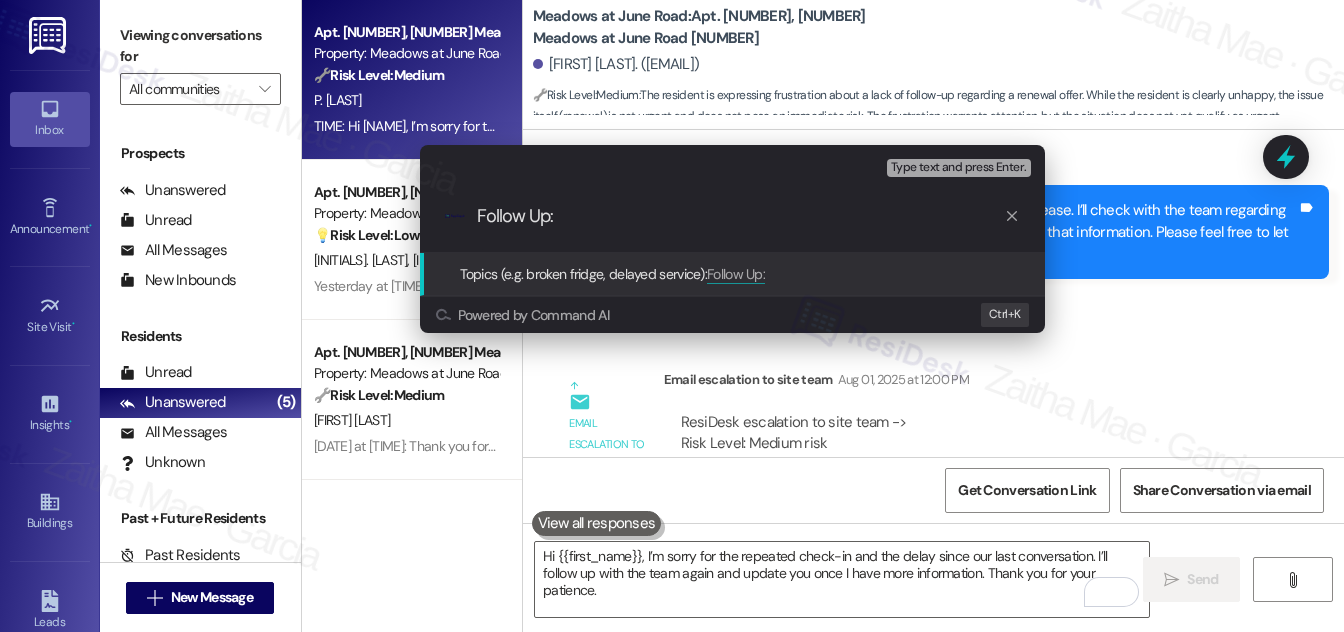 paste on "Lease Renewal Inquiry – Rent Pricing" 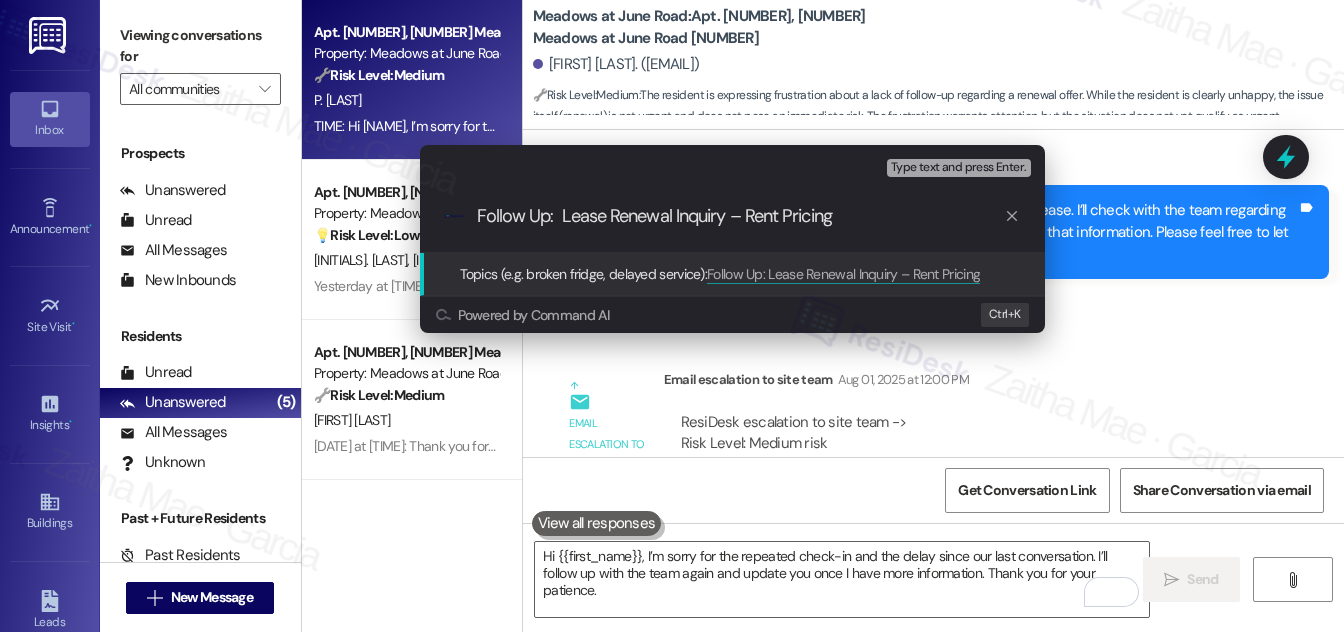 type 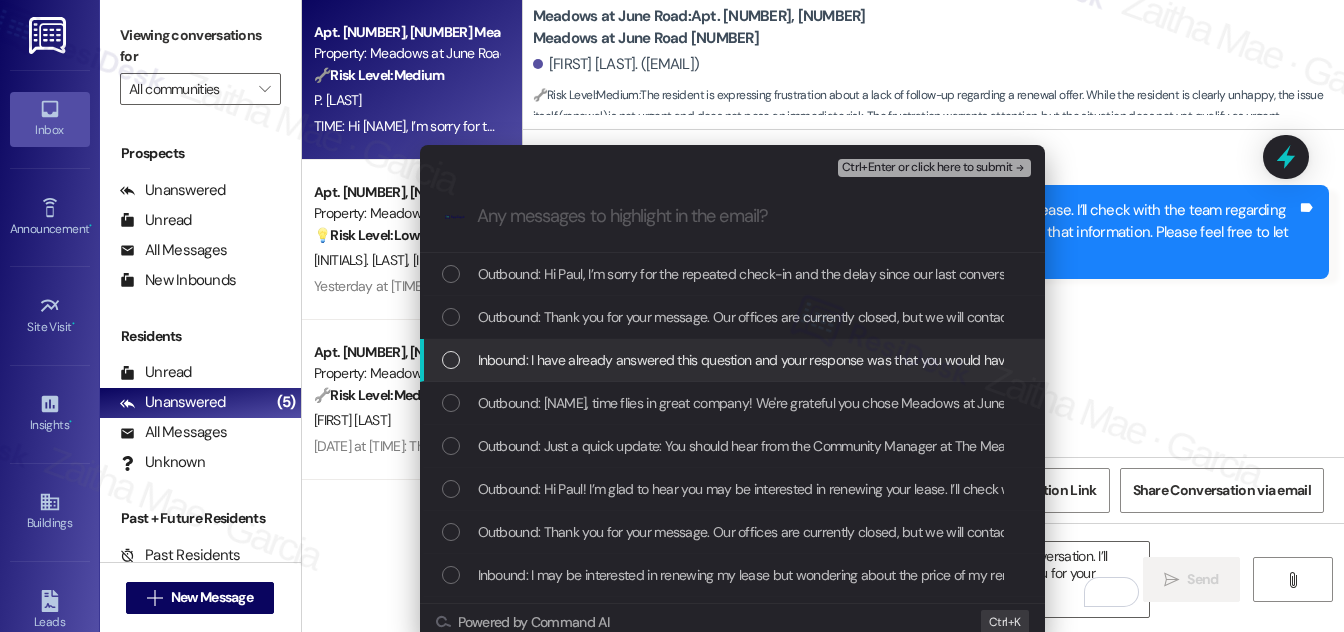 click on "Inbound: I have already answered this question and your response was that you would have someone call me on Monday, here it is Thursday" at bounding box center [887, 360] 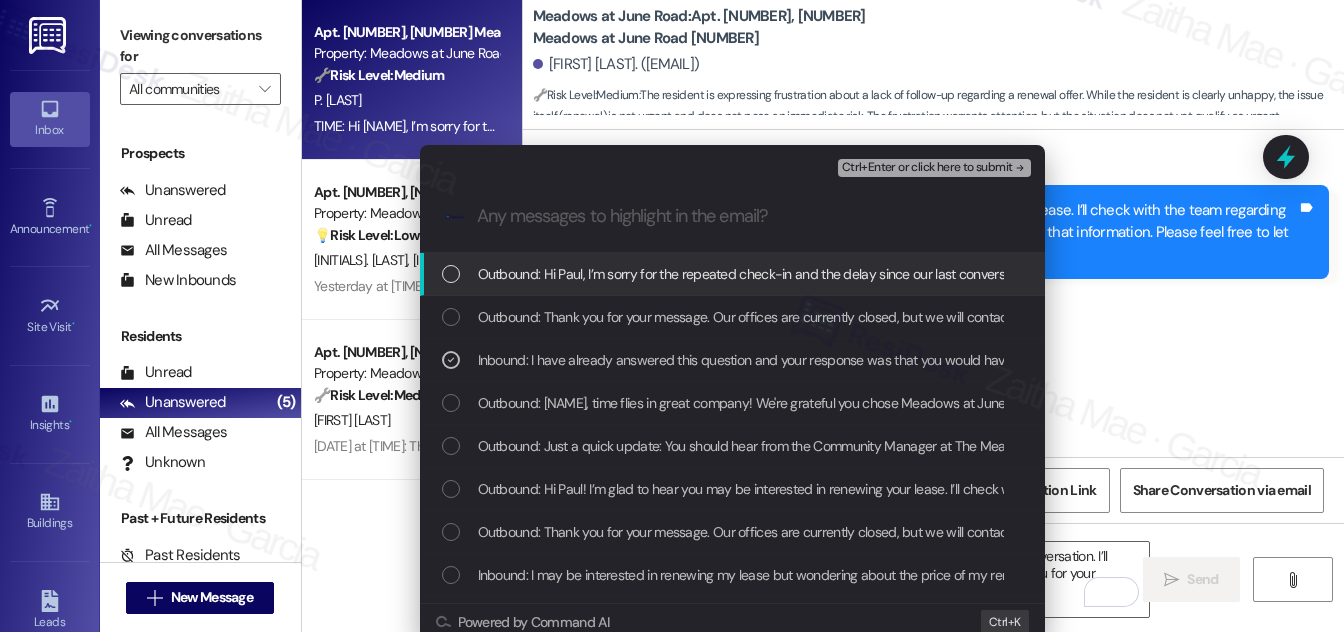 click on "Ctrl+Enter or click here to submit" at bounding box center [927, 168] 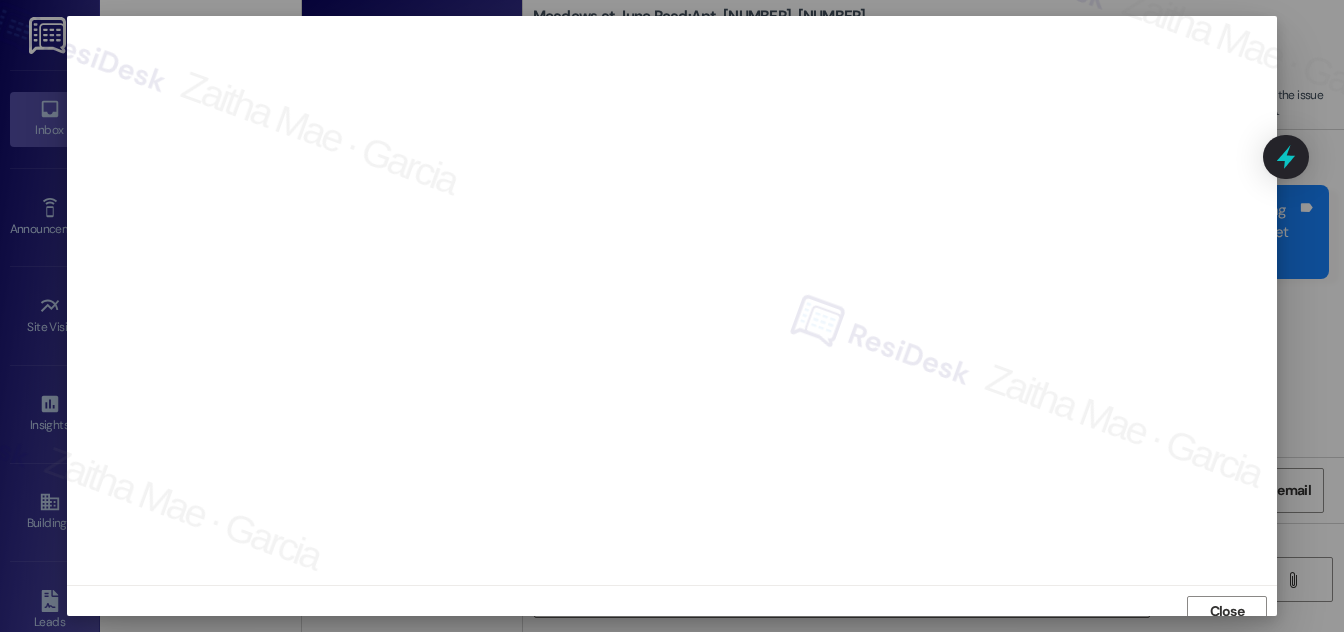 scroll, scrollTop: 11, scrollLeft: 0, axis: vertical 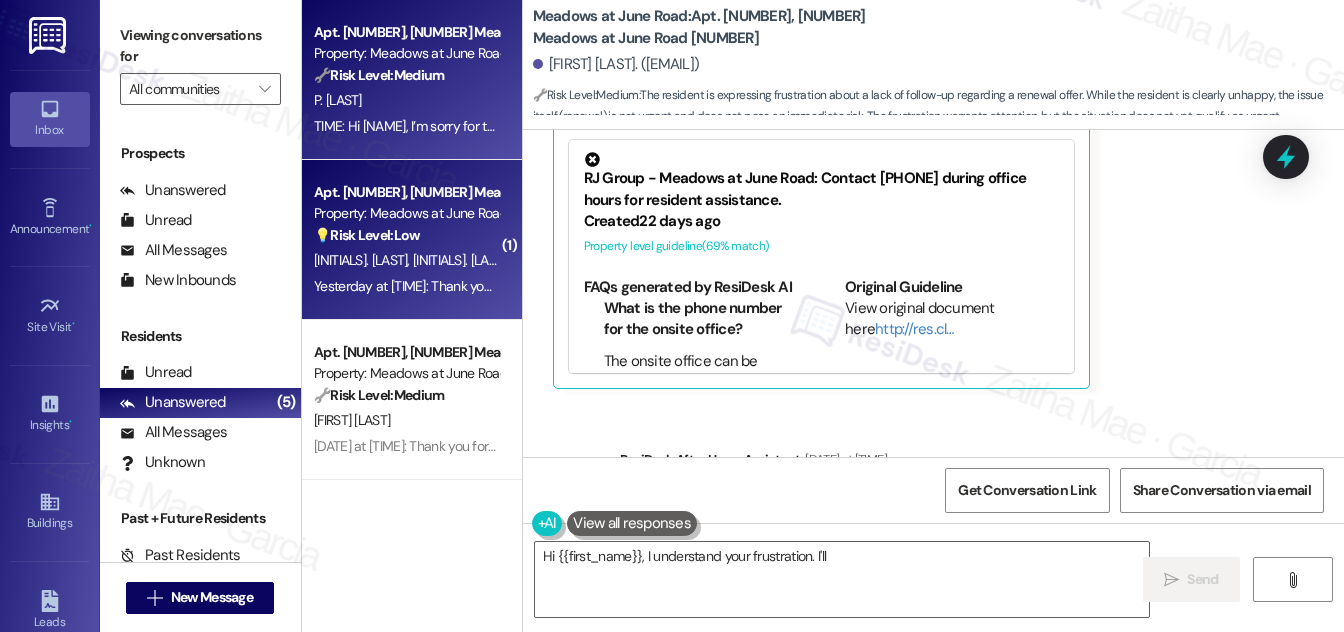 type on "Hi {{first_name}}, I understand your frustration. I'll" 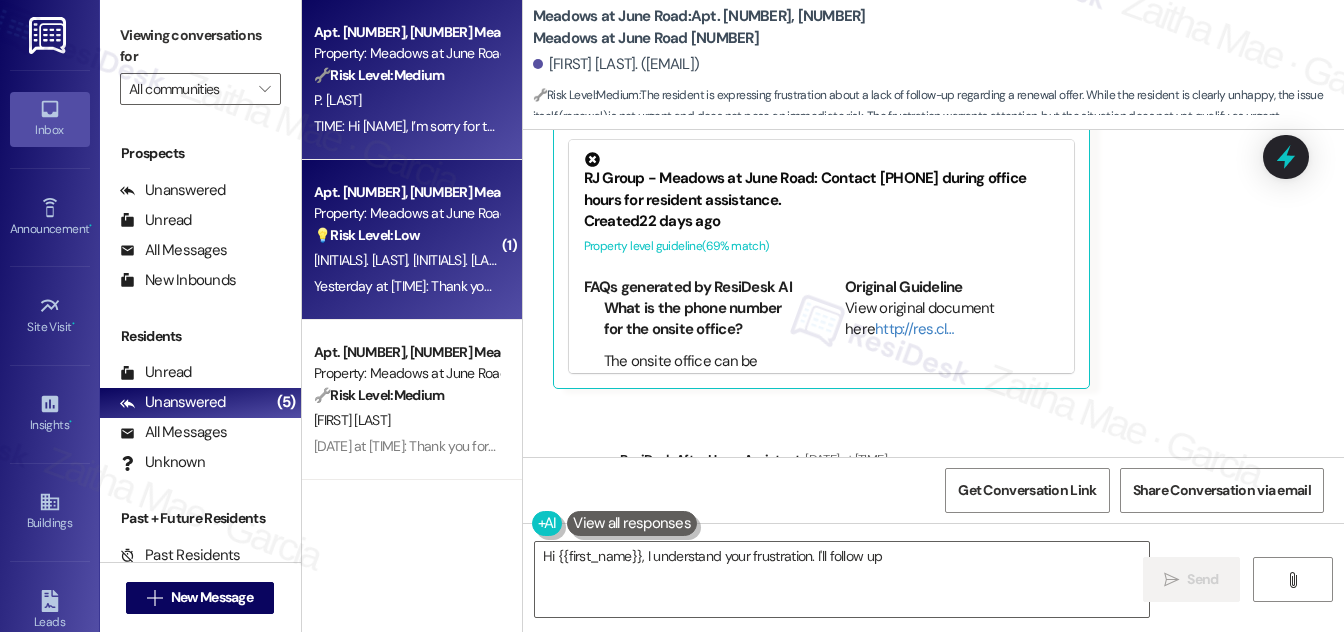 click on "Z. Remick E. Lemaster" at bounding box center [406, 260] 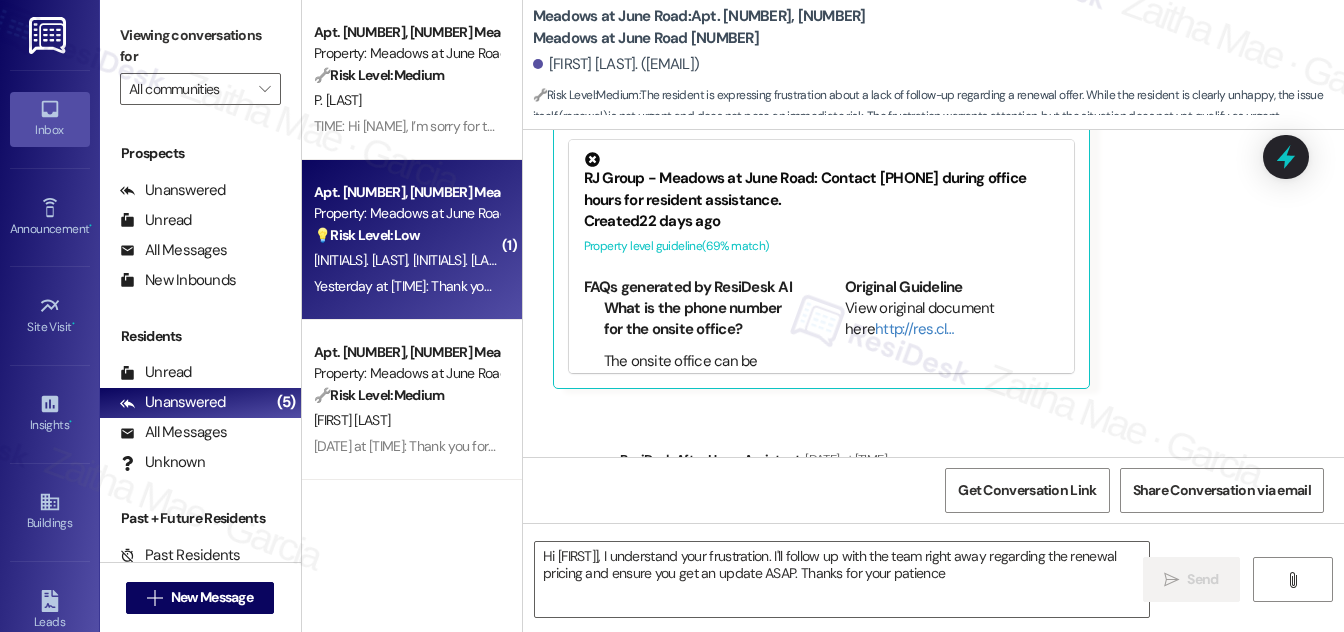 type on "Hi {{first_name}}, I understand your frustration. I'll follow up with the team right away regarding the renewal pricing and ensure you get an update ASAP. Thanks for your patience!" 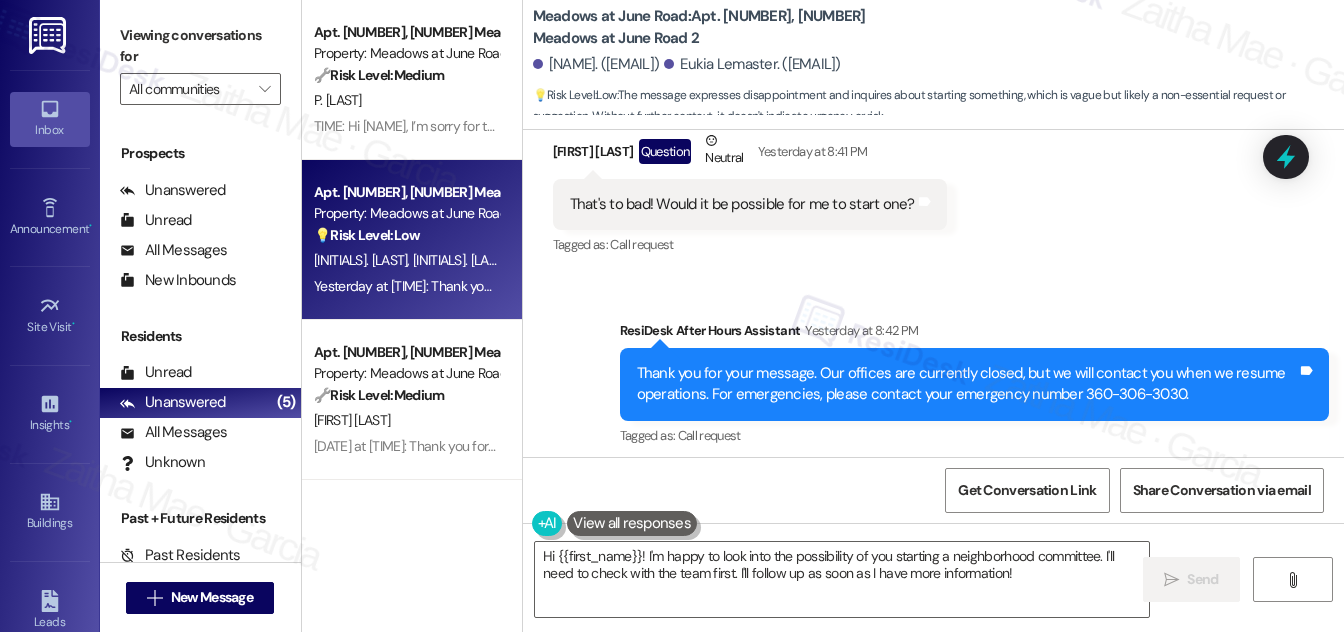 scroll, scrollTop: 5962, scrollLeft: 0, axis: vertical 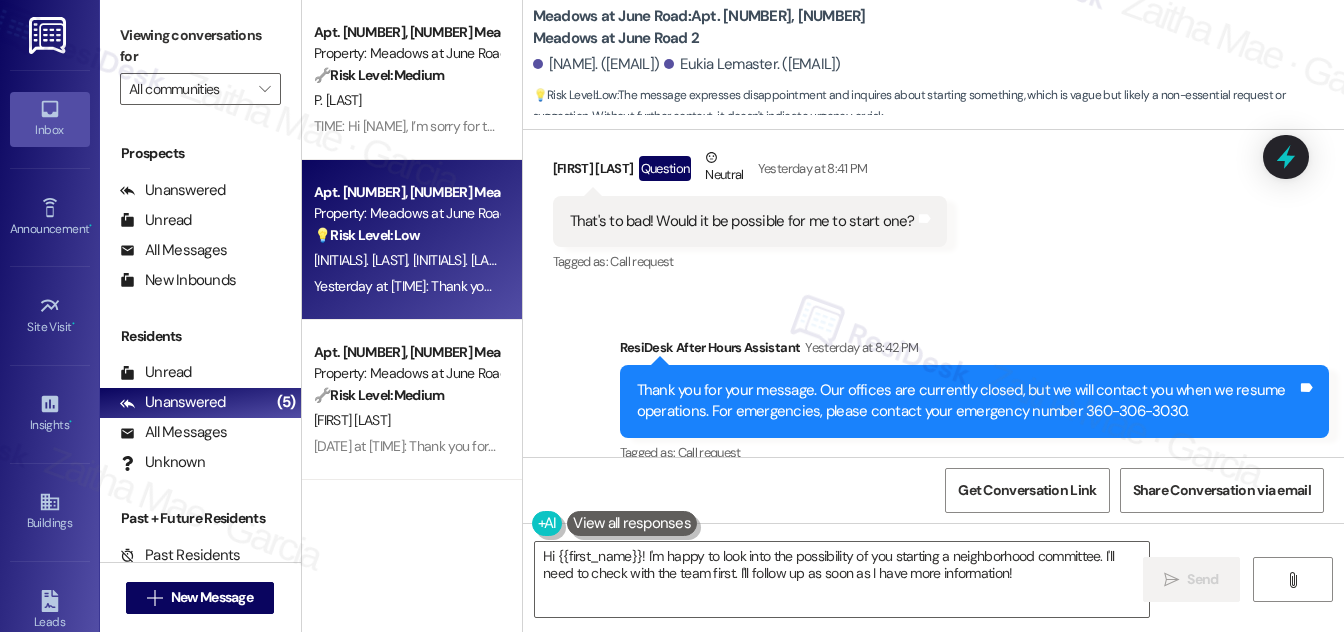 click on "Eukia Lemaster Question   Neutral Yesterday at 8:41 PM" at bounding box center (750, 171) 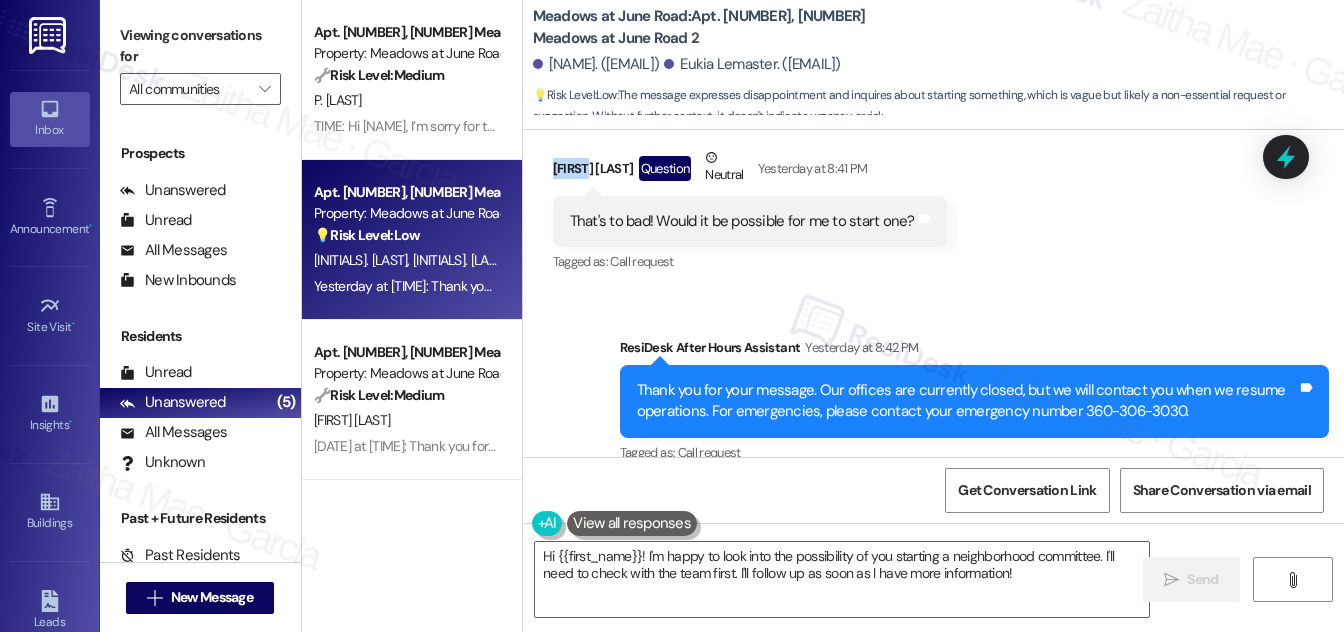 click on "Eukia Lemaster Question   Neutral Yesterday at 8:41 PM" at bounding box center [750, 171] 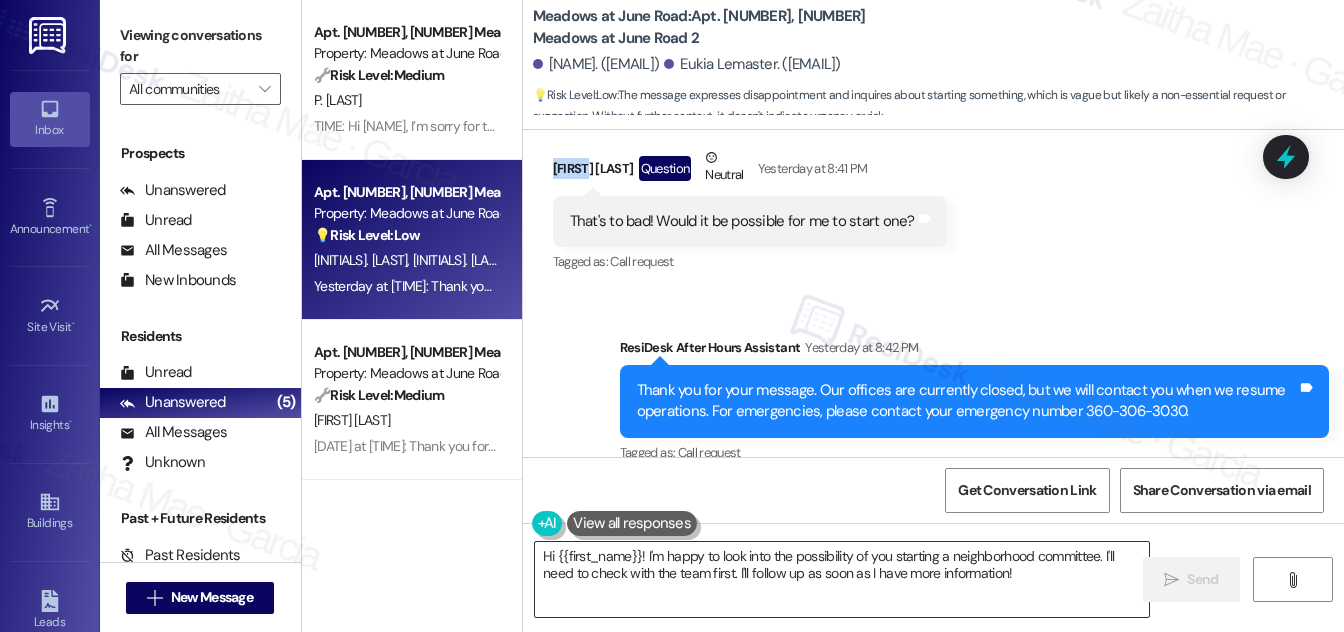 click on "Hi {{first_name}}! I'm happy to look into the possibility of you starting a neighborhood committee. I'll need to check with the team first. I'll follow up as soon as I have more information!" at bounding box center [842, 579] 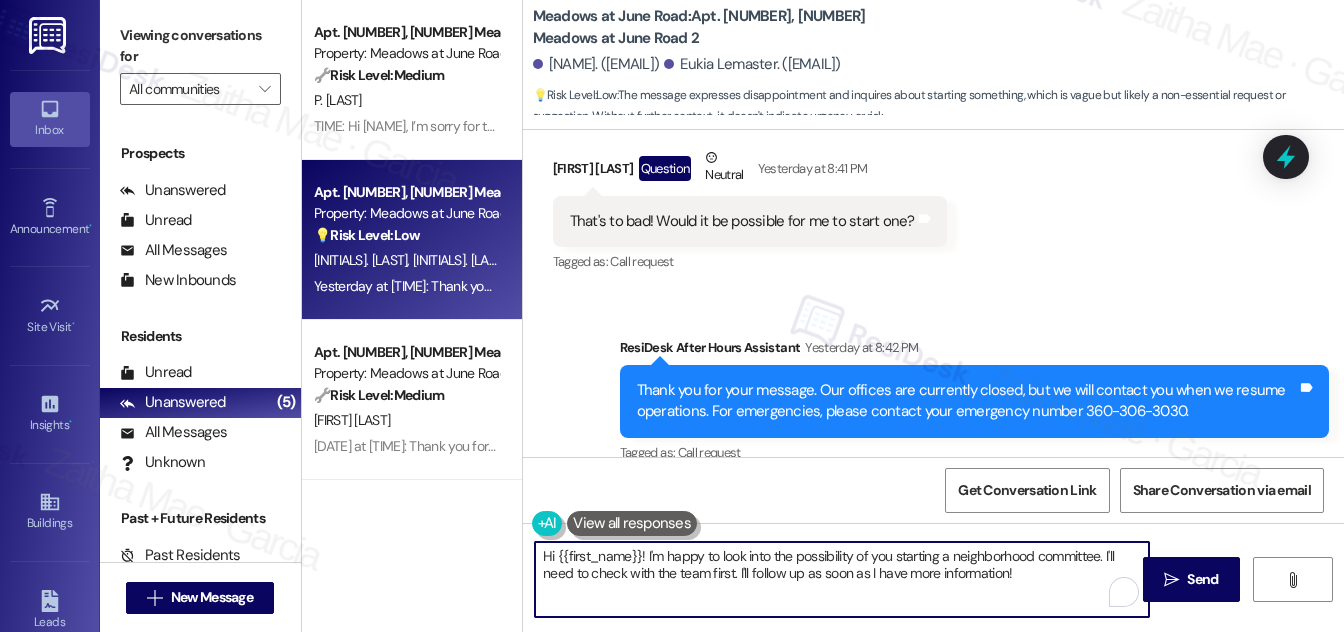 click on "Hi {{first_name}}! I'm happy to look into the possibility of you starting a neighborhood committee. I'll need to check with the team first. I'll follow up as soon as I have more information!" at bounding box center [842, 579] 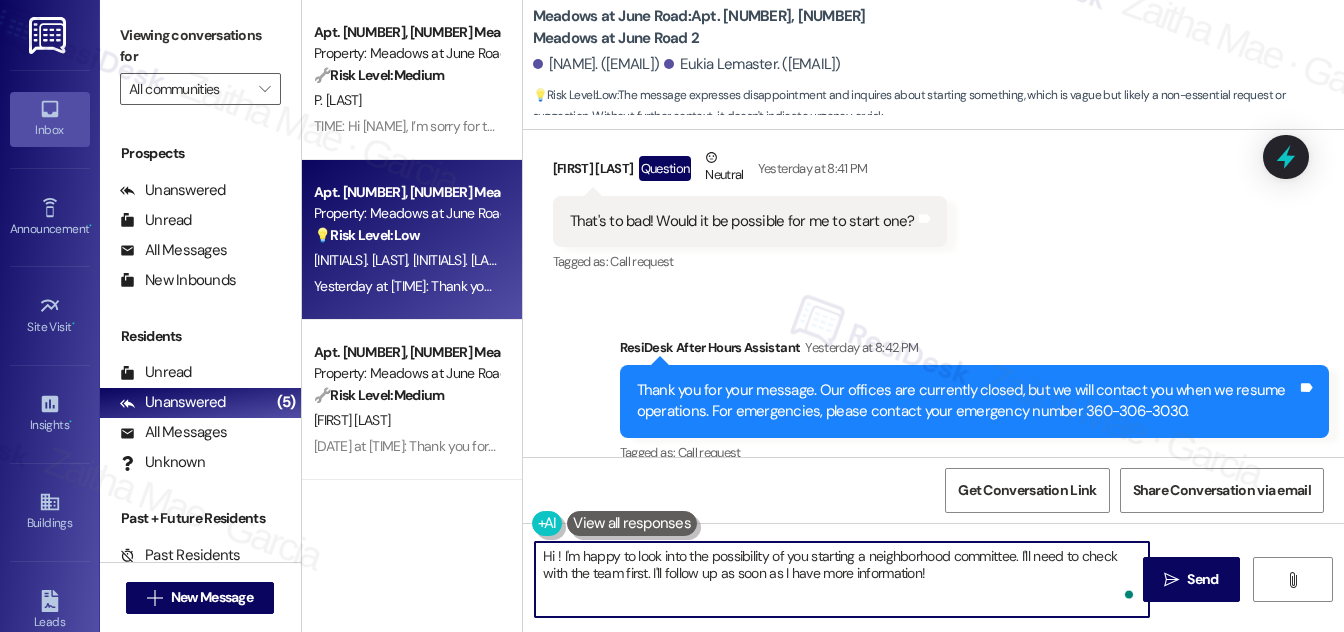 paste on "Eukia" 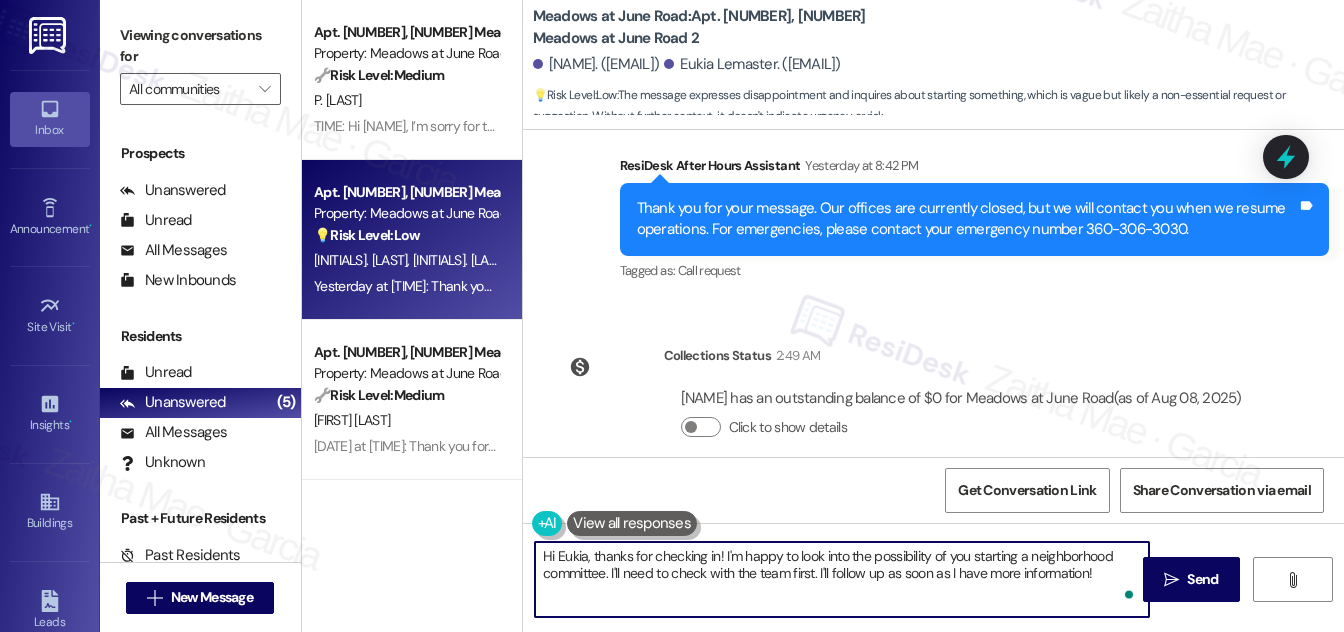 scroll, scrollTop: 6234, scrollLeft: 0, axis: vertical 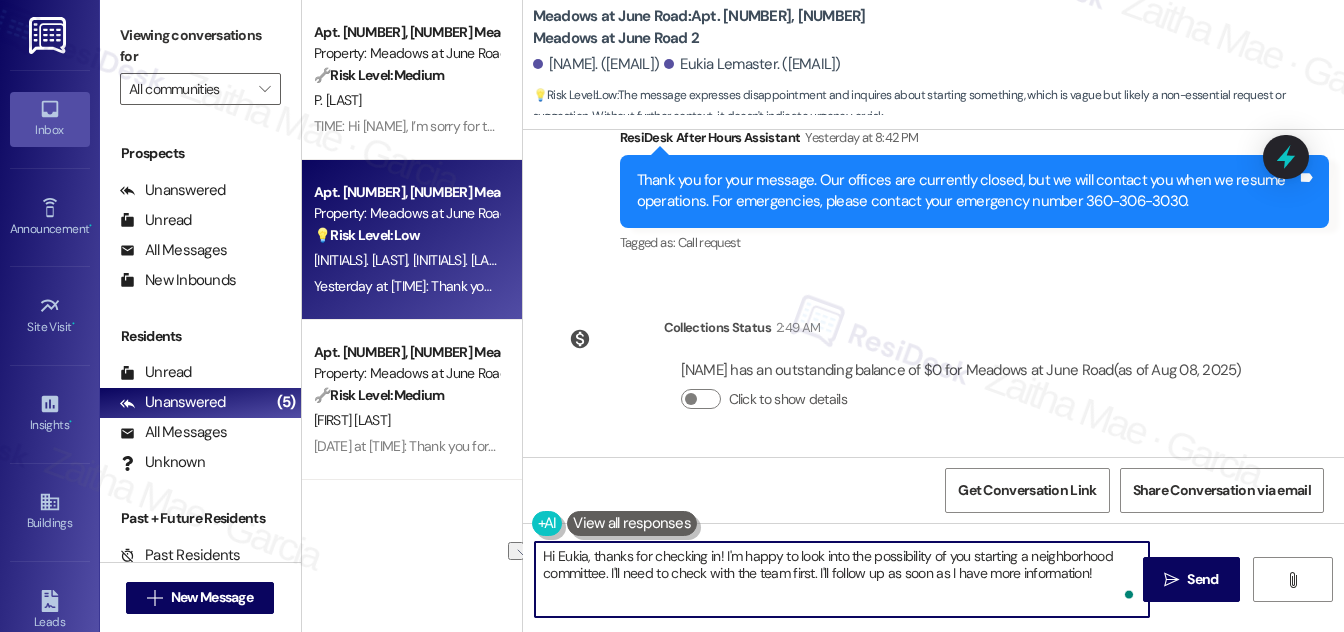 drag, startPoint x: 613, startPoint y: 572, endPoint x: 817, endPoint y: 586, distance: 204.47983 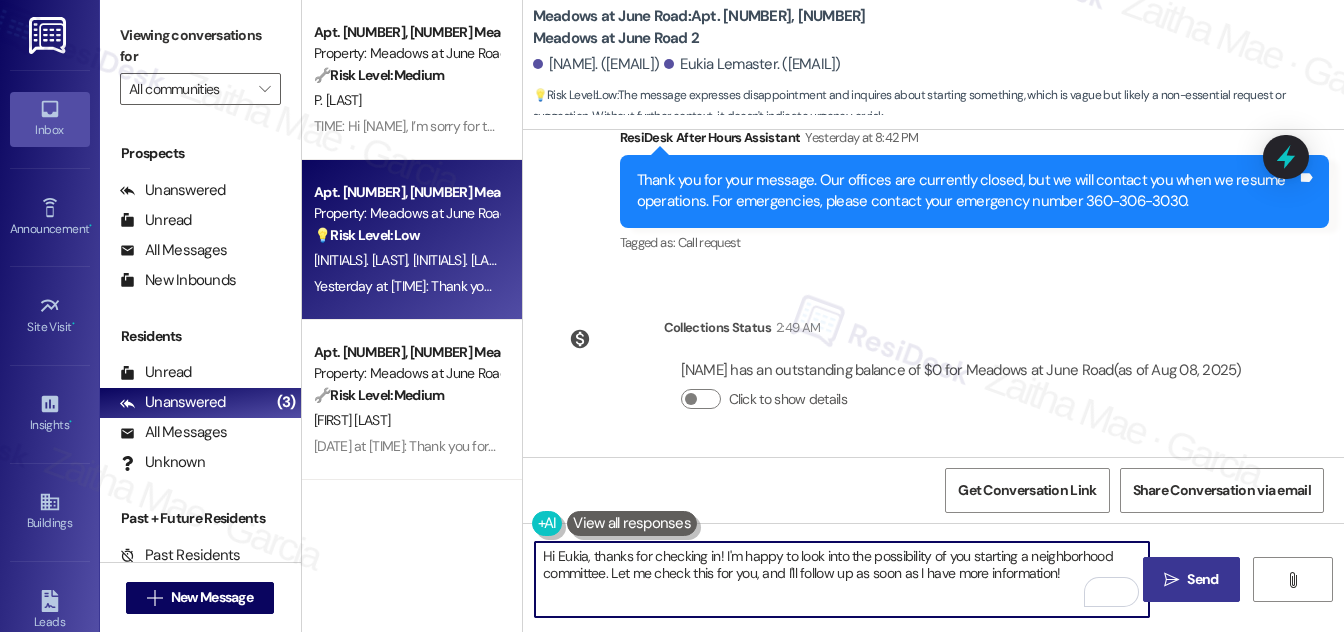 type on "Hi Eukia, thanks for checking in! I'm happy to look into the possibility of you starting a neighborhood committee. Let me check this for you, and I'll follow up as soon as I have more information!" 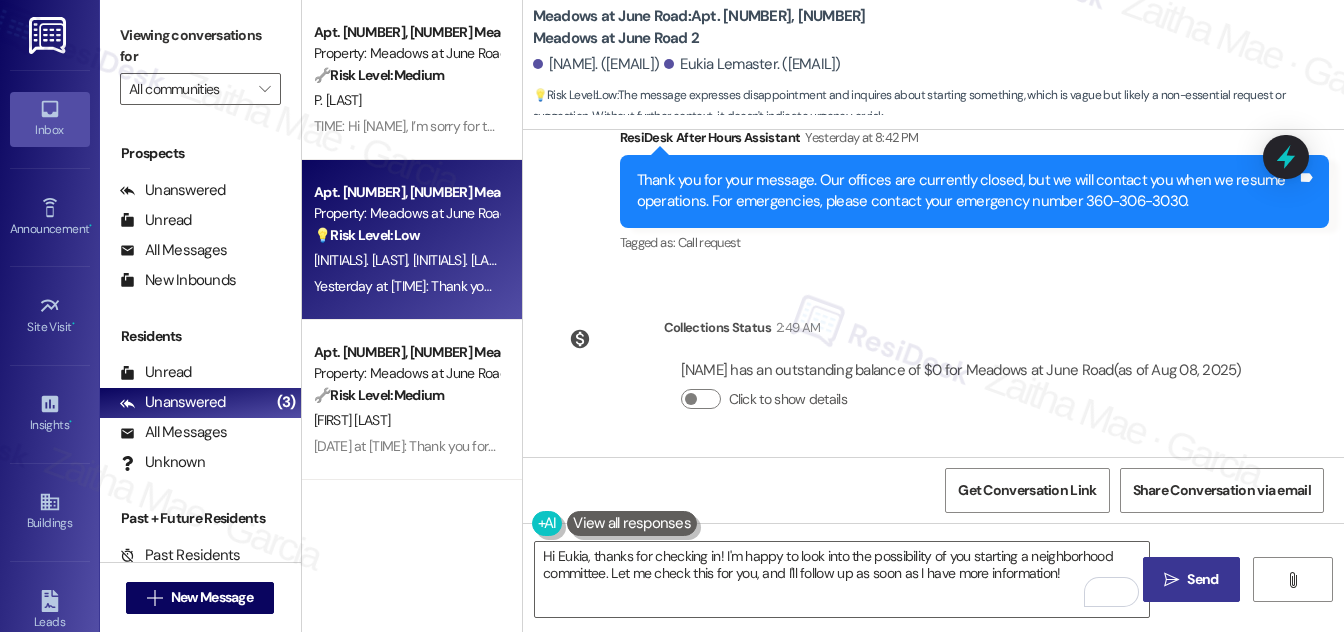 drag, startPoint x: 1200, startPoint y: 577, endPoint x: 1189, endPoint y: 572, distance: 12.083046 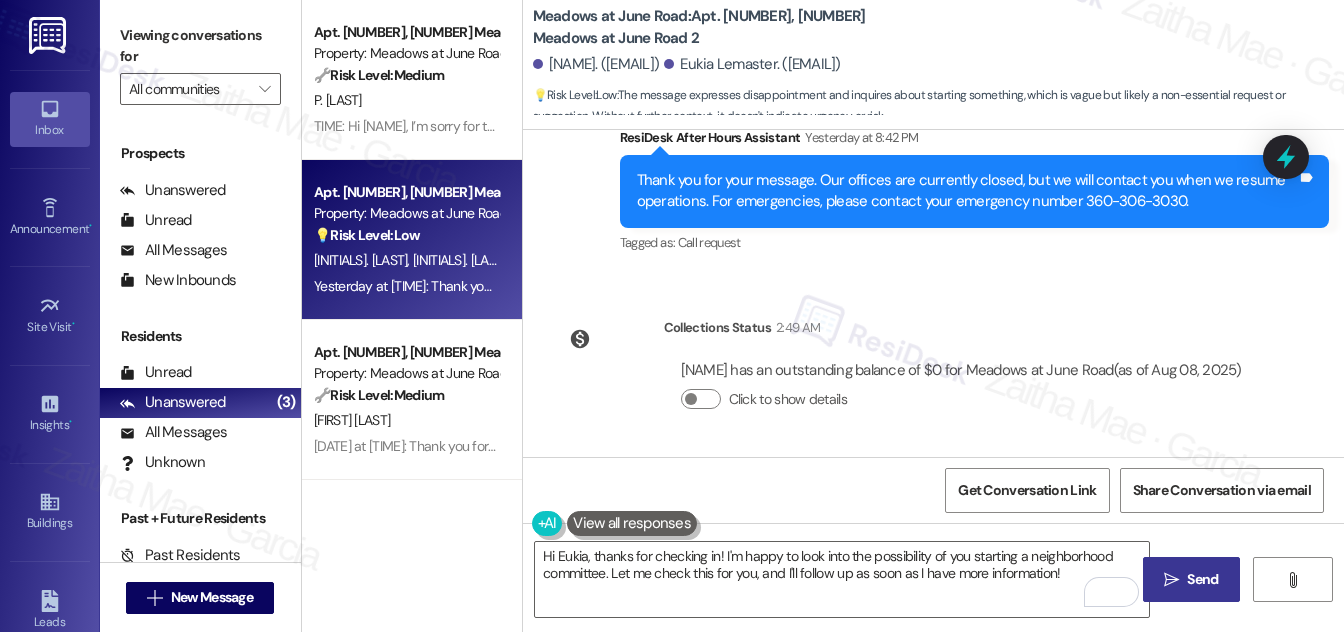 click on "Send" at bounding box center (1202, 579) 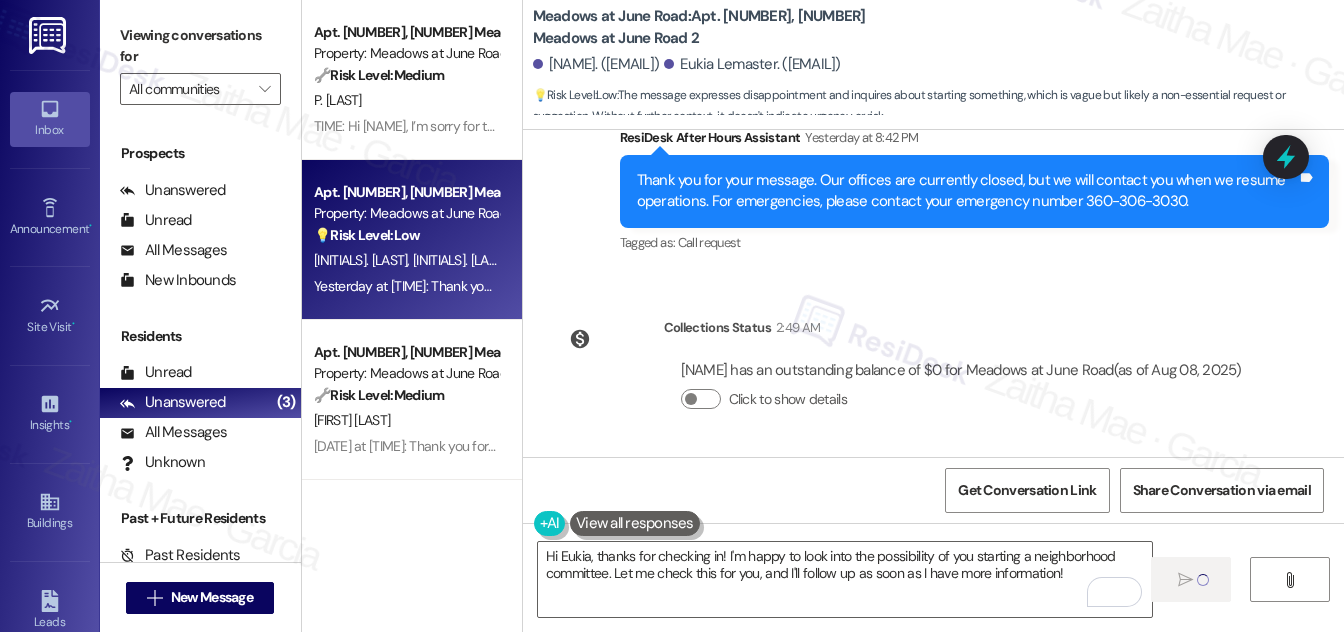 type 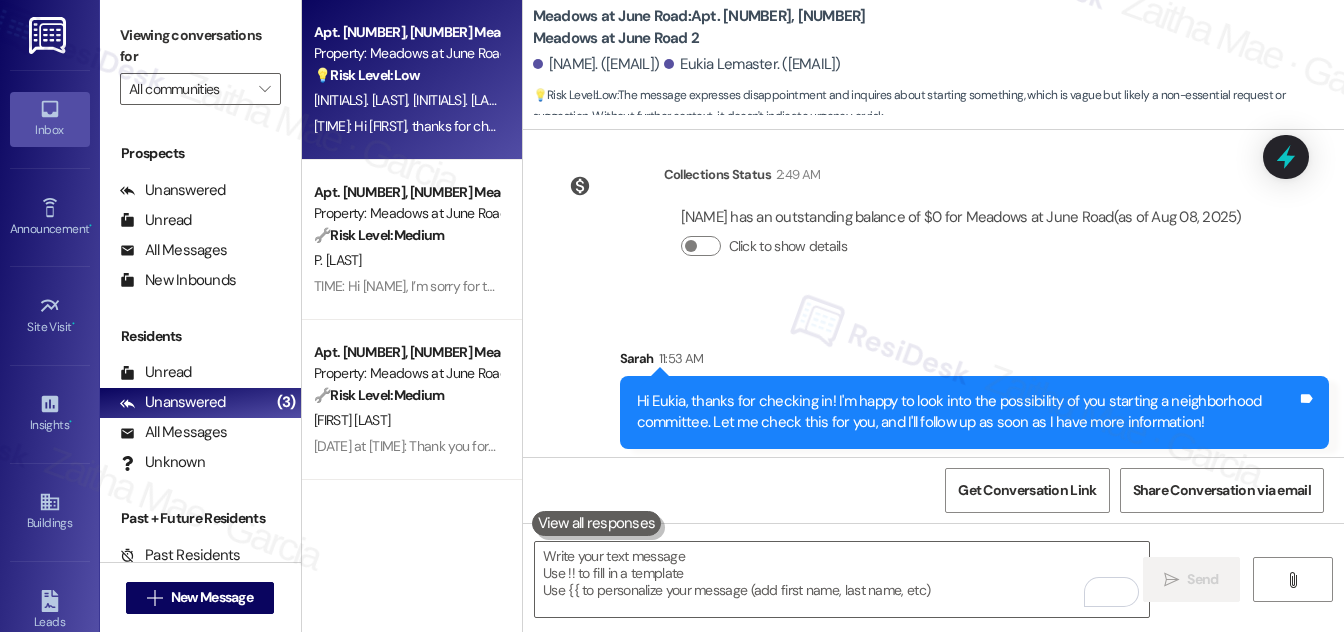 scroll, scrollTop: 6396, scrollLeft: 0, axis: vertical 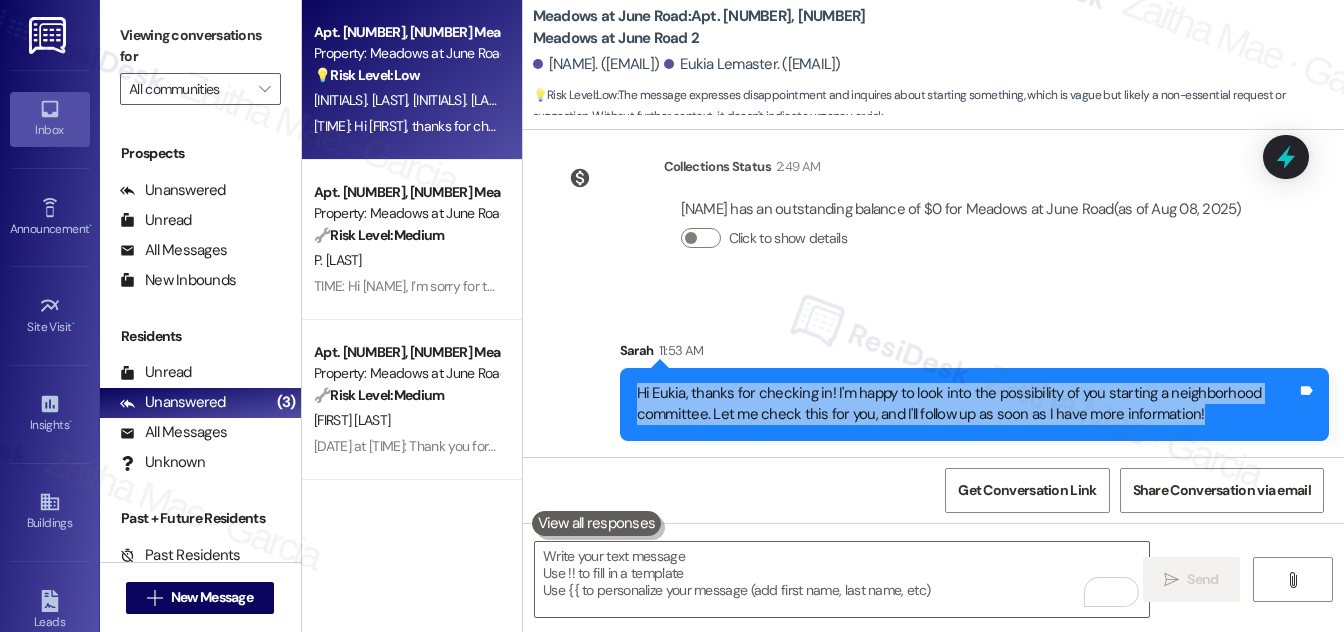 drag, startPoint x: 633, startPoint y: 390, endPoint x: 1199, endPoint y: 413, distance: 566.4671 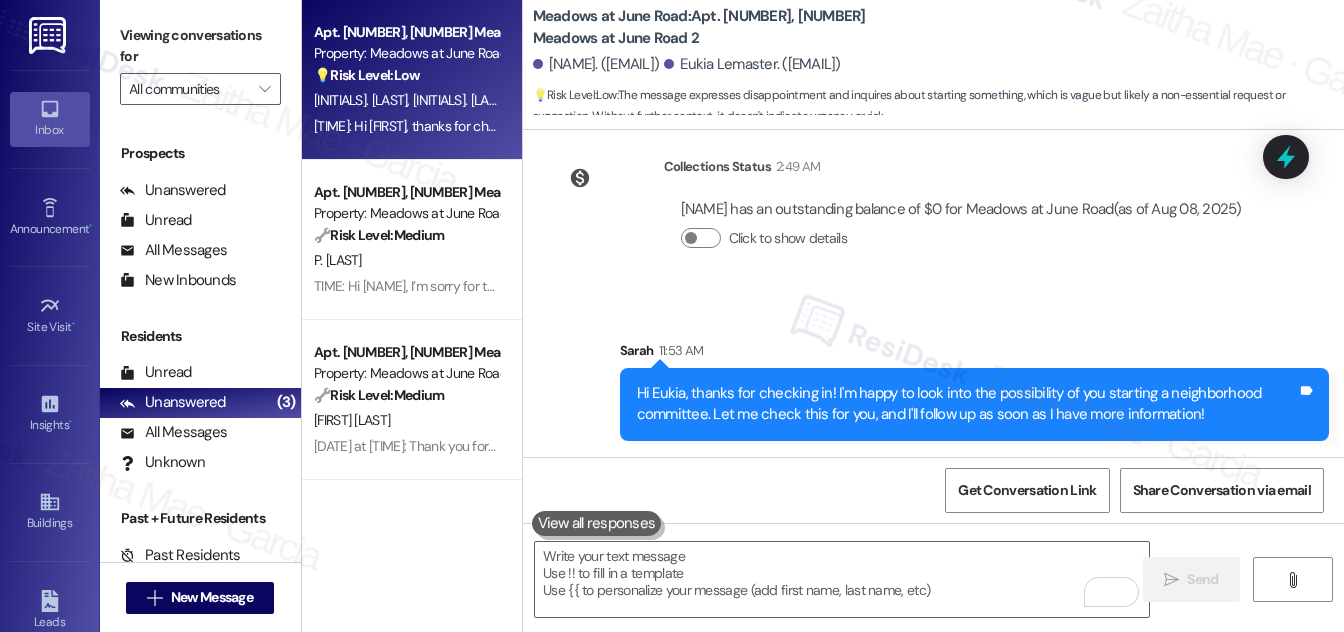 click on "Collections Status 2:49 AM Eukia Lemaster has an outstanding balance of $0 for Meadows at June Road  (as of Aug 08, 2025) Click to show details" at bounding box center [906, 218] 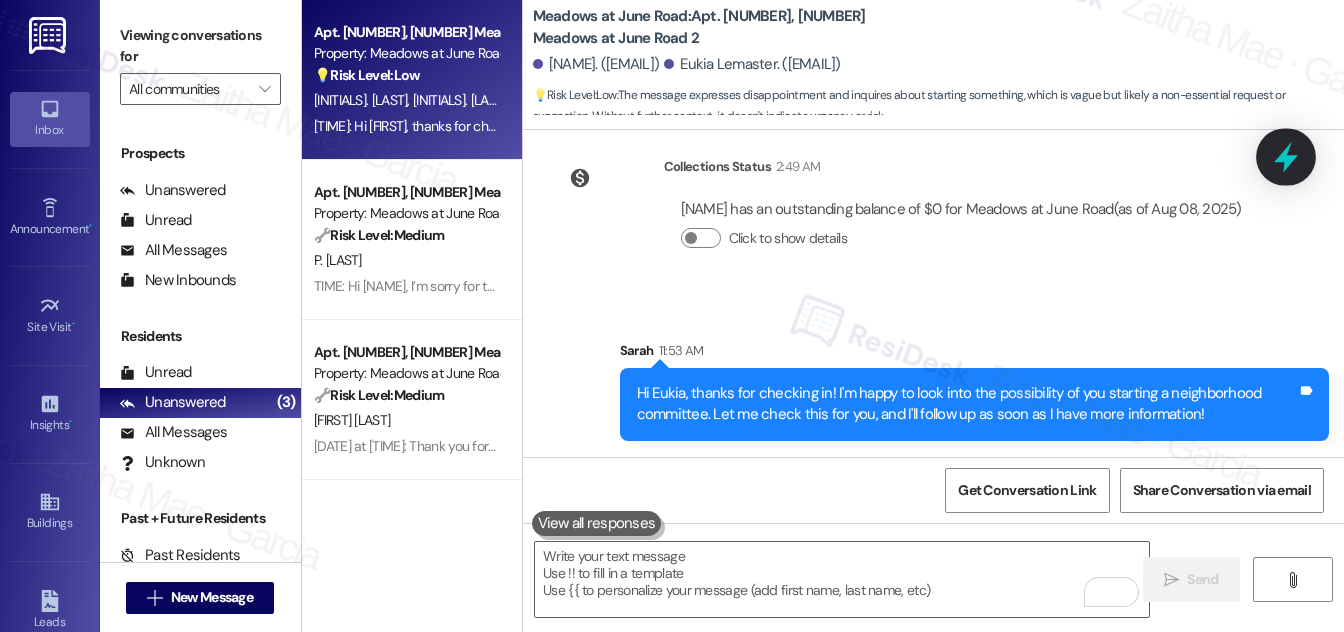 click 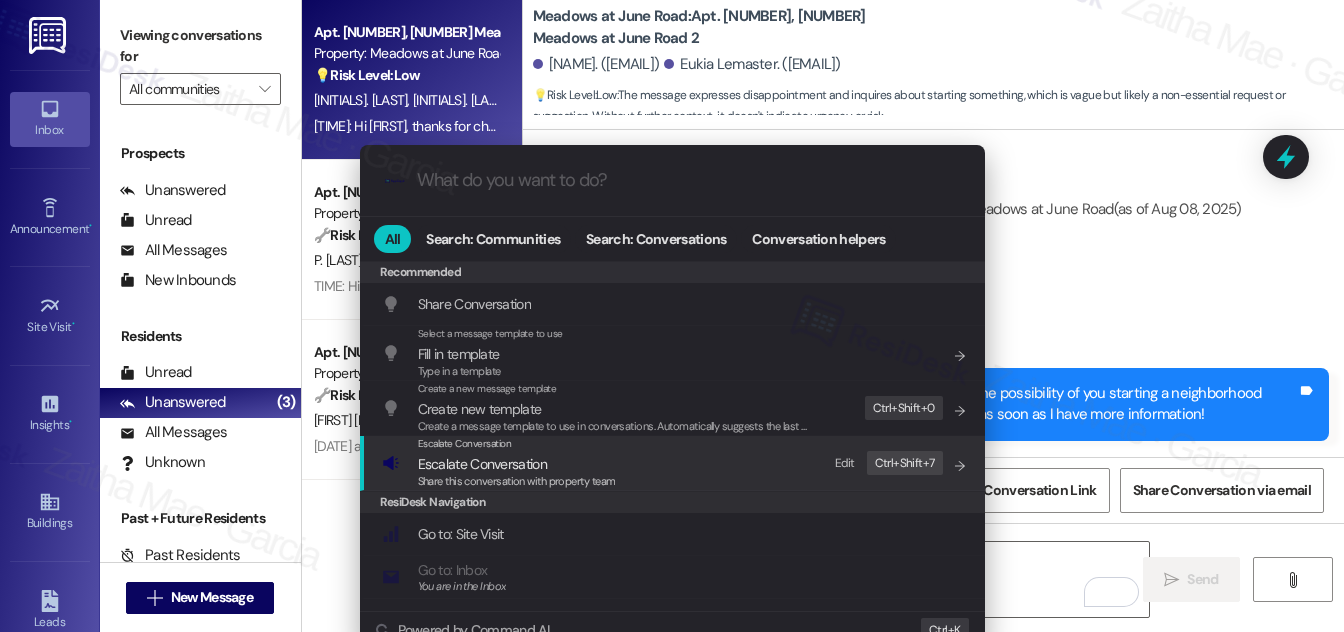 click on "Escalate Conversation" at bounding box center [482, 464] 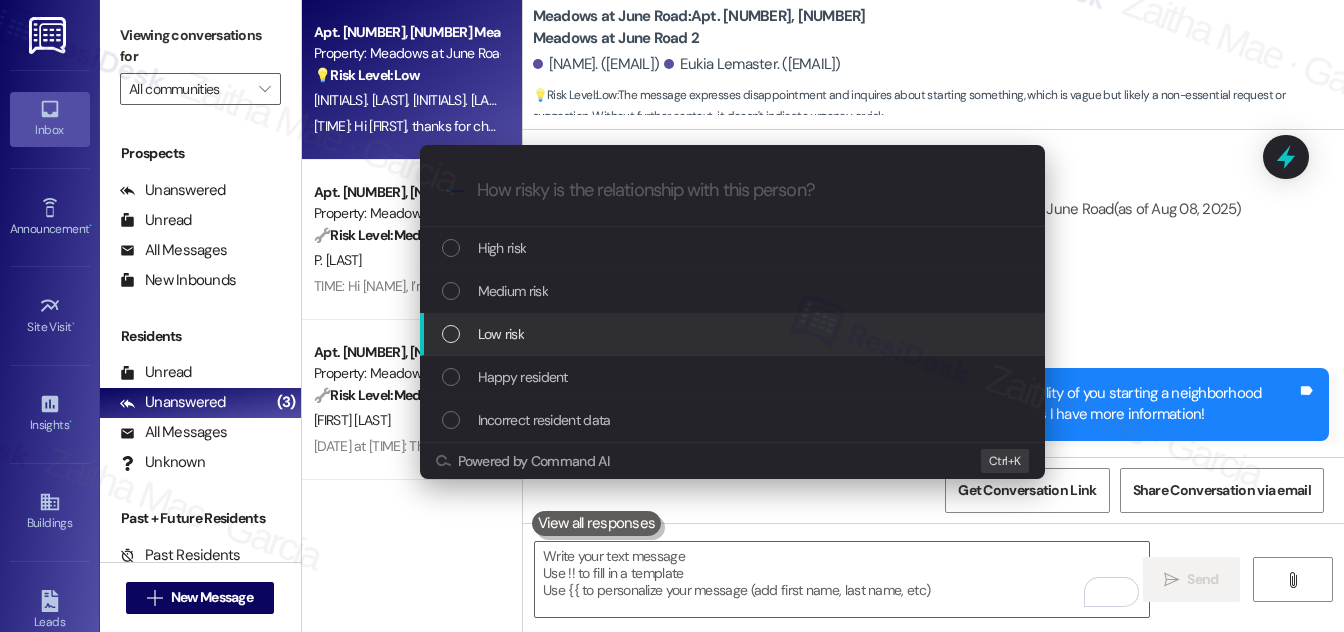 click on "Low risk" at bounding box center (734, 334) 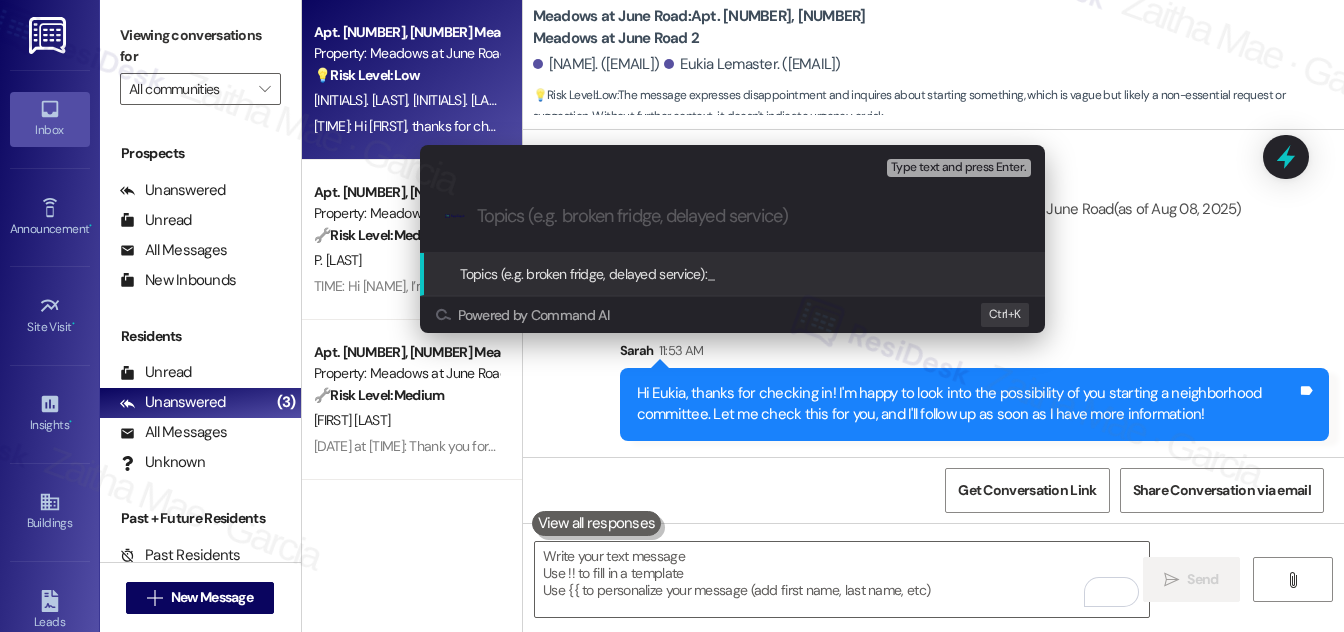 paste on "Inquiry About Starting a Neighborhood Committee" 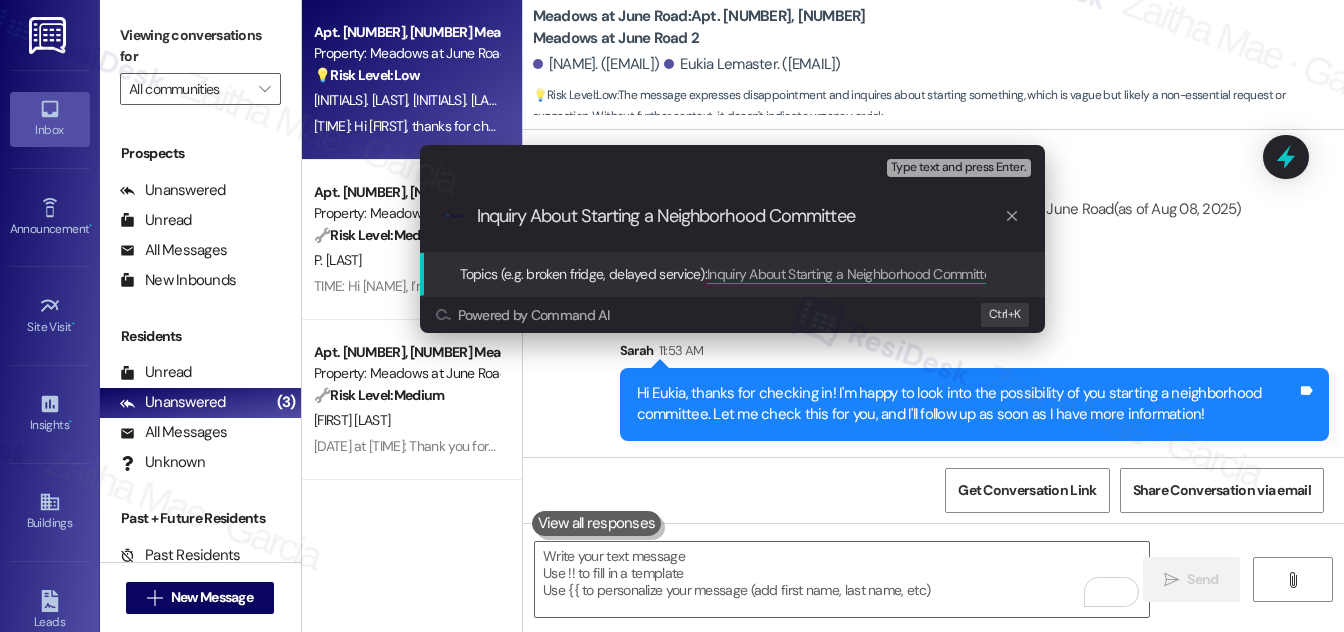 type 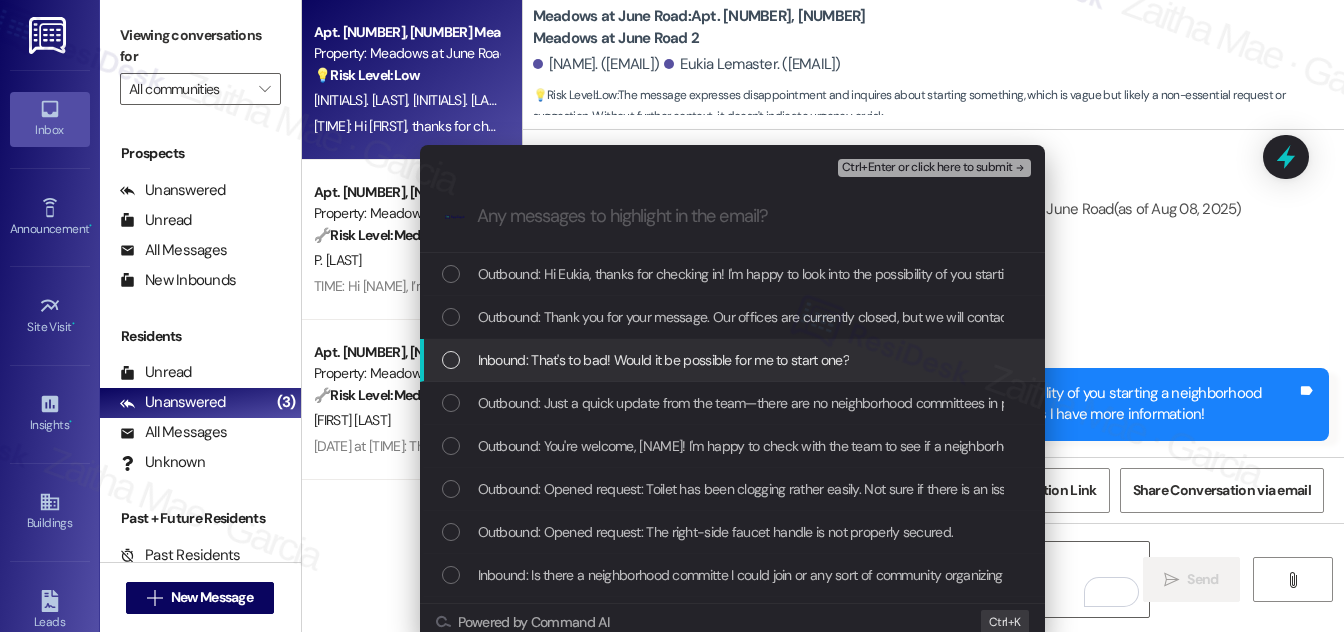 click at bounding box center (451, 360) 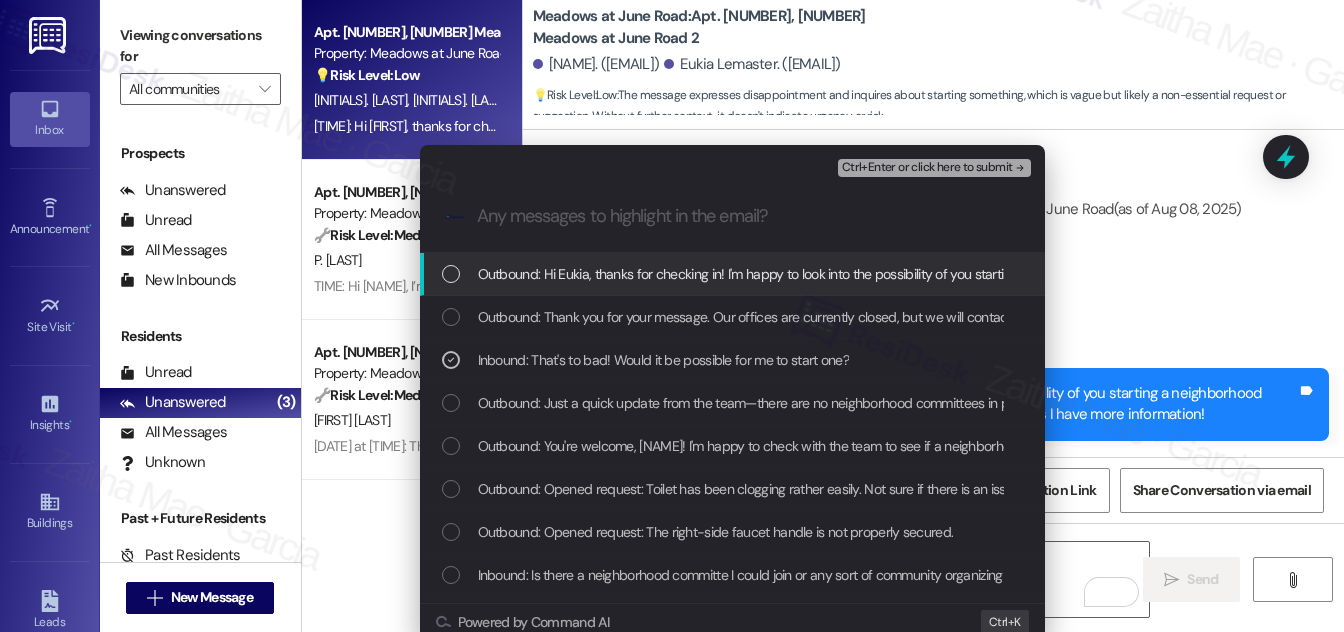 click on "Ctrl+Enter or click here to submit" at bounding box center (927, 168) 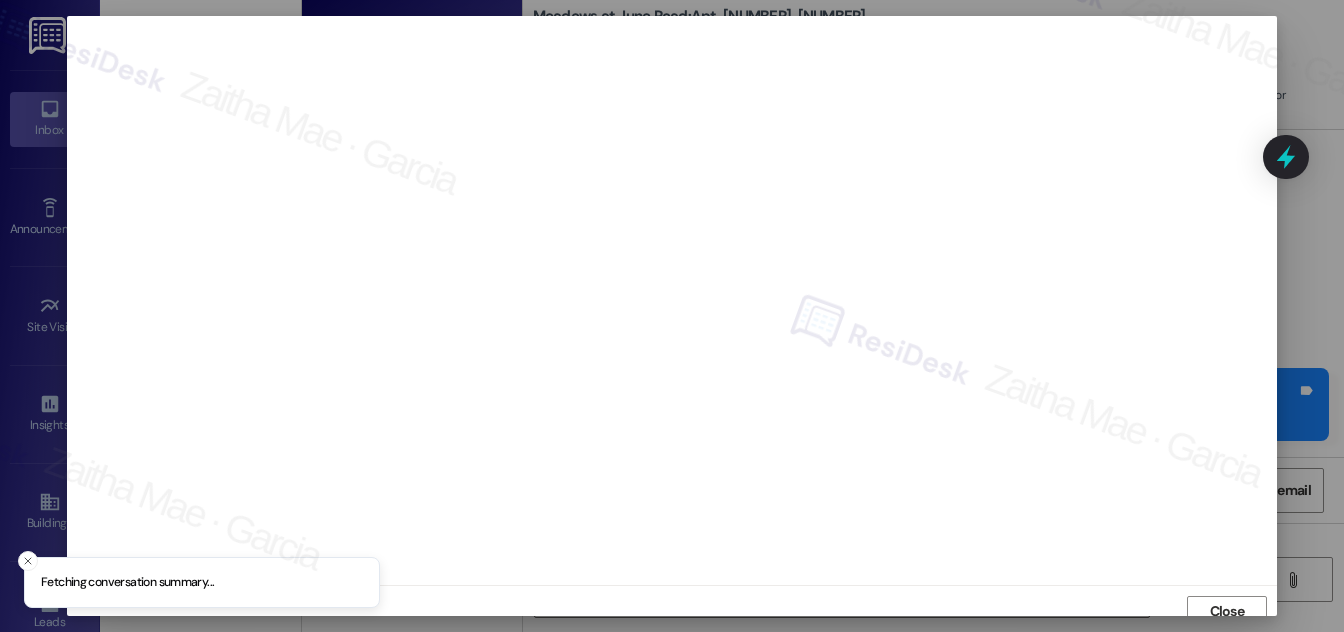 scroll, scrollTop: 11, scrollLeft: 0, axis: vertical 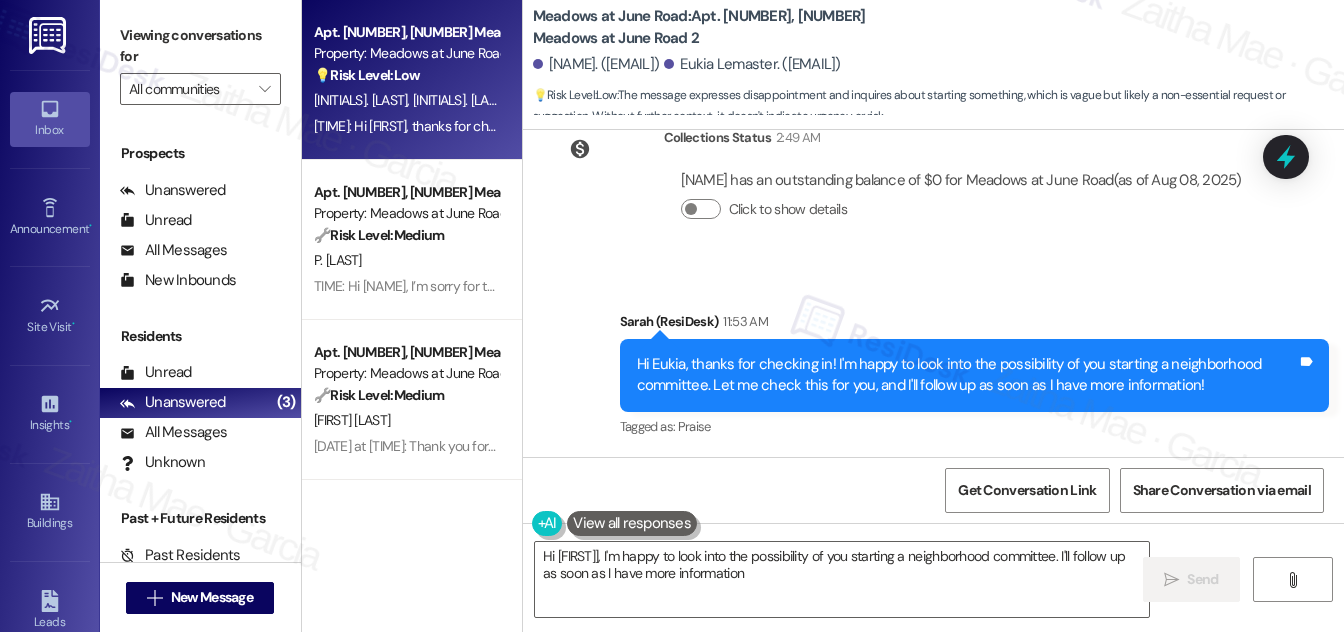 type on "Hi {{first_name}}, I'm happy to look into the possibility of you starting a neighborhood committee. I'll follow up as soon as I have more information!" 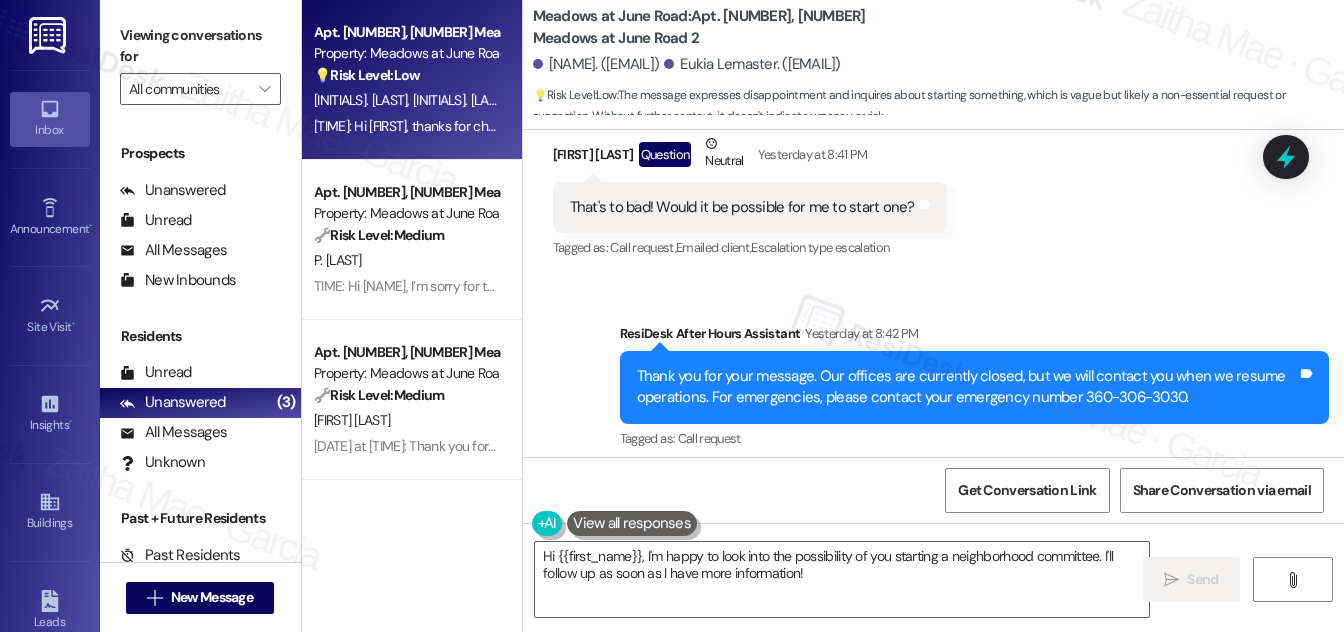 scroll, scrollTop: 5970, scrollLeft: 0, axis: vertical 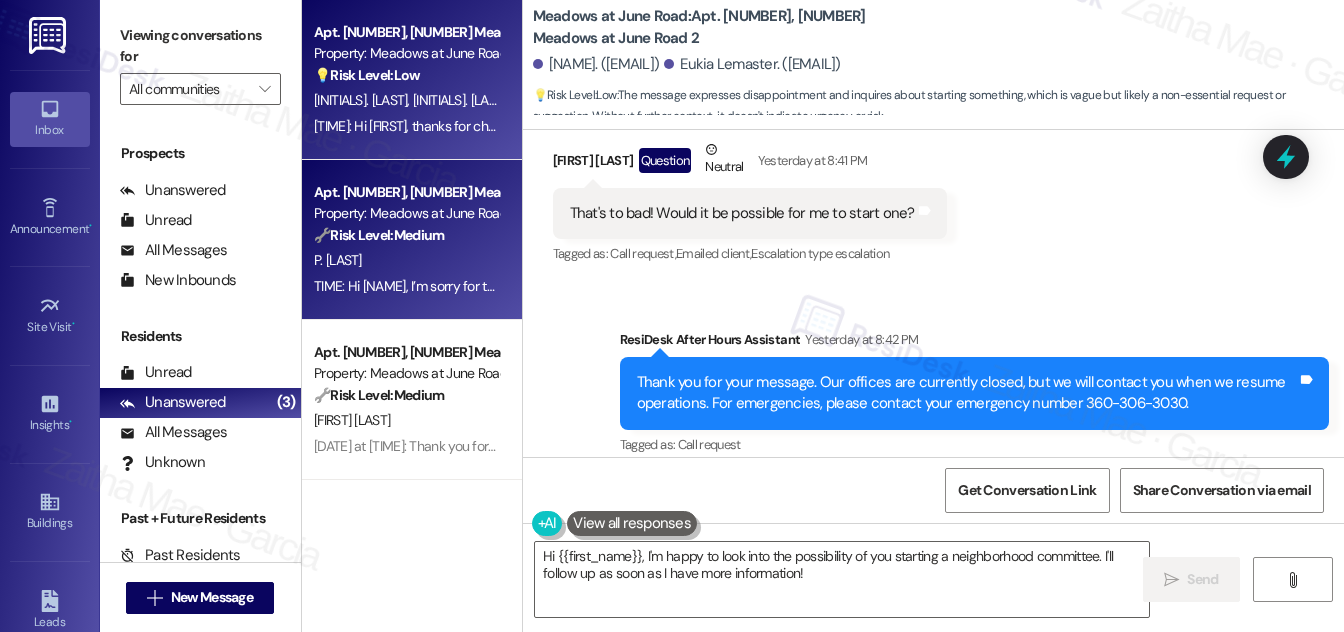 click on "[INITIALS] [LAST_NAME]" at bounding box center (406, 260) 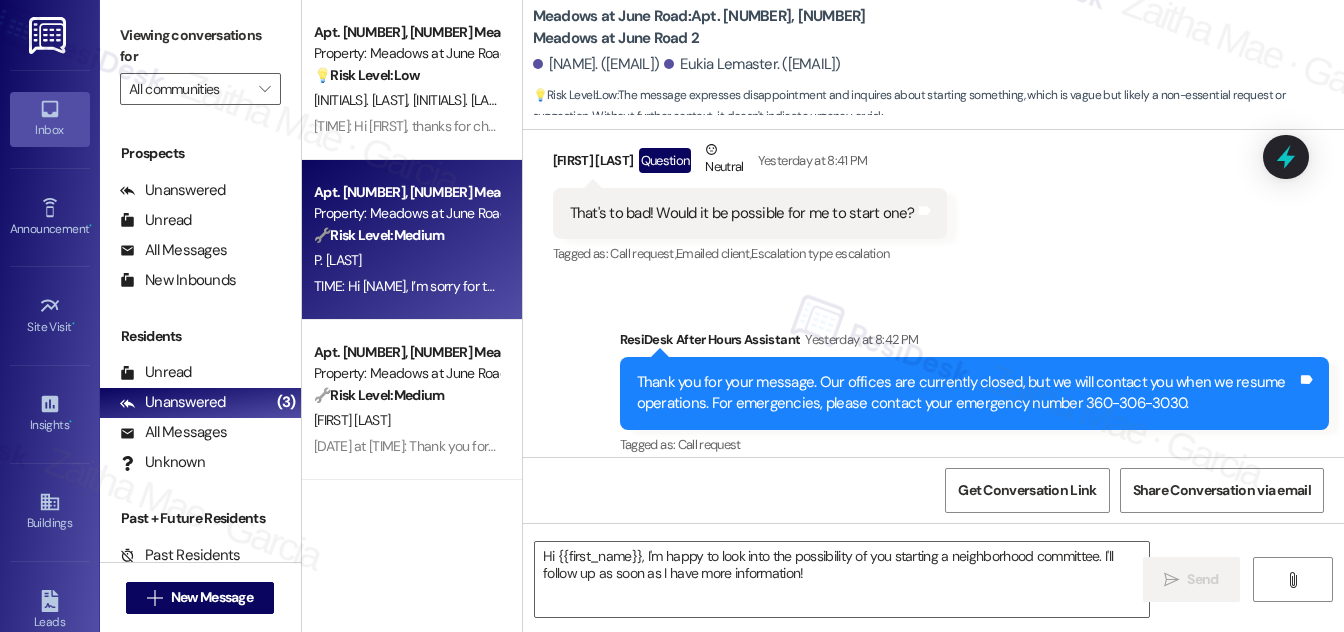 type on "Fetching suggested responses. Please feel free to read through the conversation in the meantime." 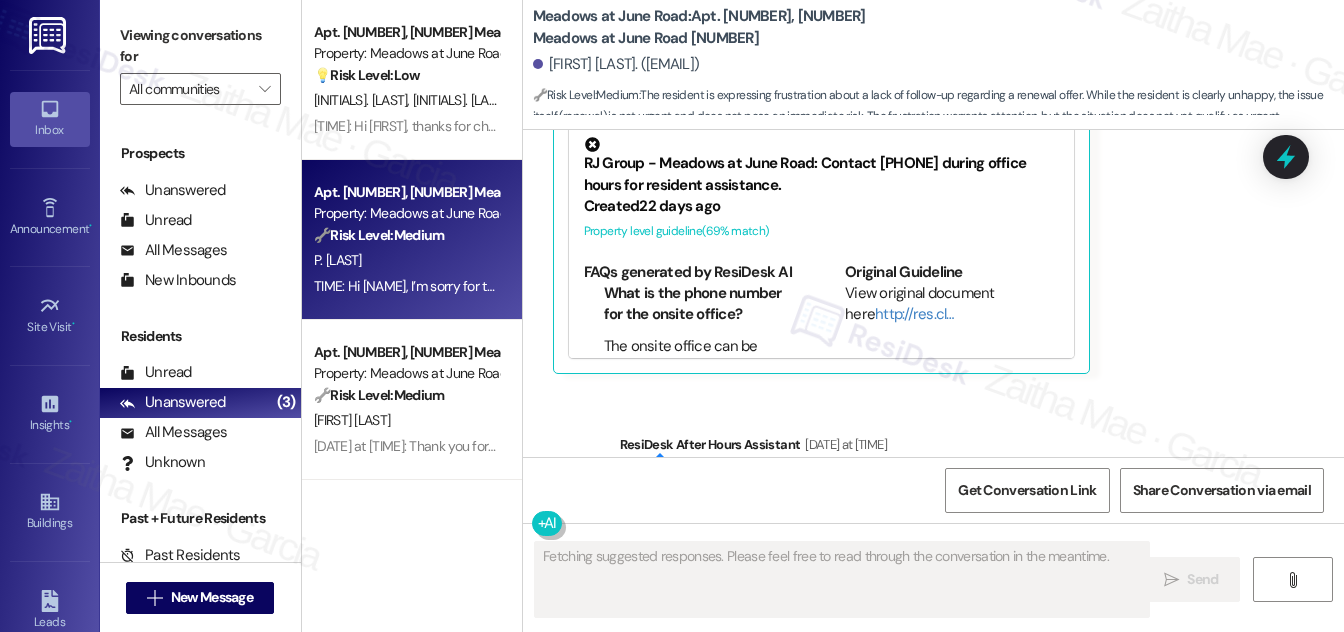 scroll, scrollTop: 23153, scrollLeft: 0, axis: vertical 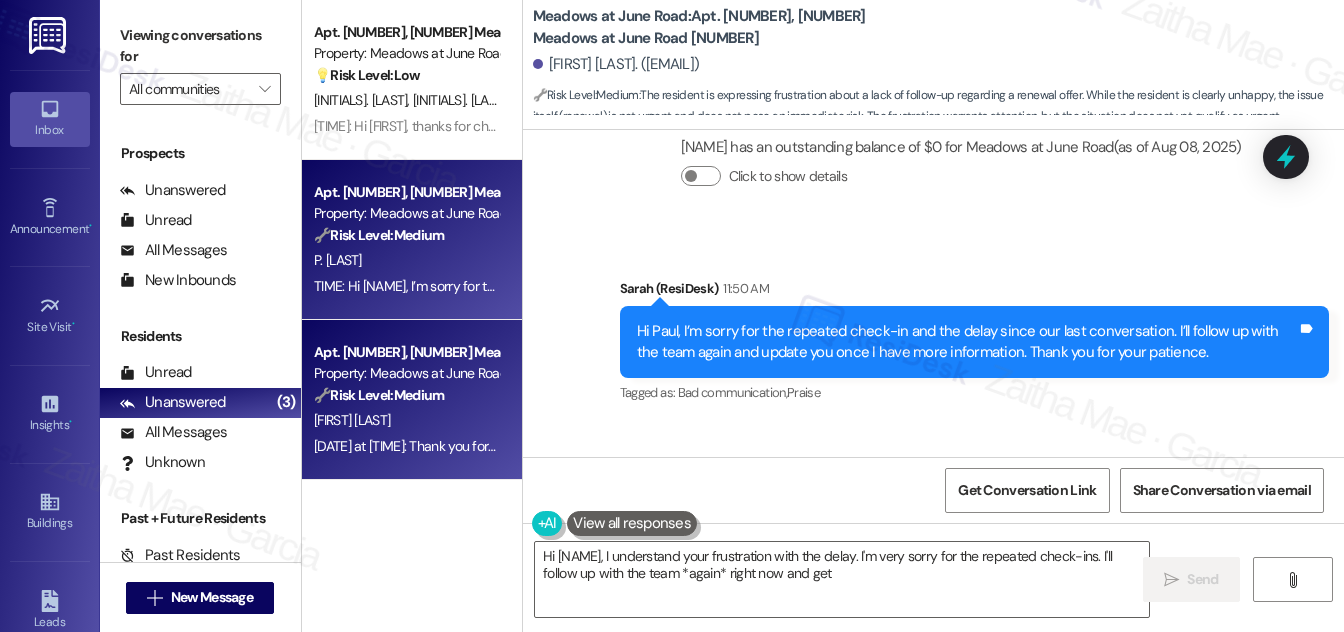 type on "Hi {{first_name}}, I understand your frustration with the delay. I'm very sorry for the repeated check-ins. I'll follow up with the team *again* right now and get you" 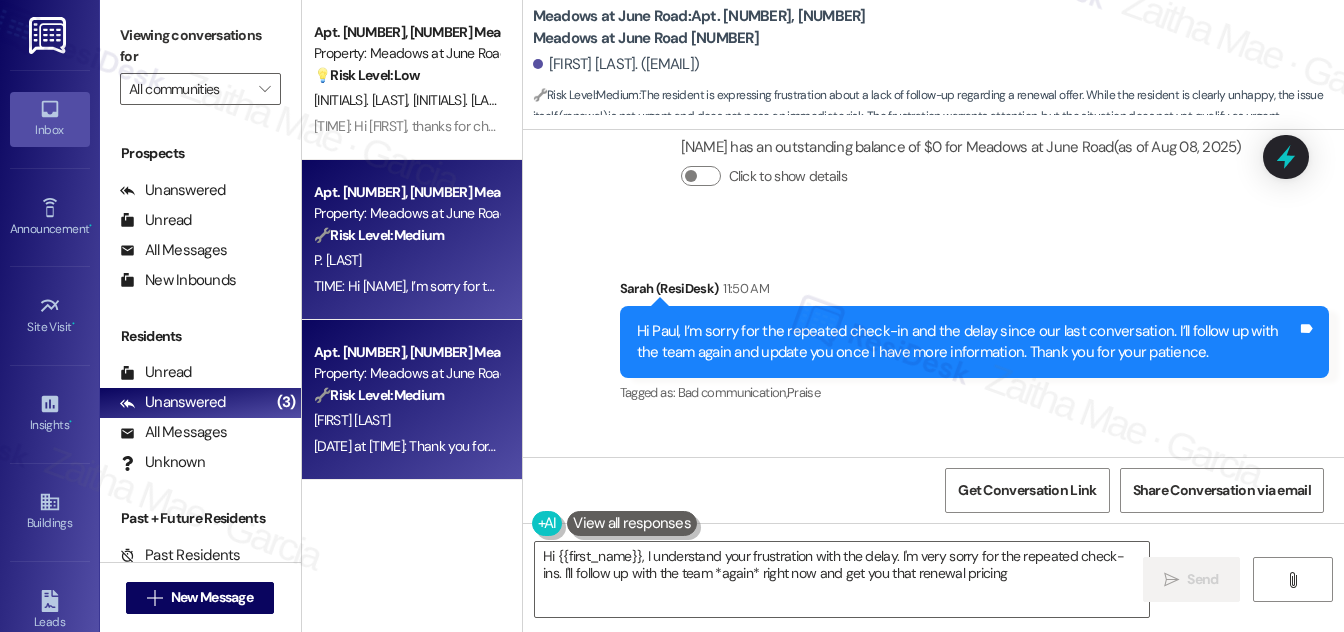 click on "J. Galahan" at bounding box center (406, 420) 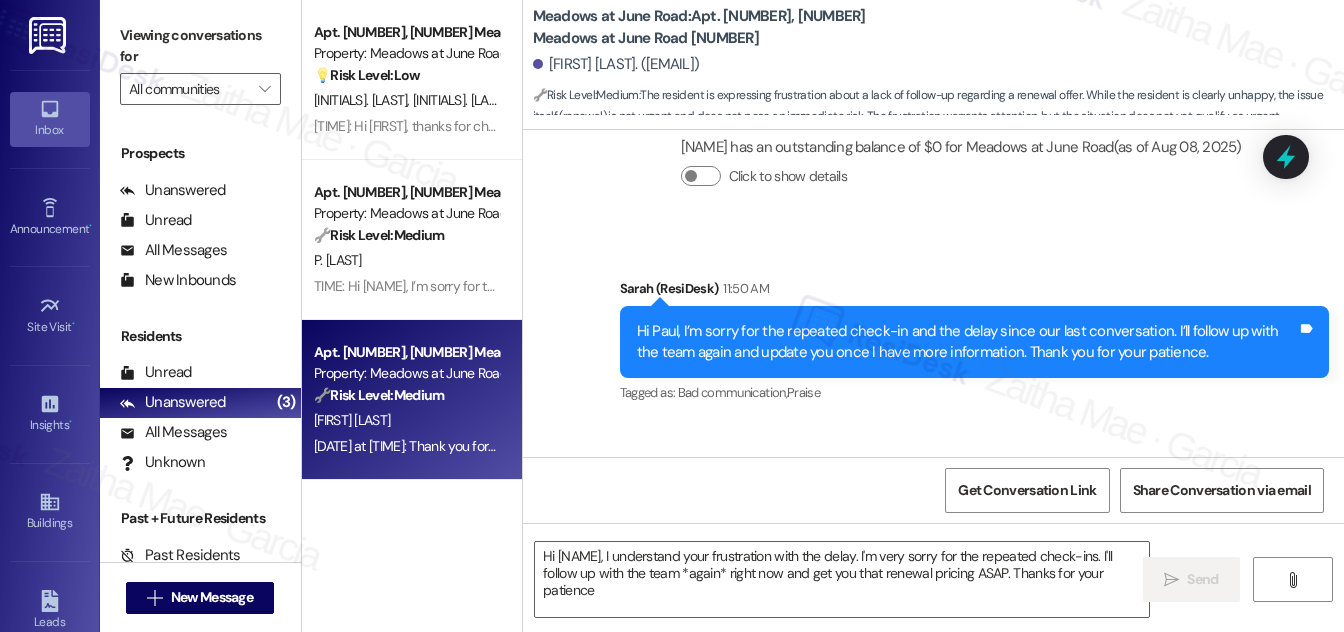 type on "Hi {{first_name}}, I understand your frustration with the delay. I'm very sorry for the repeated check-ins. I'll follow up with the team *again* right now and get you that renewal pricing ASAP. Thanks for your patience!" 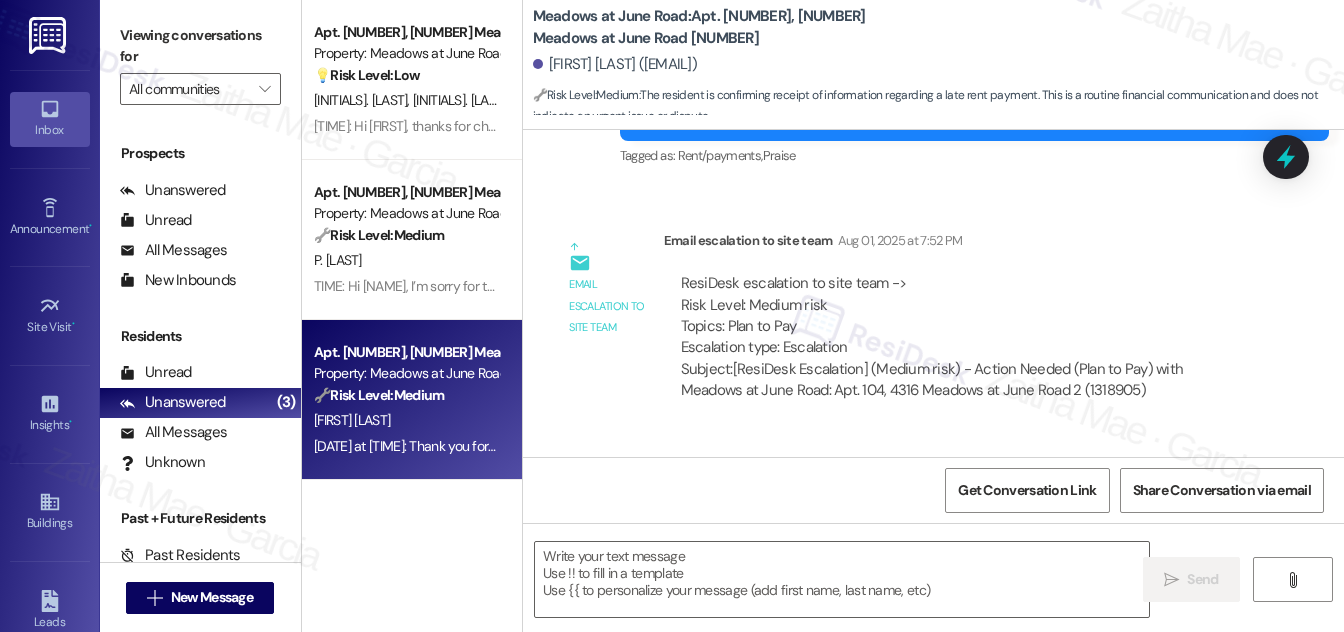 type on "Fetching suggested responses. Please feel free to read through the conversation in the meantime." 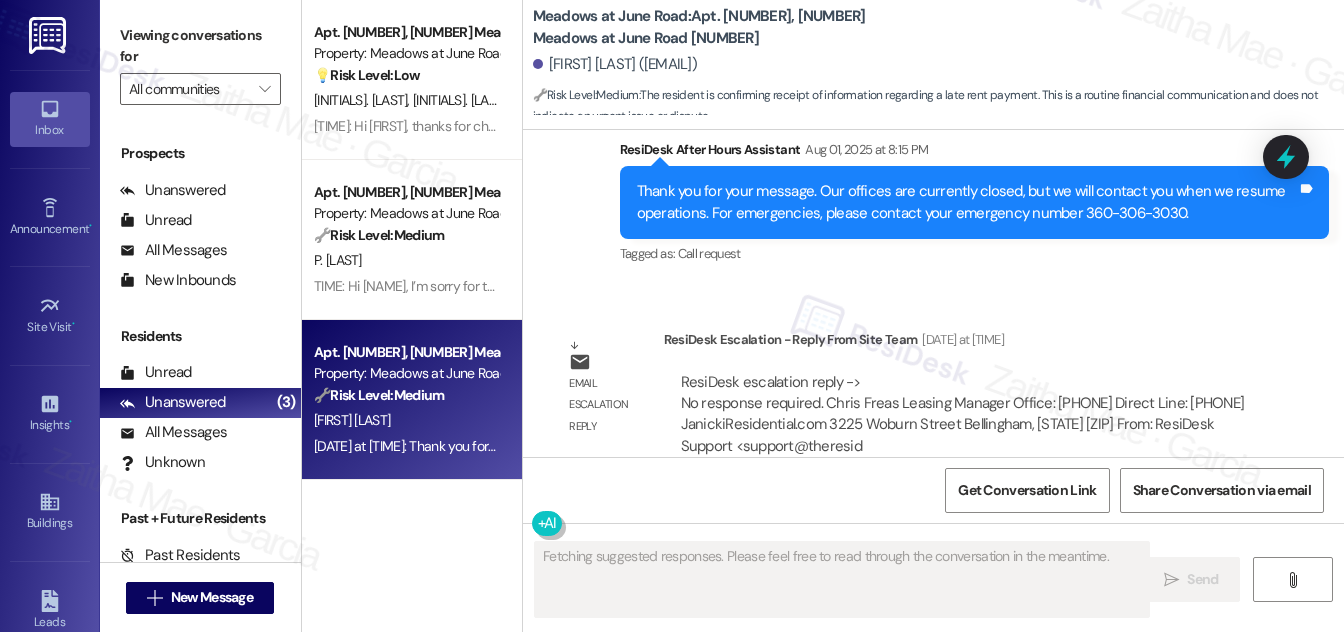 type 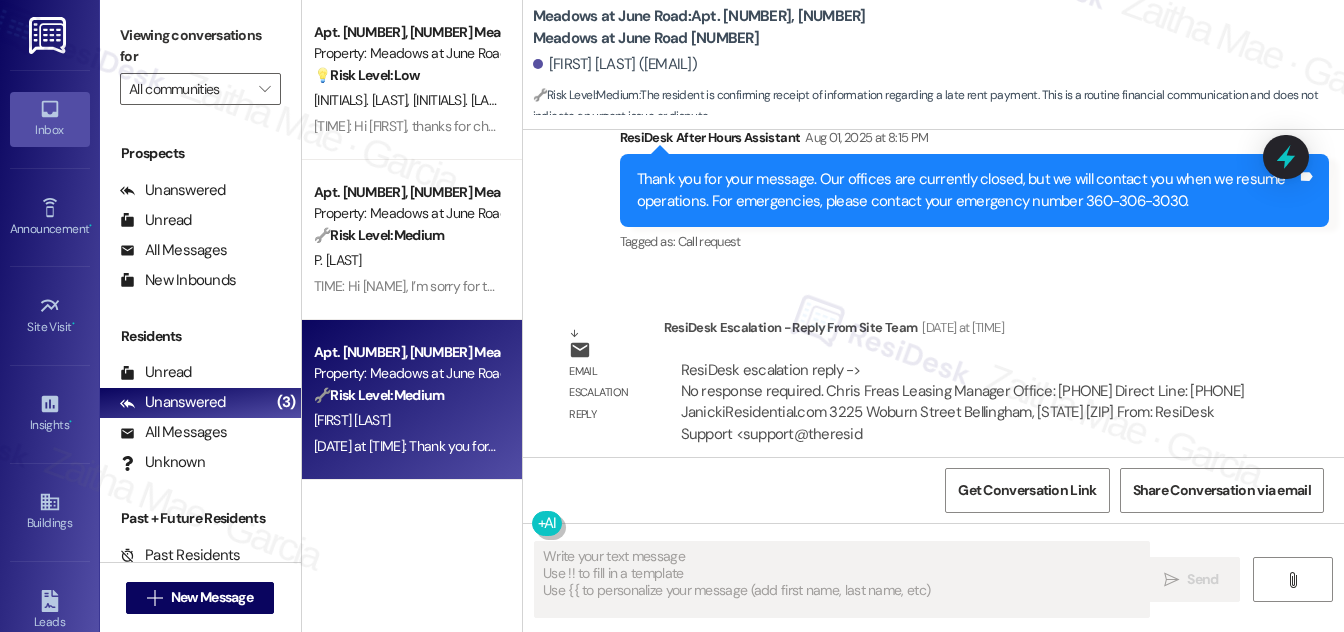 scroll, scrollTop: 1036, scrollLeft: 0, axis: vertical 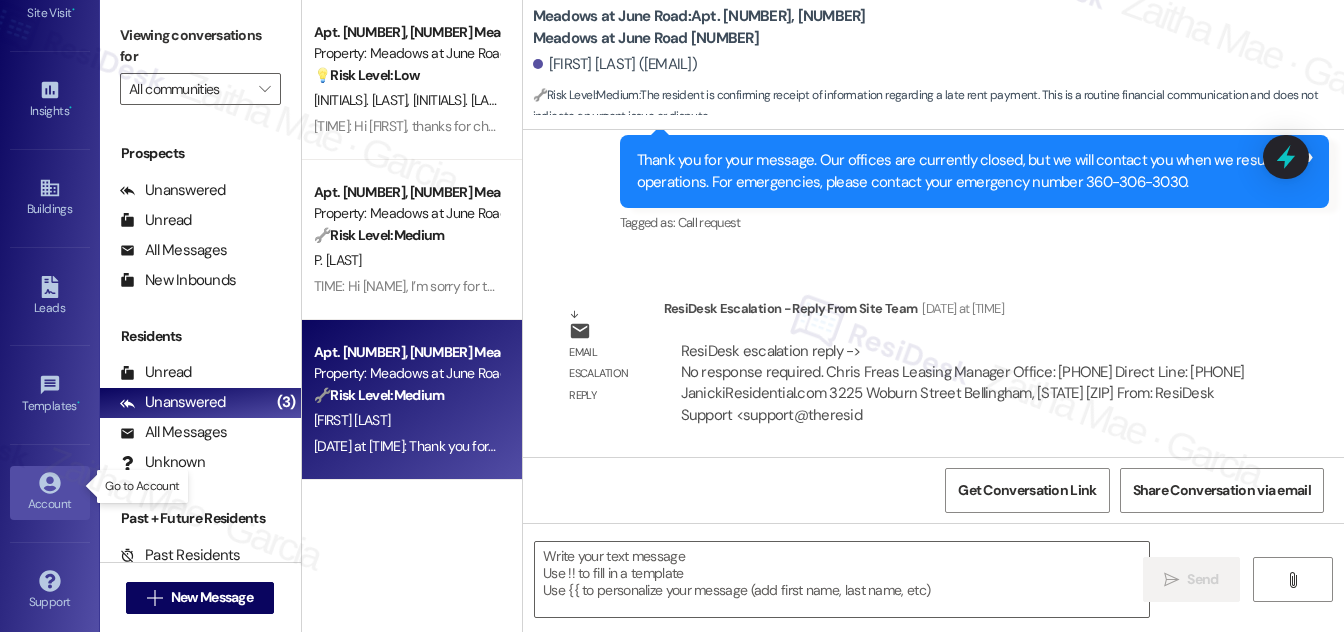 click 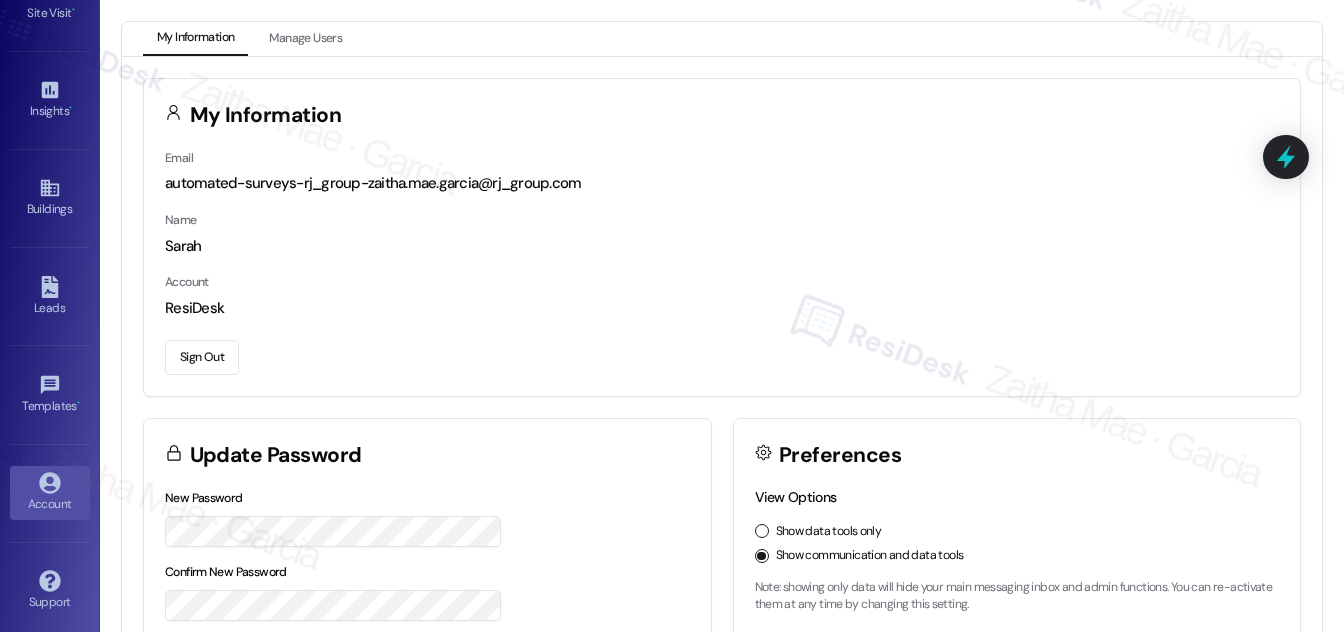 click on "Sign Out" at bounding box center (202, 357) 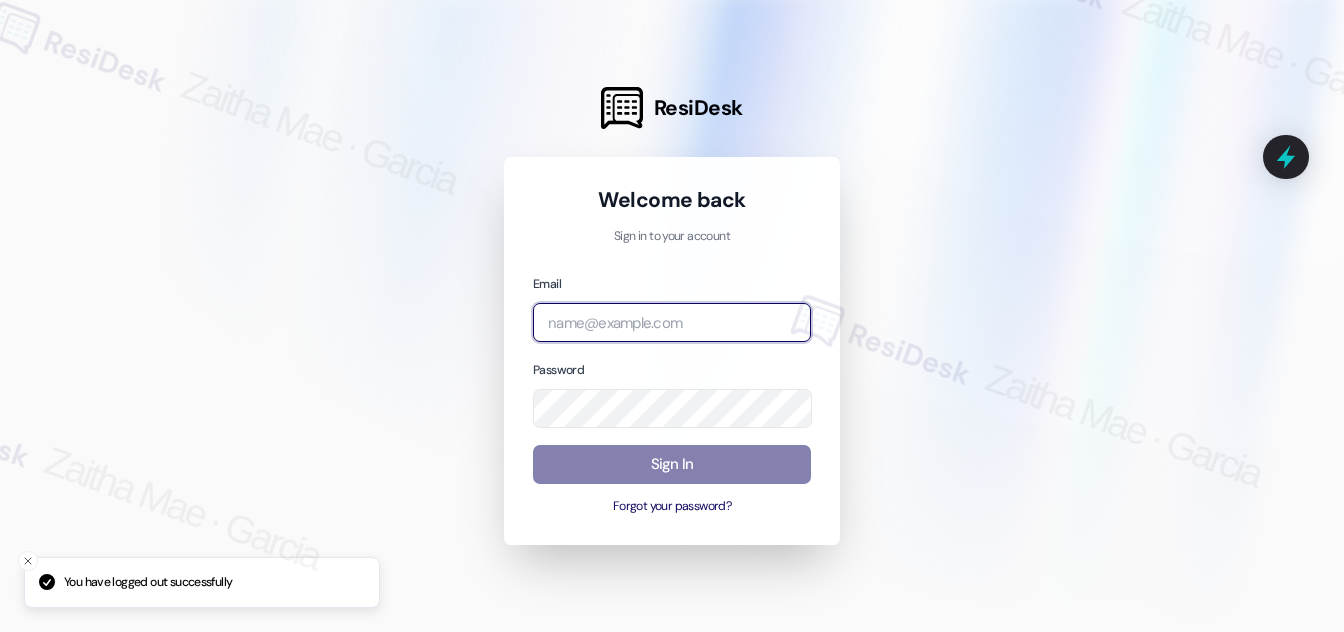 click at bounding box center (672, 322) 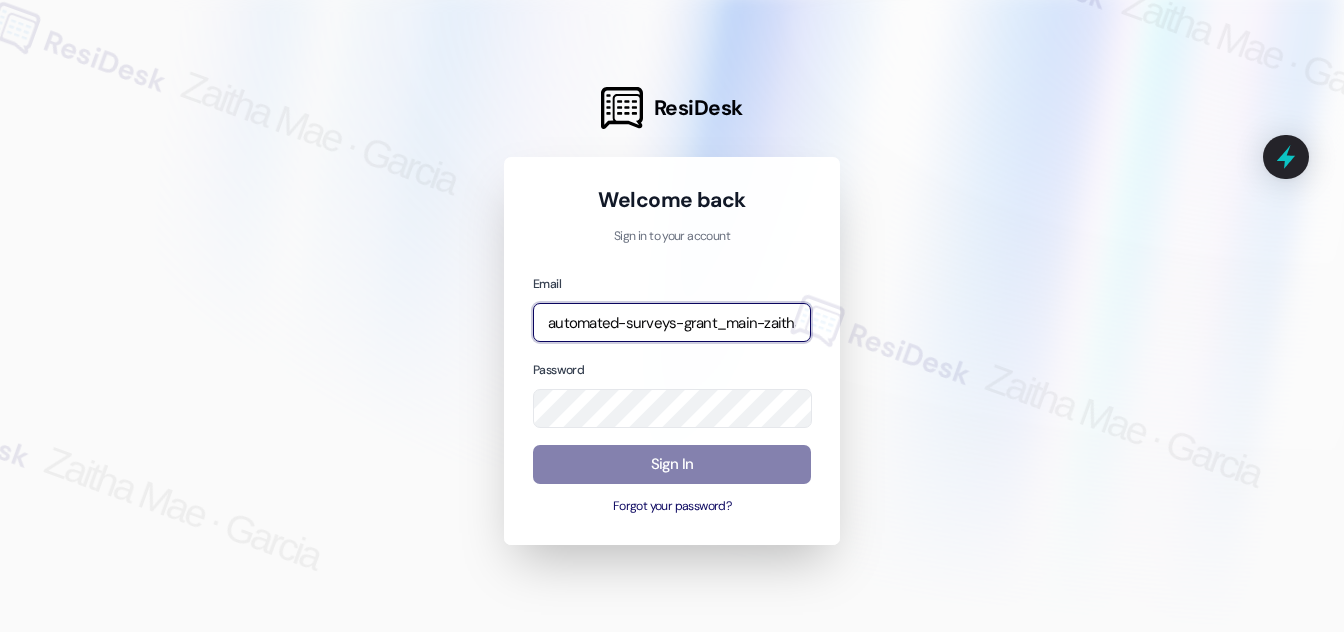 type on "automated-surveys-grant_main-zaitha.mae.garcia@grant_main.com" 